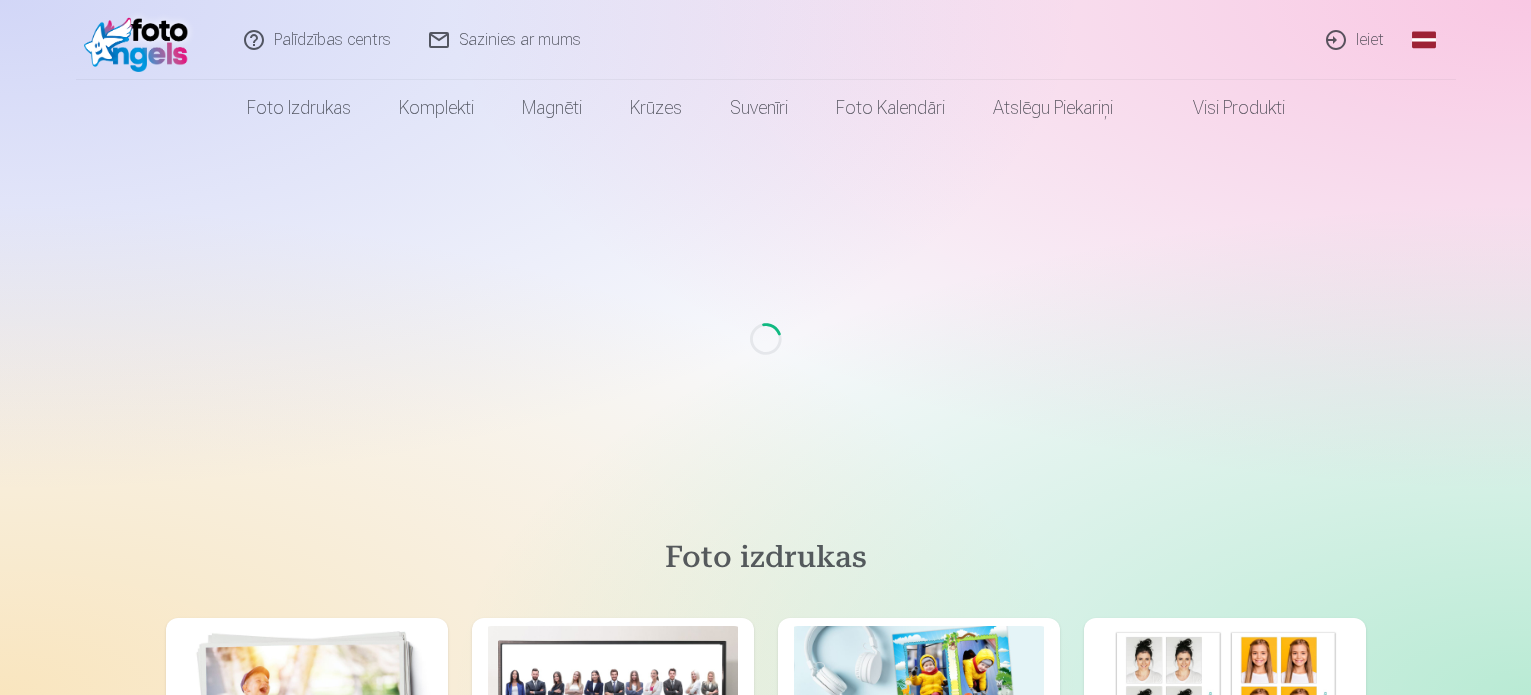 scroll, scrollTop: 0, scrollLeft: 0, axis: both 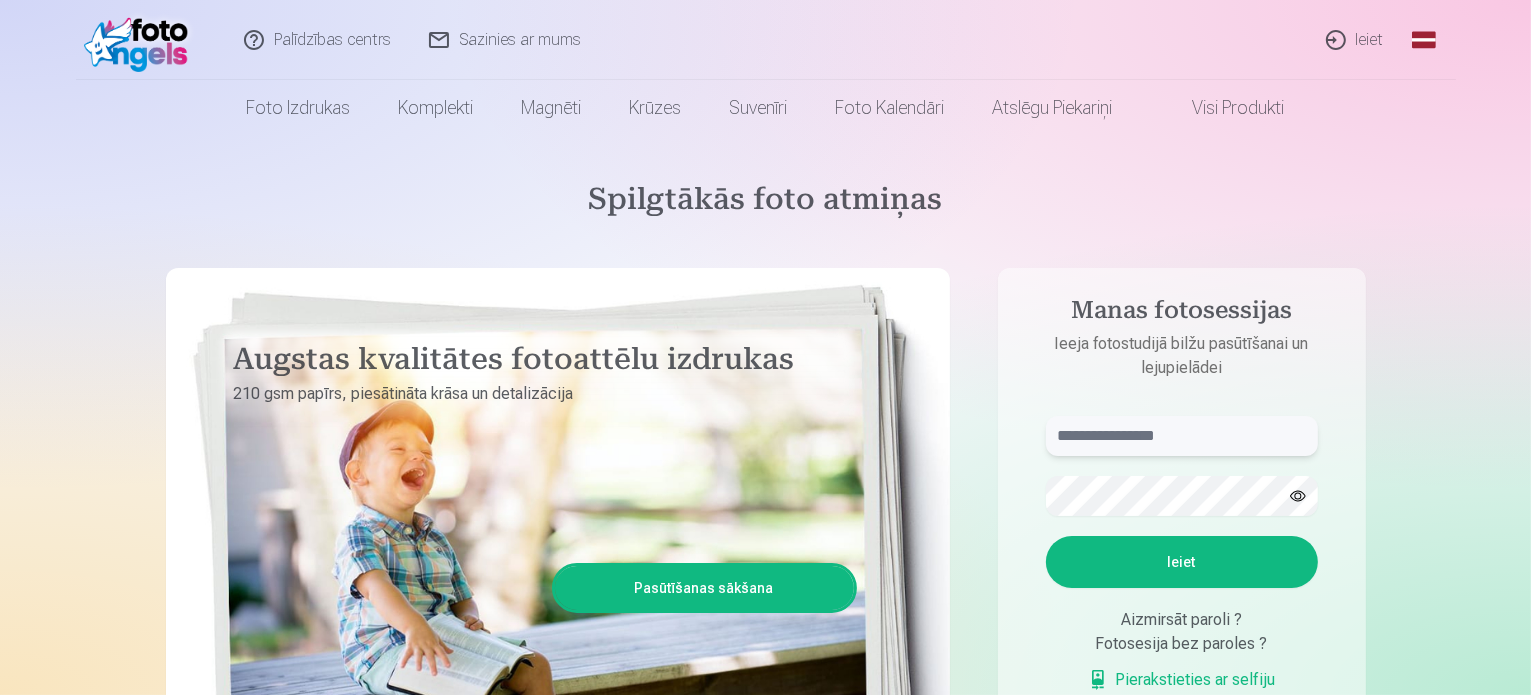 type on "**********" 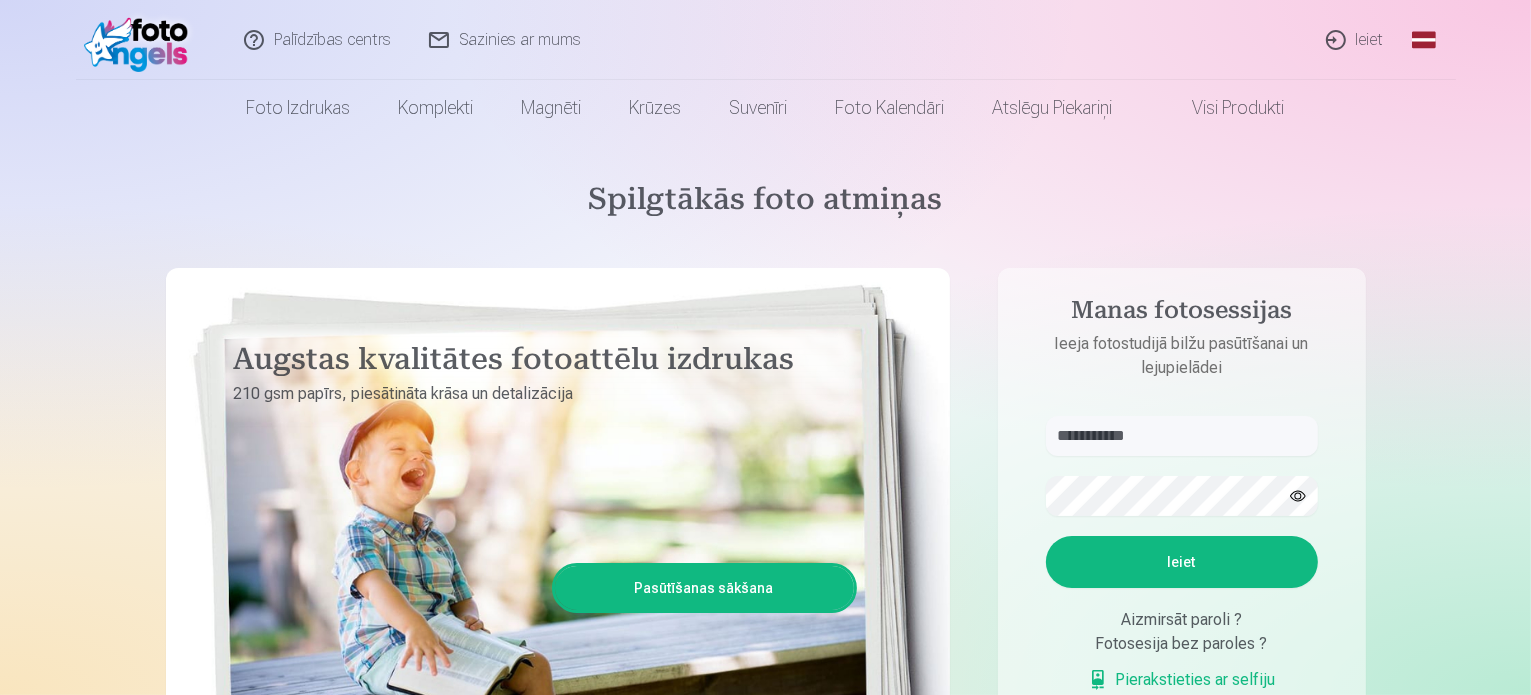 click on "Ieiet" at bounding box center [1182, 562] 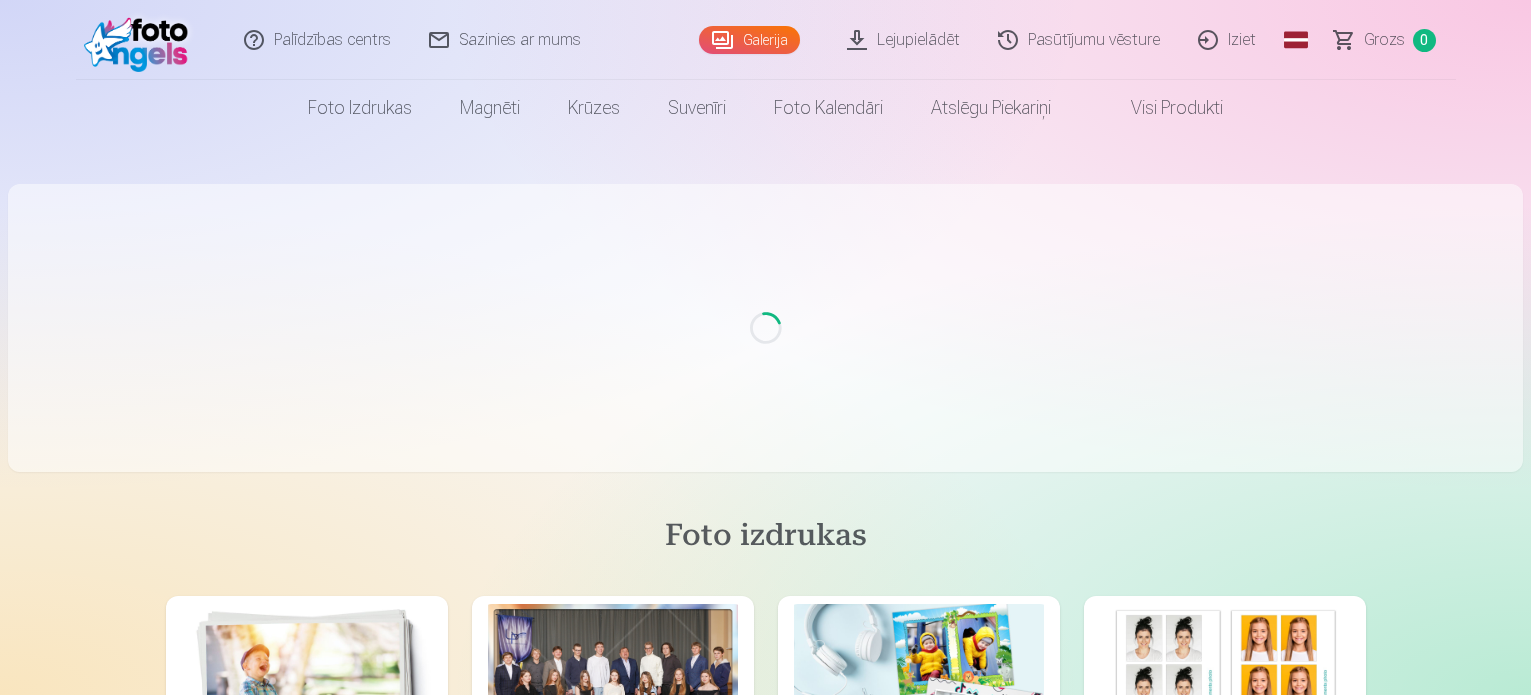 scroll, scrollTop: 0, scrollLeft: 0, axis: both 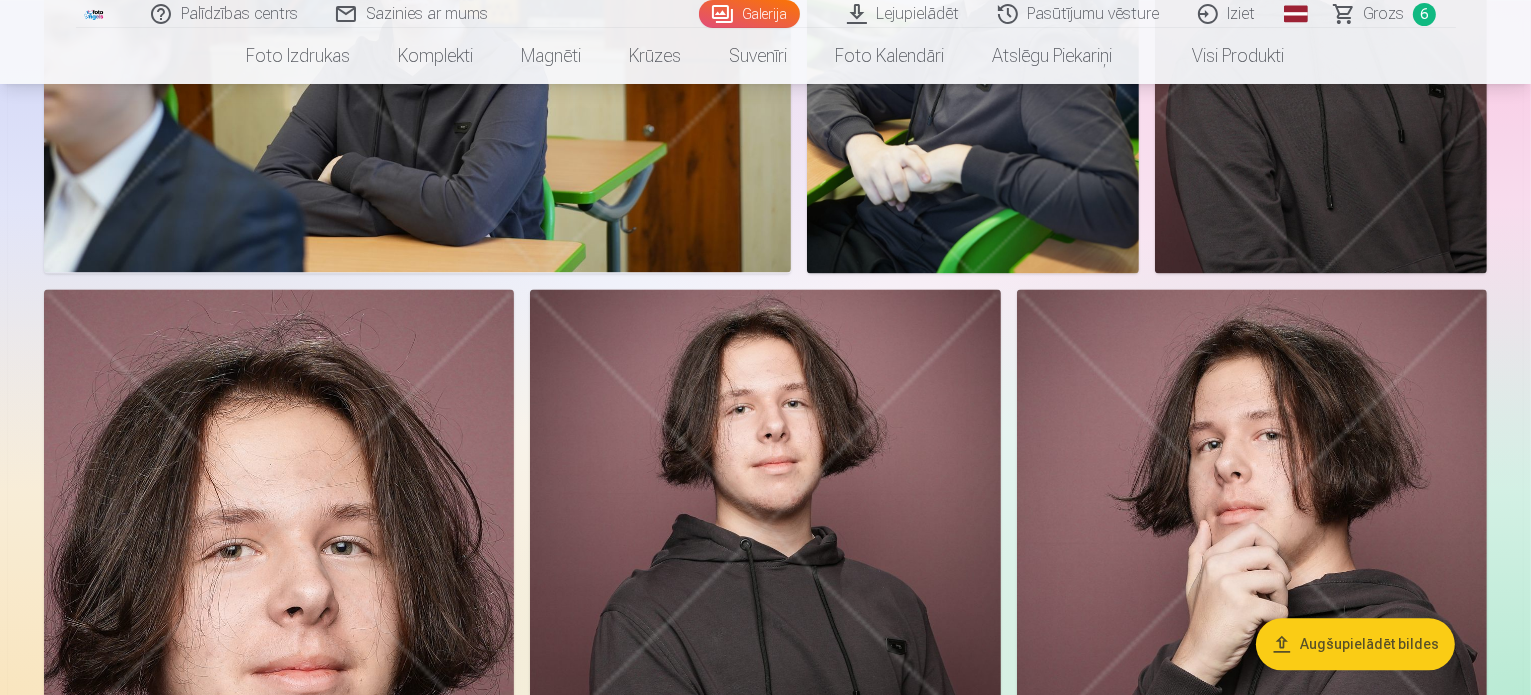 click on "Augšupielādēt bildes Foto izdrukas Augstas kvalitātes fotoattēlu izdrukas 210 gsm papīrs, piesātināta krāsa un detalizācija Sākot no    3,60 € Augstas kvalitātes grupu fotoattēlu izdrukas Spilgtas krāsas uz Fuji Film Crystal fotopapīra Sākot no    4,30 € Foto kolāža no divām fotogrāfijām Divi neaizmirstami mirkļi vienā skaistā bildē Sākot no    4,10 € Foto izdrukas dokumentiem Universālas foto izdrukas dokumentiem (6 fotogrāfijas) Sākot no    4,40 € Augstas izšķirtspējas digitālais fotoattēls JPG formātā Iemūžiniet savas atmiņas ērtā digitālā veidā Sākot no    6,00 € Komplekti Pilns Atmiņu Komplekts – Drukātas (15×23cm, 40% ATLAIDE) un 🎁 Digitālas Fotogrāfijas   Saņem visas individuālās drukātās fotogrāfijas (15×23 cm) no fotosesijas, kā arī grupas foto un digitālās kopijas kā dāvanu – par 40% izdevīgāk nekā pērkot atsevišķi! Klasiskais komplekts Sākot no    19,20 € Populārs komplekts Sākot no    24,00 €" at bounding box center (765, 6802) 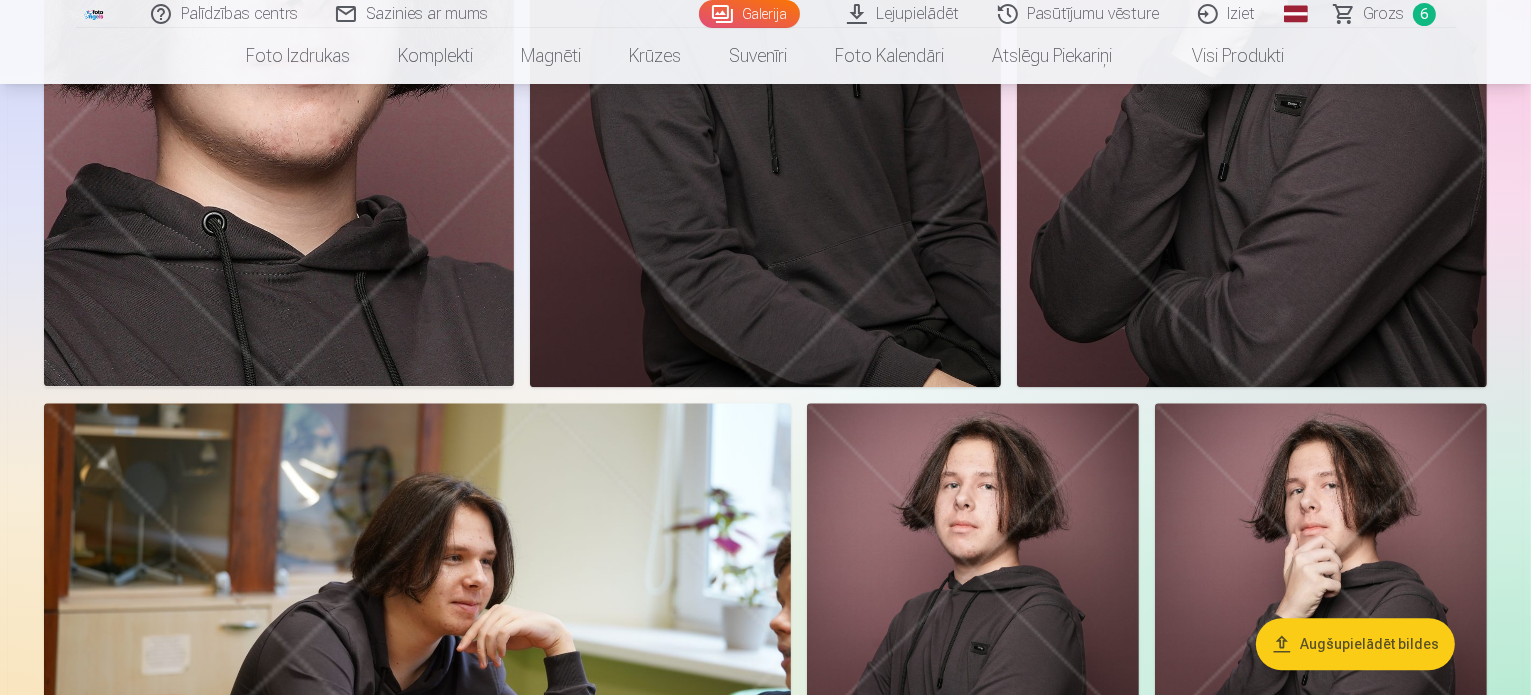 scroll, scrollTop: 5474, scrollLeft: 0, axis: vertical 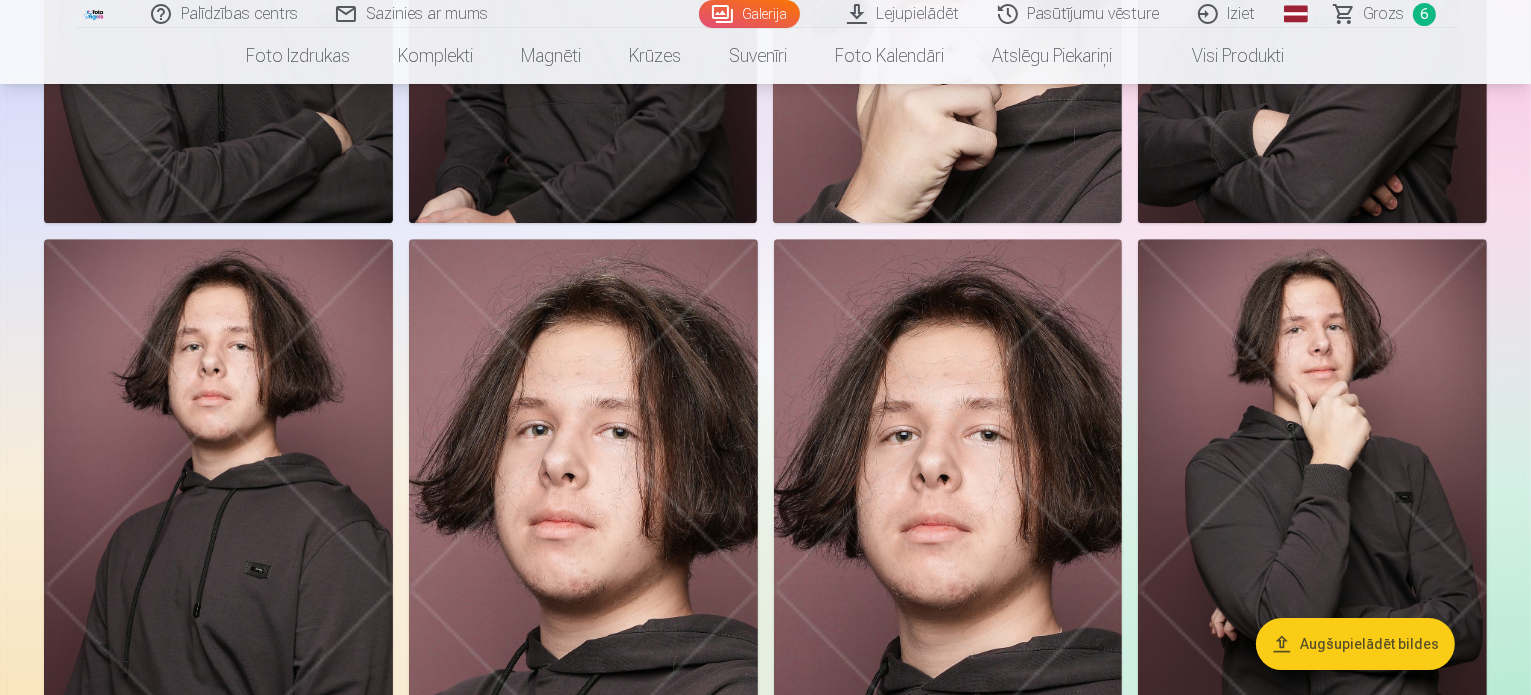 click on "Augšupielādēt bildes Foto izdrukas Augstas kvalitātes fotoattēlu izdrukas 210 gsm papīrs, piesātināta krāsa un detalizācija Sākot no    3,60 € Augstas kvalitātes grupu fotoattēlu izdrukas Spilgtas krāsas uz Fuji Film Crystal fotopapīra Sākot no    4,30 € Foto kolāža no divām fotogrāfijām Divi neaizmirstami mirkļi vienā skaistā bildē Sākot no    4,10 € Foto izdrukas dokumentiem Universālas foto izdrukas dokumentiem (6 fotogrāfijas) Sākot no    4,40 € Augstas izšķirtspējas digitālais fotoattēls JPG formātā Iemūžiniet savas atmiņas ērtā digitālā veidā Sākot no    6,00 € Komplekti Pilns Atmiņu Komplekts – Drukātas (15×23cm, 40% ATLAIDE) un 🎁 Digitālas Fotogrāfijas   Saņem visas individuālās drukātās fotogrāfijas (15×23 cm) no fotosesijas, kā arī grupas foto un digitālās kopijas kā dāvanu – par 40% izdevīgāk nekā pērkot atsevišķi! Klasiskais komplekts Sākot no    19,20 € Populārs komplekts Sākot no    24,00 €" at bounding box center [765, 4977] 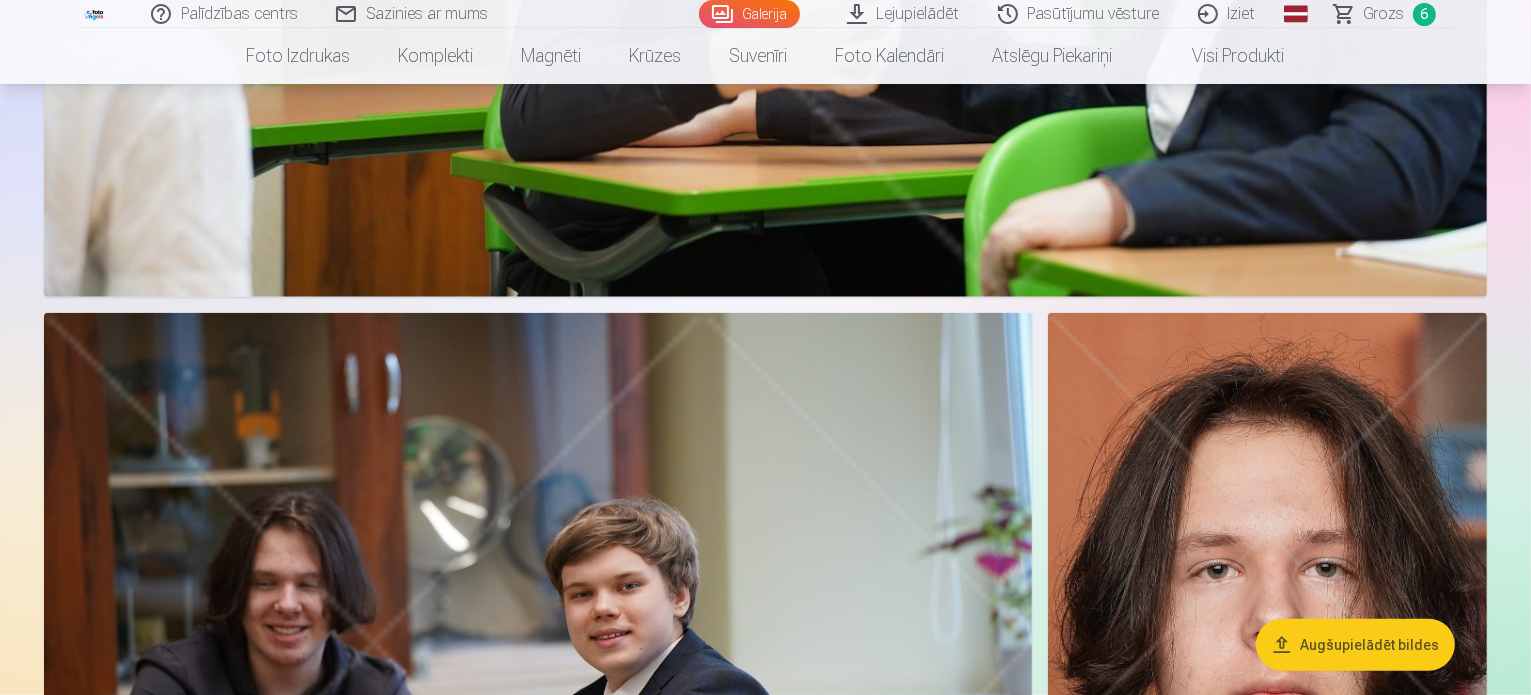 scroll, scrollTop: 9697, scrollLeft: 0, axis: vertical 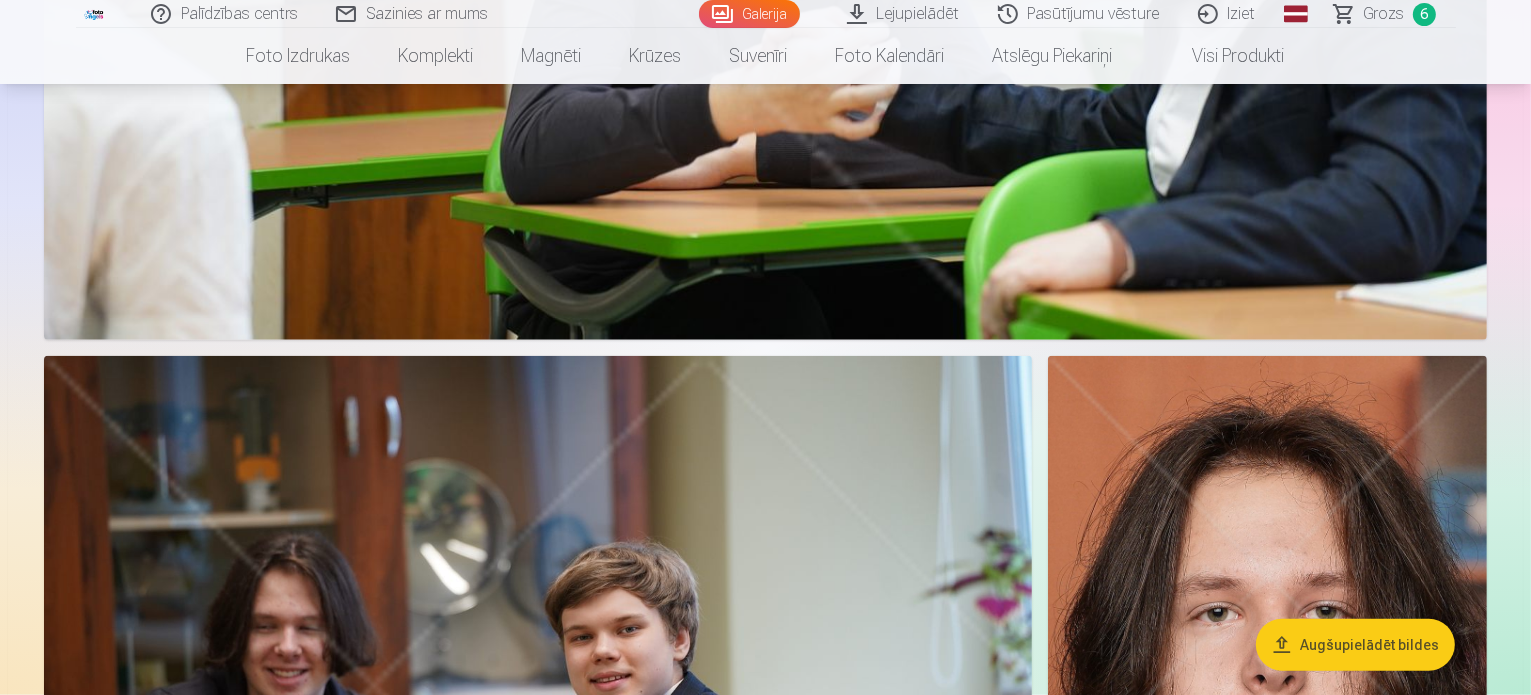 click at bounding box center (1312, -3114) 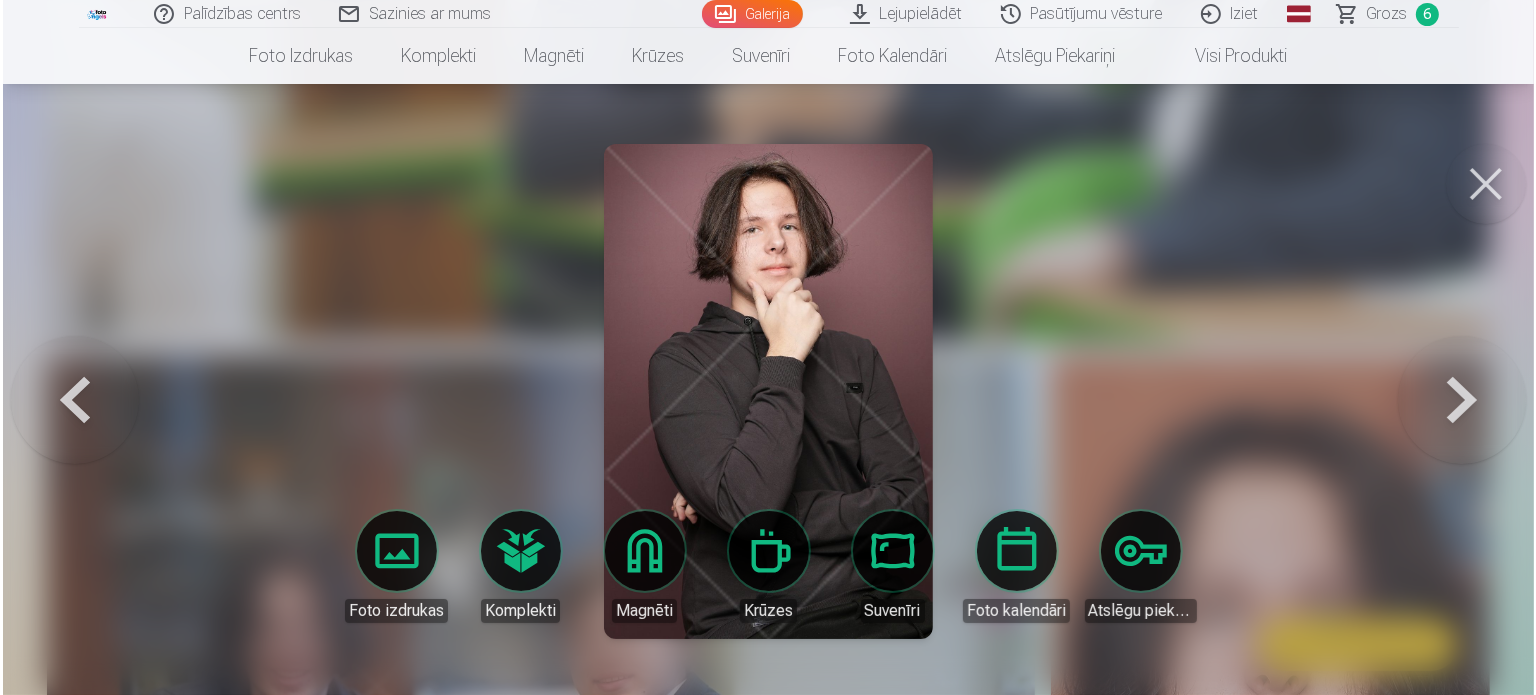 scroll, scrollTop: 9727, scrollLeft: 0, axis: vertical 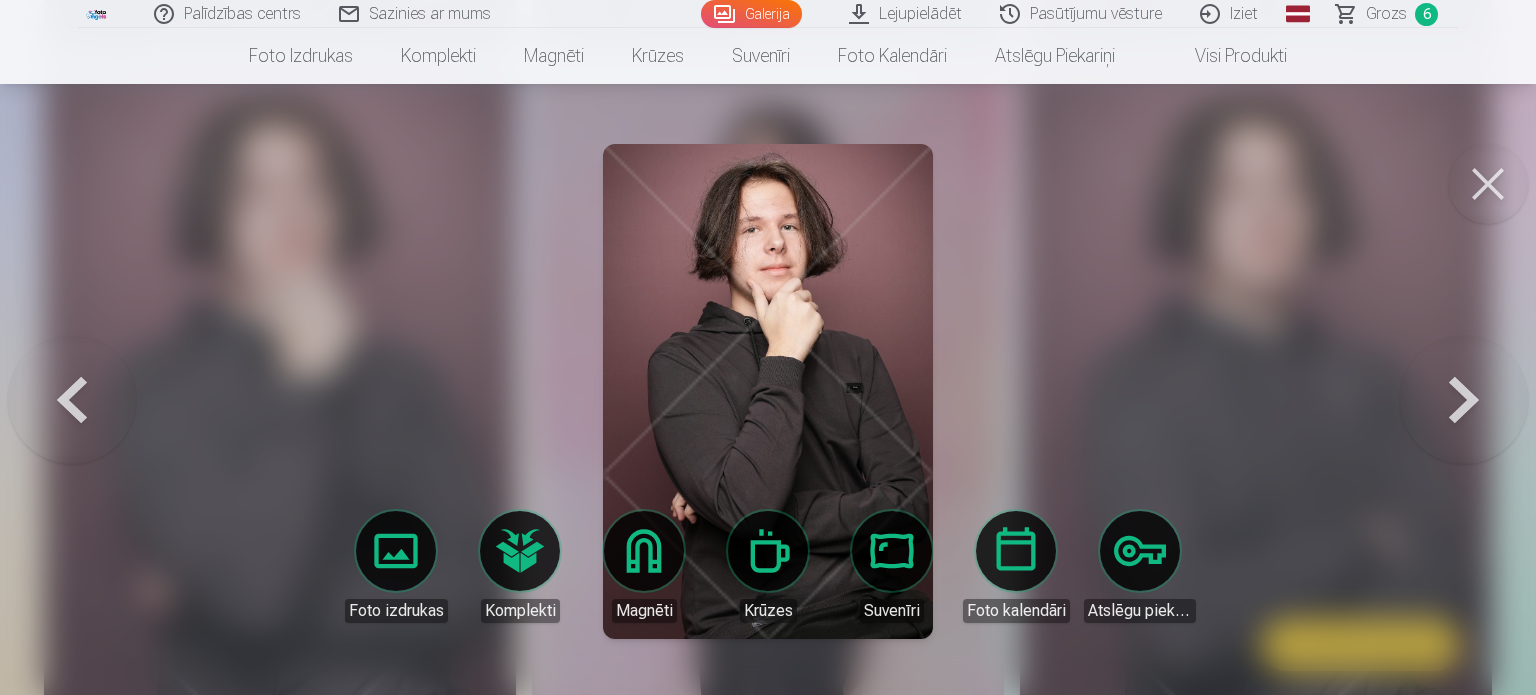 drag, startPoint x: 962, startPoint y: 647, endPoint x: 1304, endPoint y: 250, distance: 523.99713 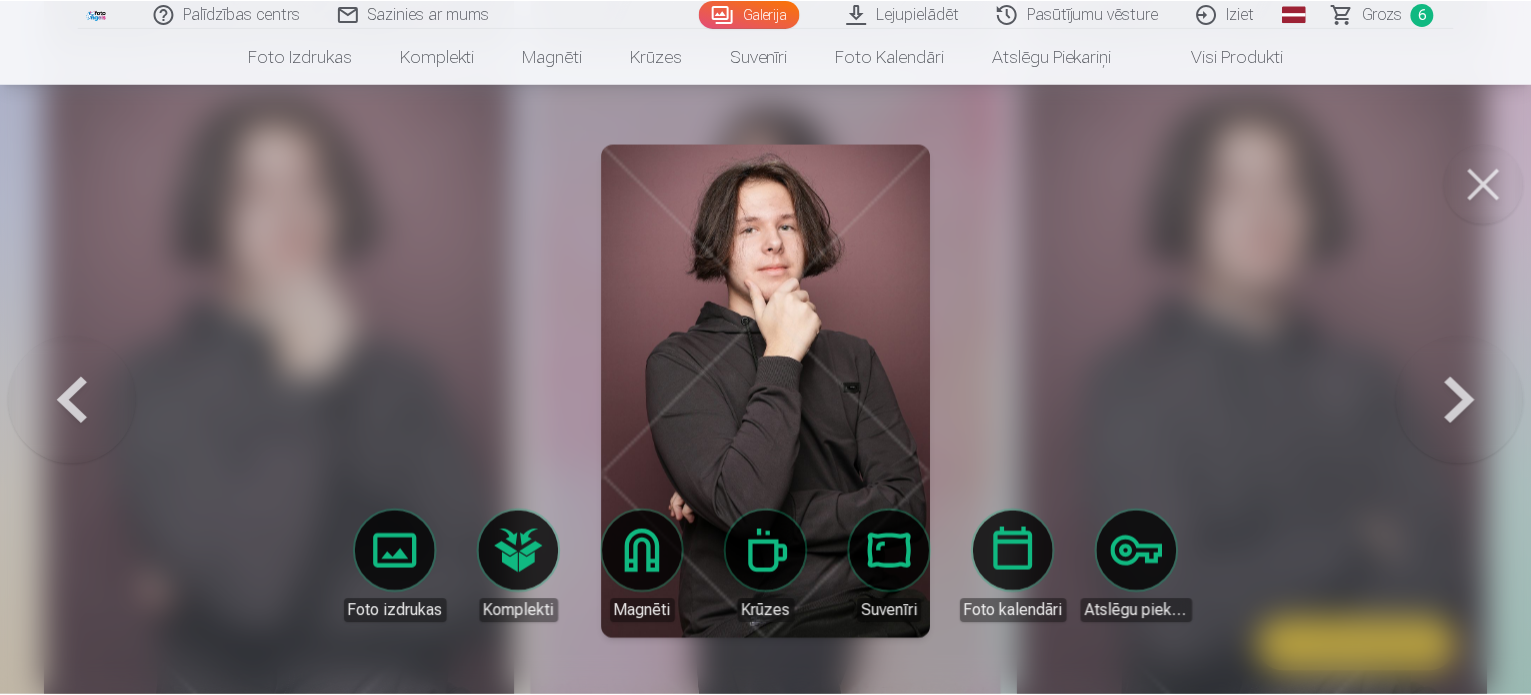 scroll, scrollTop: 9697, scrollLeft: 0, axis: vertical 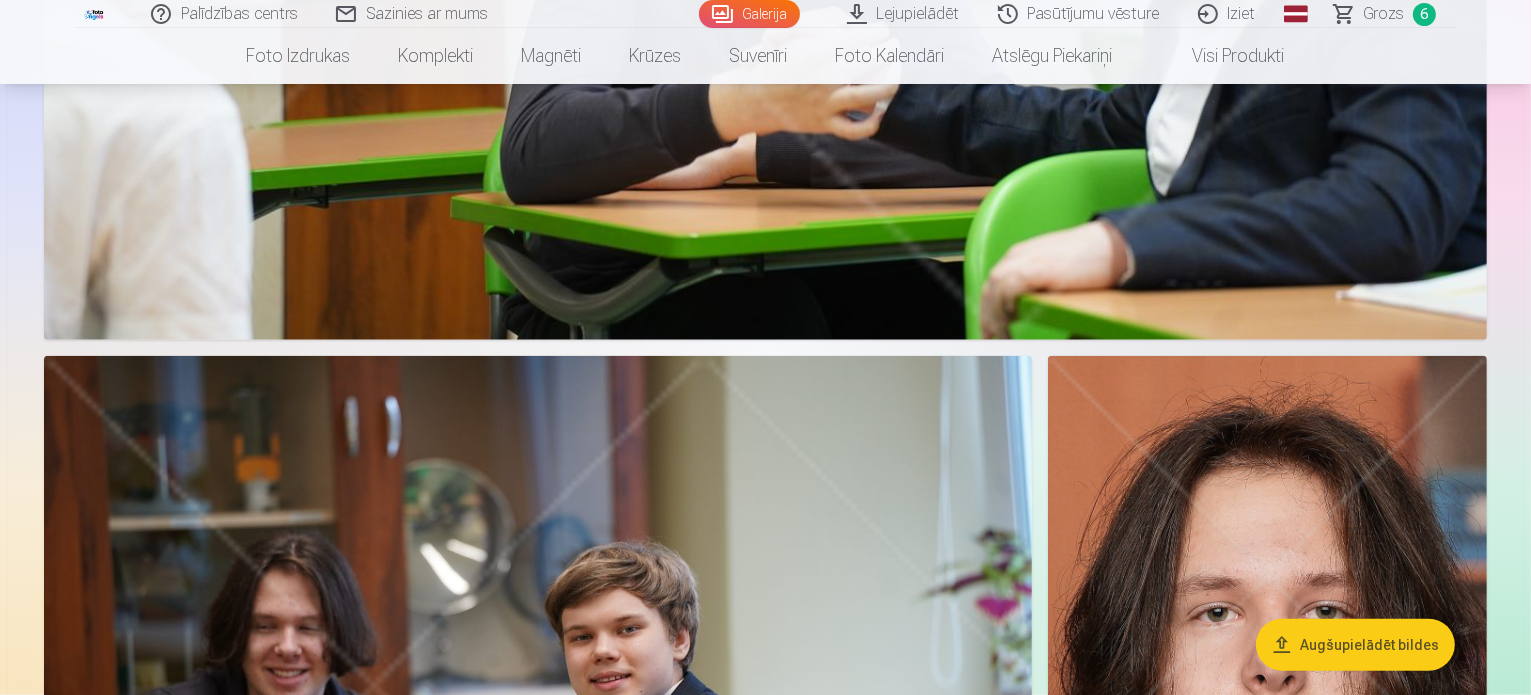 click at bounding box center [1312, -3114] 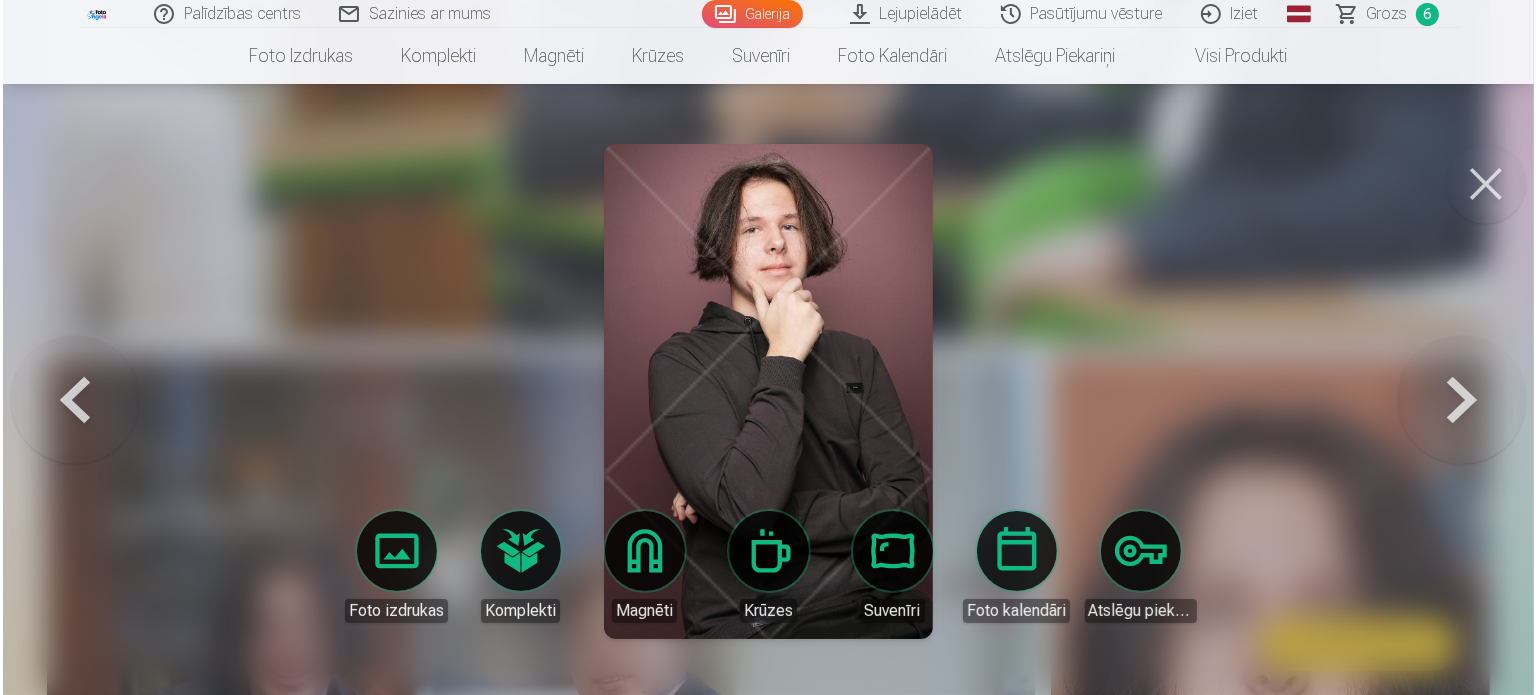 scroll, scrollTop: 9727, scrollLeft: 0, axis: vertical 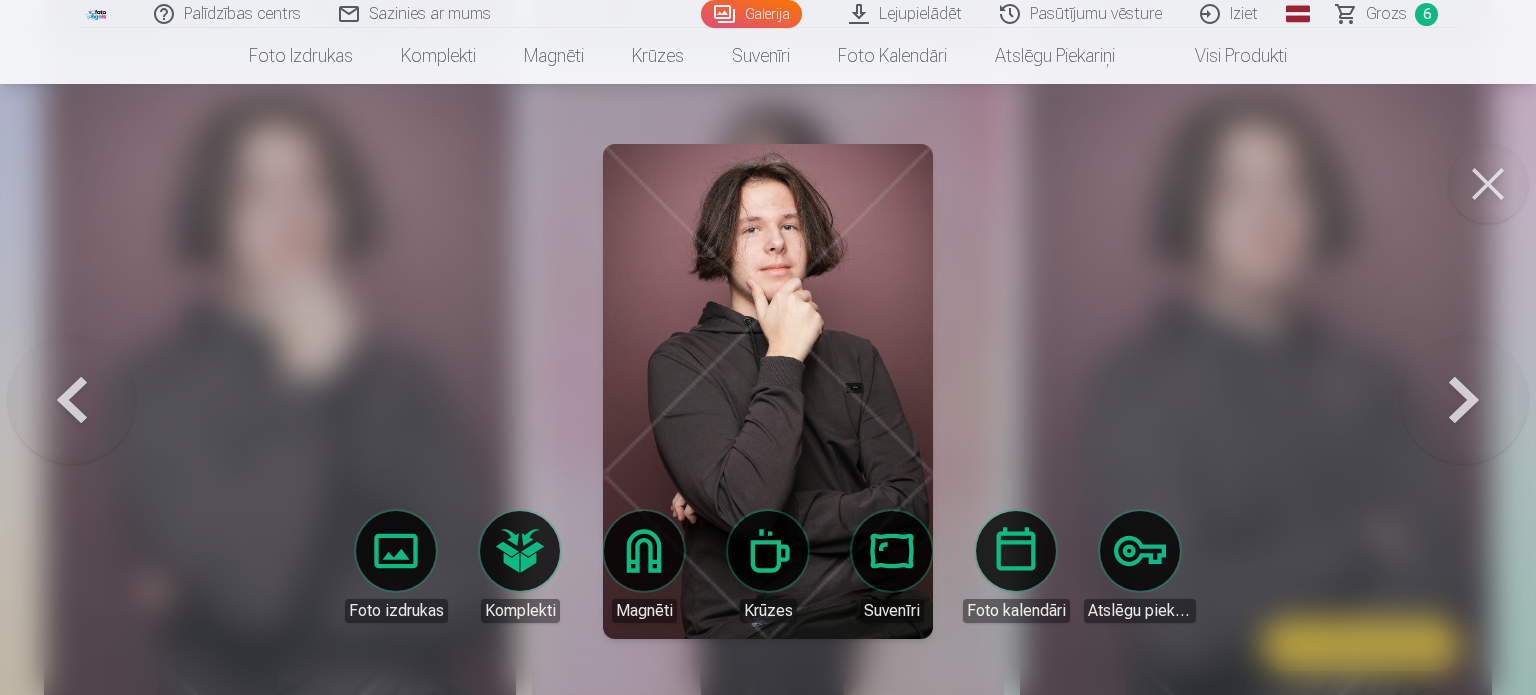 click at bounding box center [768, 347] 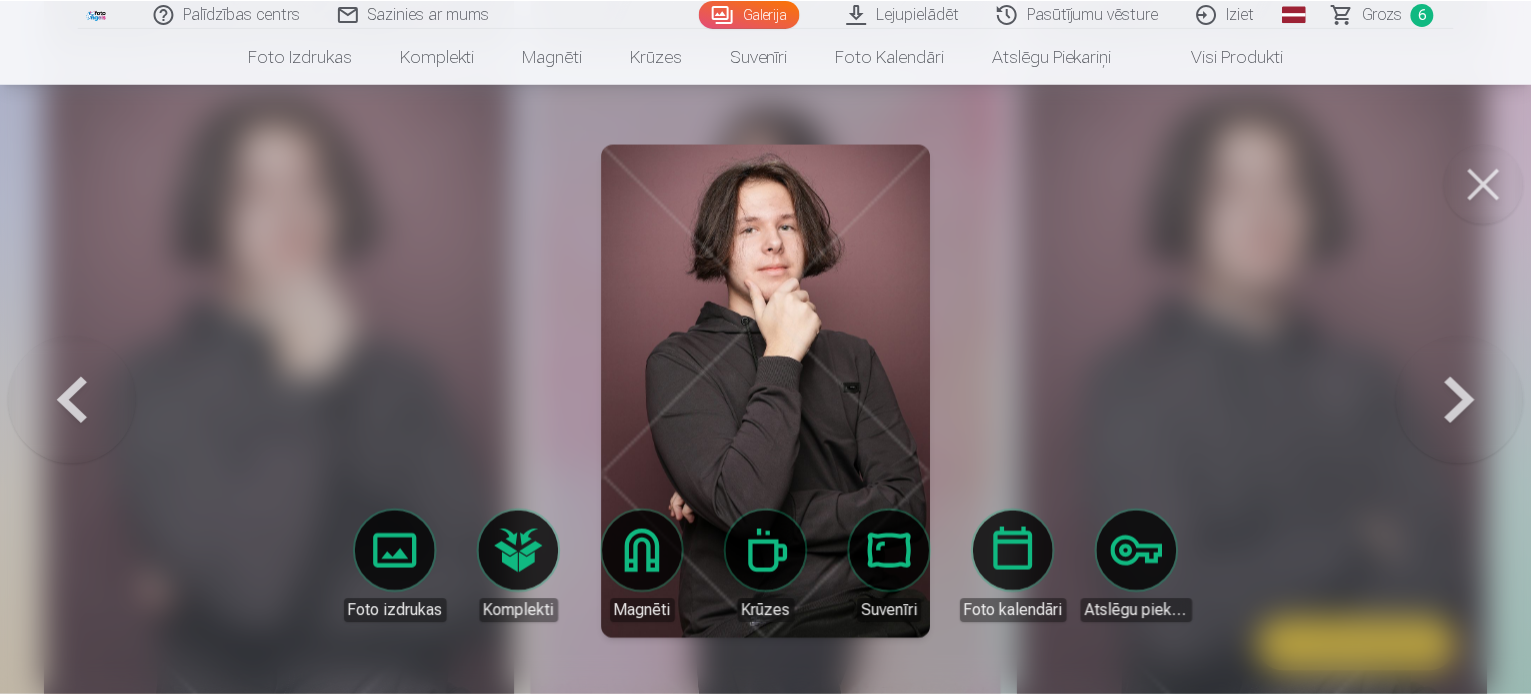 scroll, scrollTop: 9697, scrollLeft: 0, axis: vertical 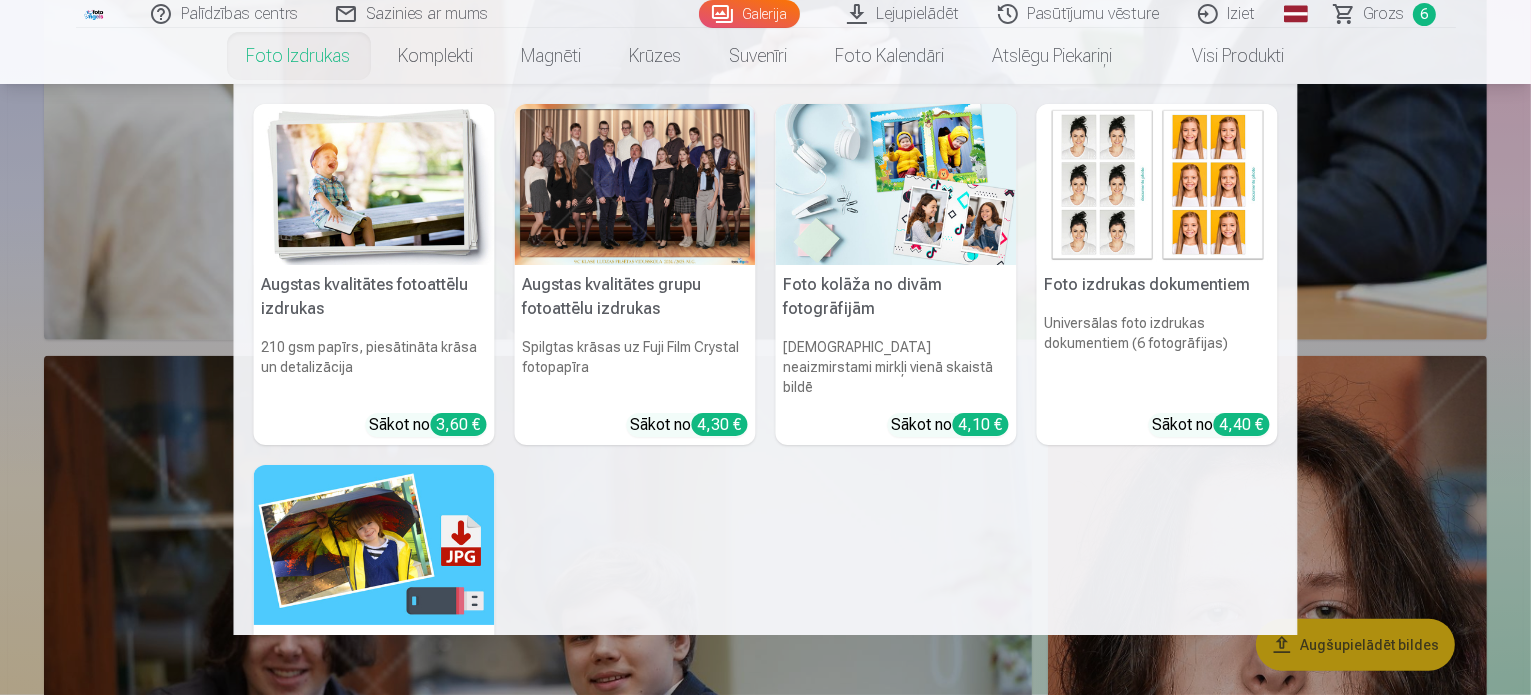 click on "Augstas kvalitātes fotoattēlu izdrukas 210 gsm papīrs, piesātināta krāsa un detalizācija Sākot no  3,60 € Augstas kvalitātes grupu fotoattēlu izdrukas Spilgtas krāsas uz Fuji Film Crystal fotopapīra Sākot no  4,30 € Foto kolāža no divām fotogrāfijām Divi neaizmirstami mirkļi vienā skaistā bildē Sākot no  4,10 € Foto izdrukas dokumentiem Universālas foto izdrukas dokumentiem (6 fotogrāfijas) Sākot no  4,40 € Augstas izšķirtspējas digitālais fotoattēls JPG formātā Iemūžiniet savas atmiņas ērtā digitālā veidā Sākot no  6,00 € See all products" at bounding box center (765, 359) 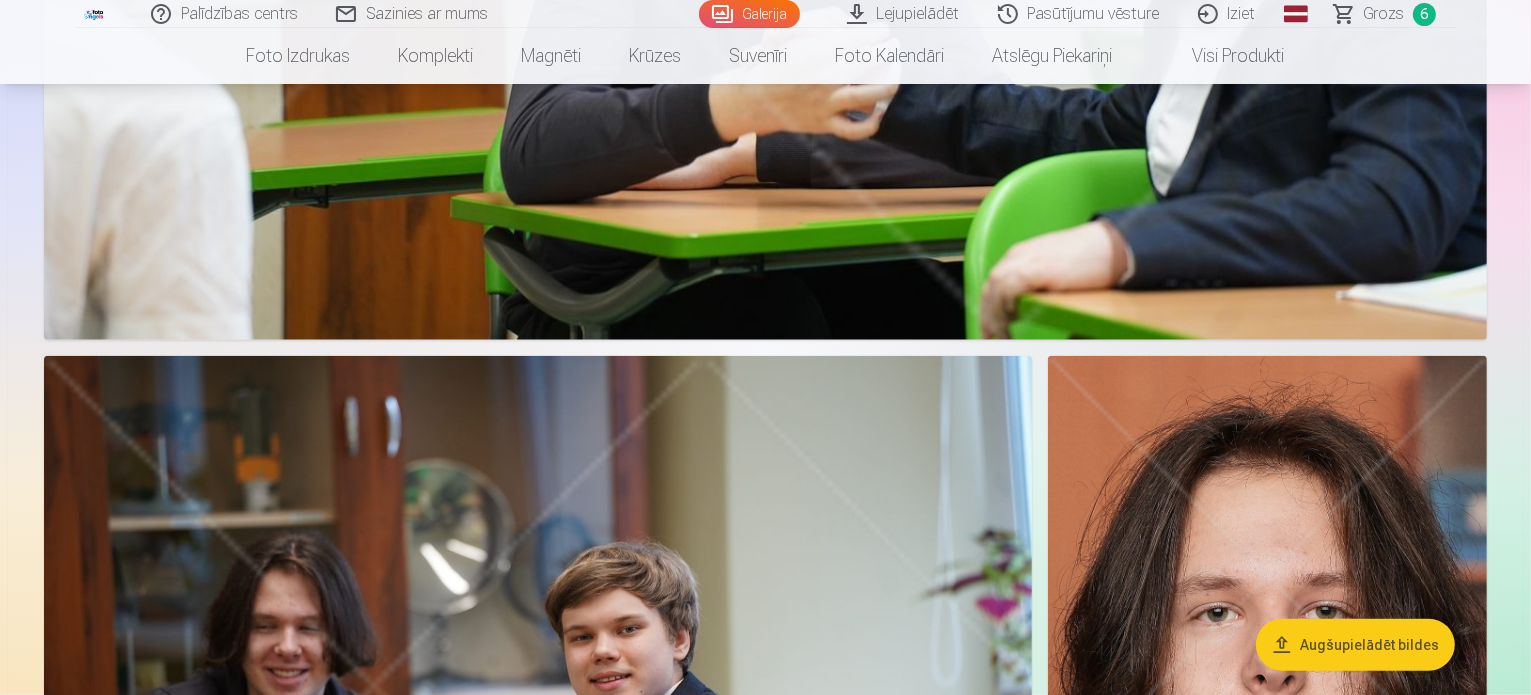 click at bounding box center (1312, -3114) 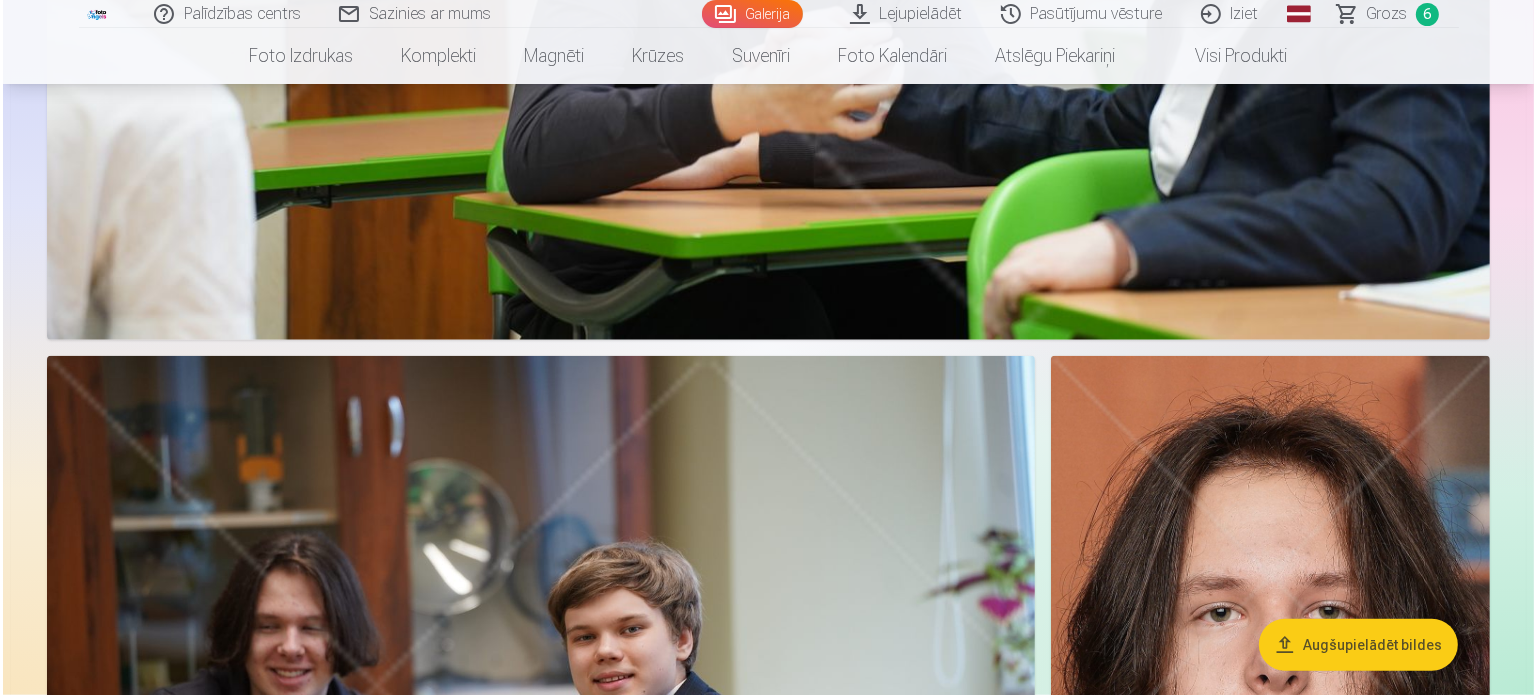 scroll, scrollTop: 9727, scrollLeft: 0, axis: vertical 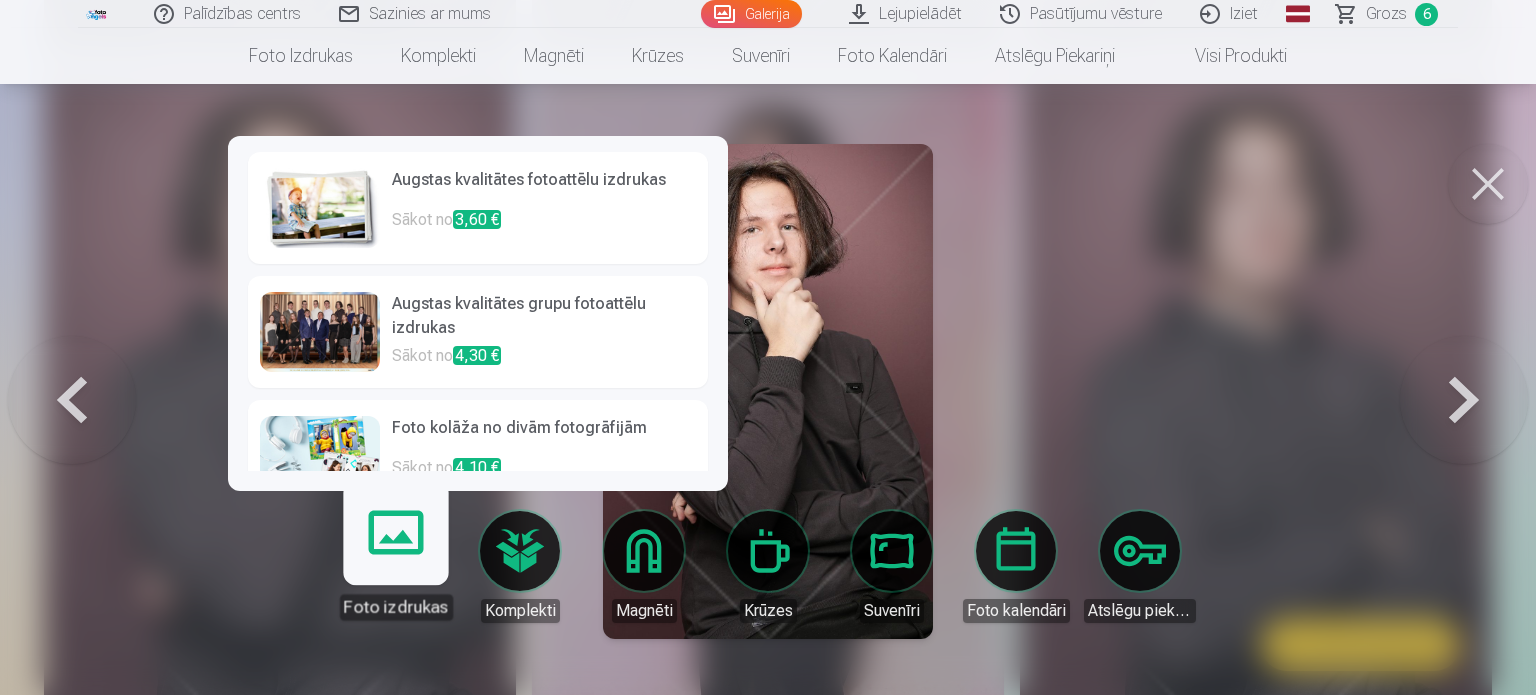click on "Foto izdrukas" at bounding box center [395, 558] 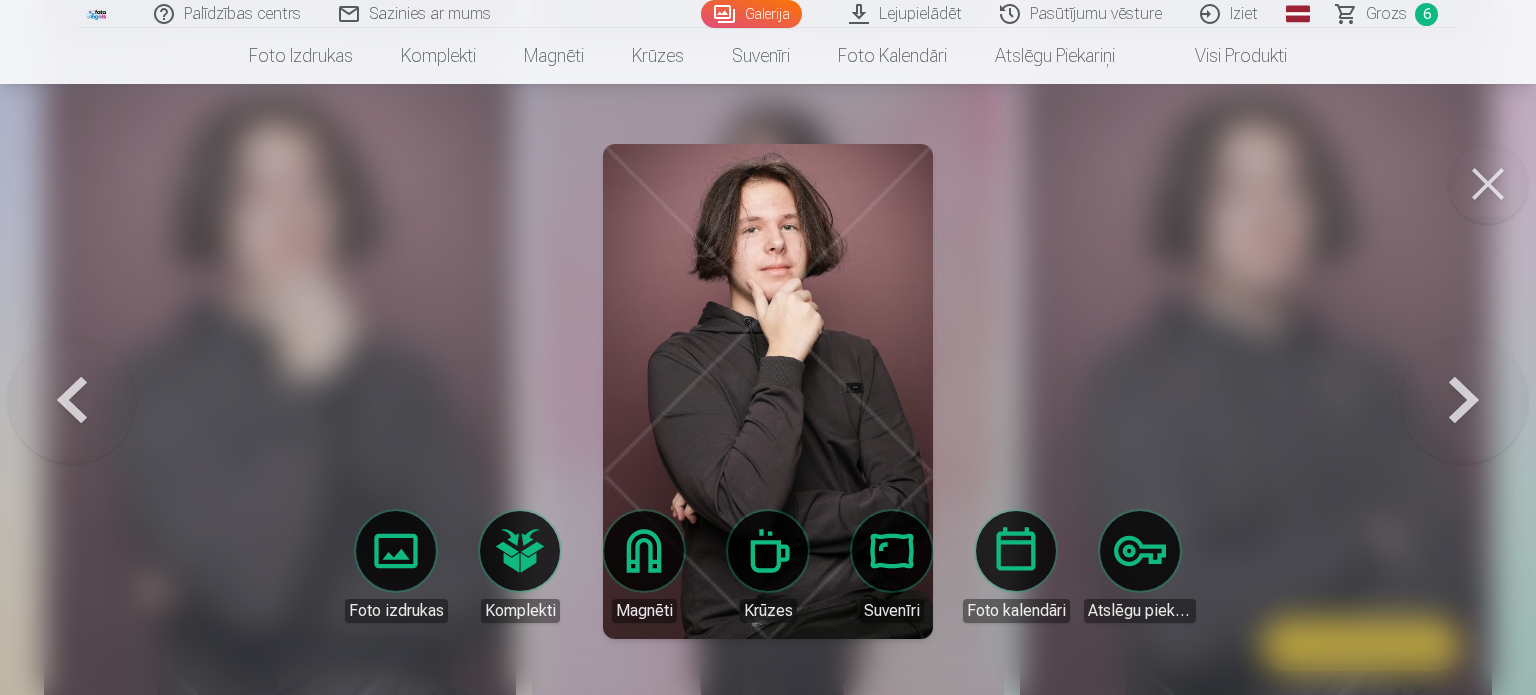 click on "Visi produkti" at bounding box center (1225, 56) 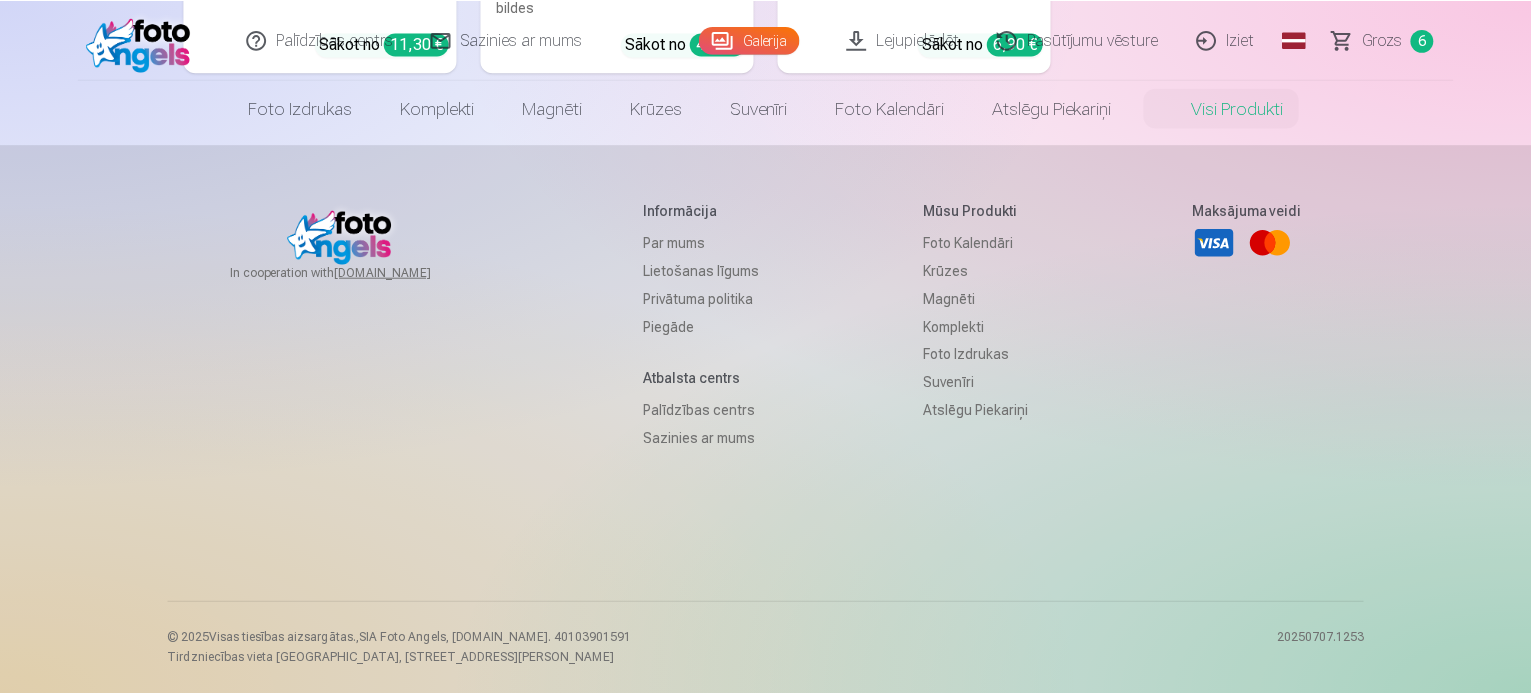 scroll, scrollTop: 0, scrollLeft: 0, axis: both 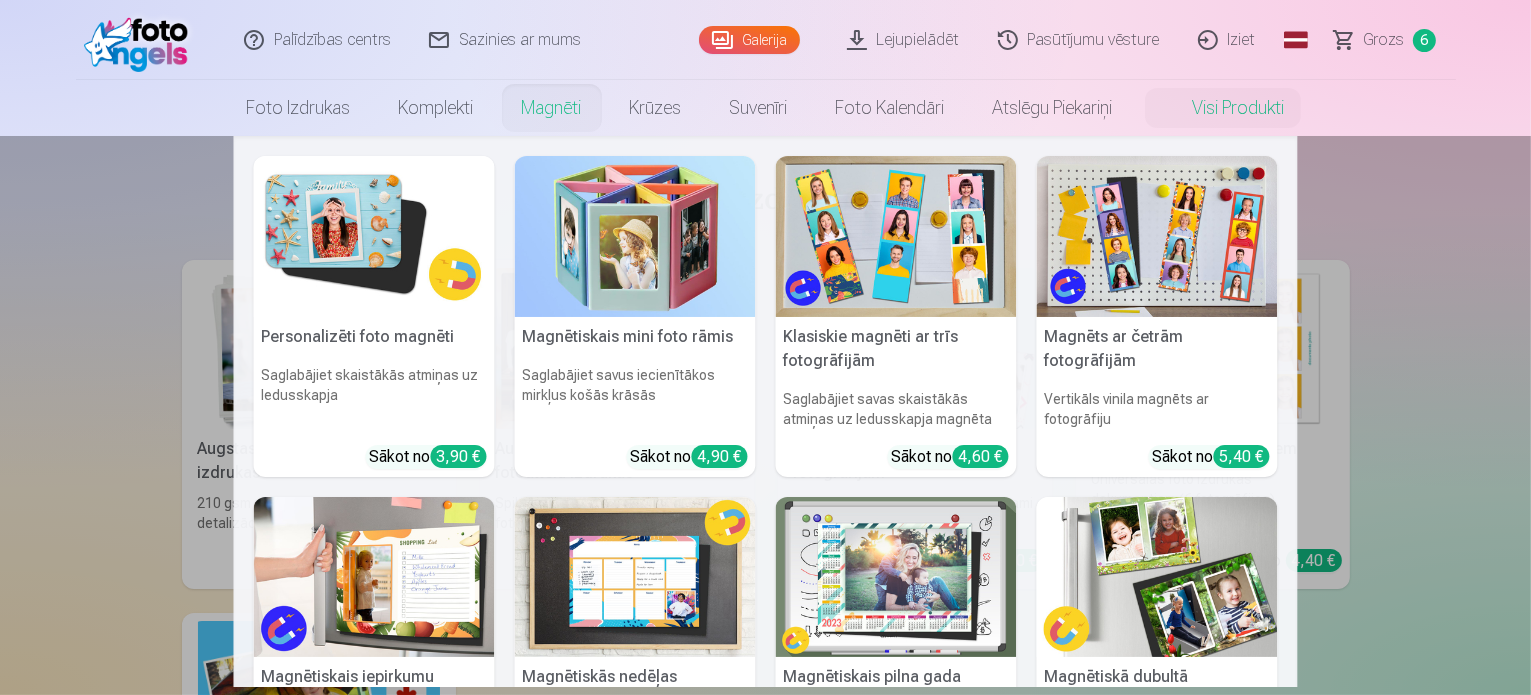 click on "Magnēti" at bounding box center (552, 108) 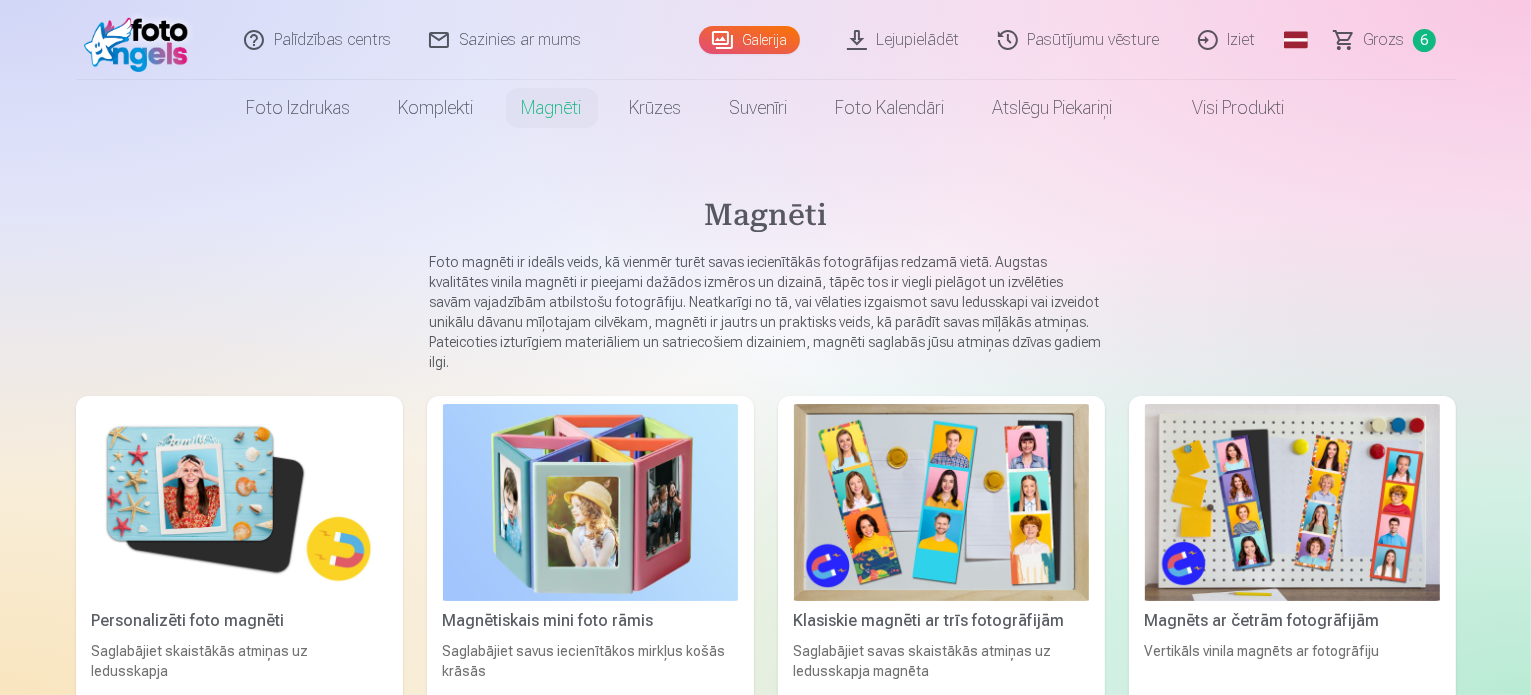 click on "Grozs" at bounding box center [1384, 40] 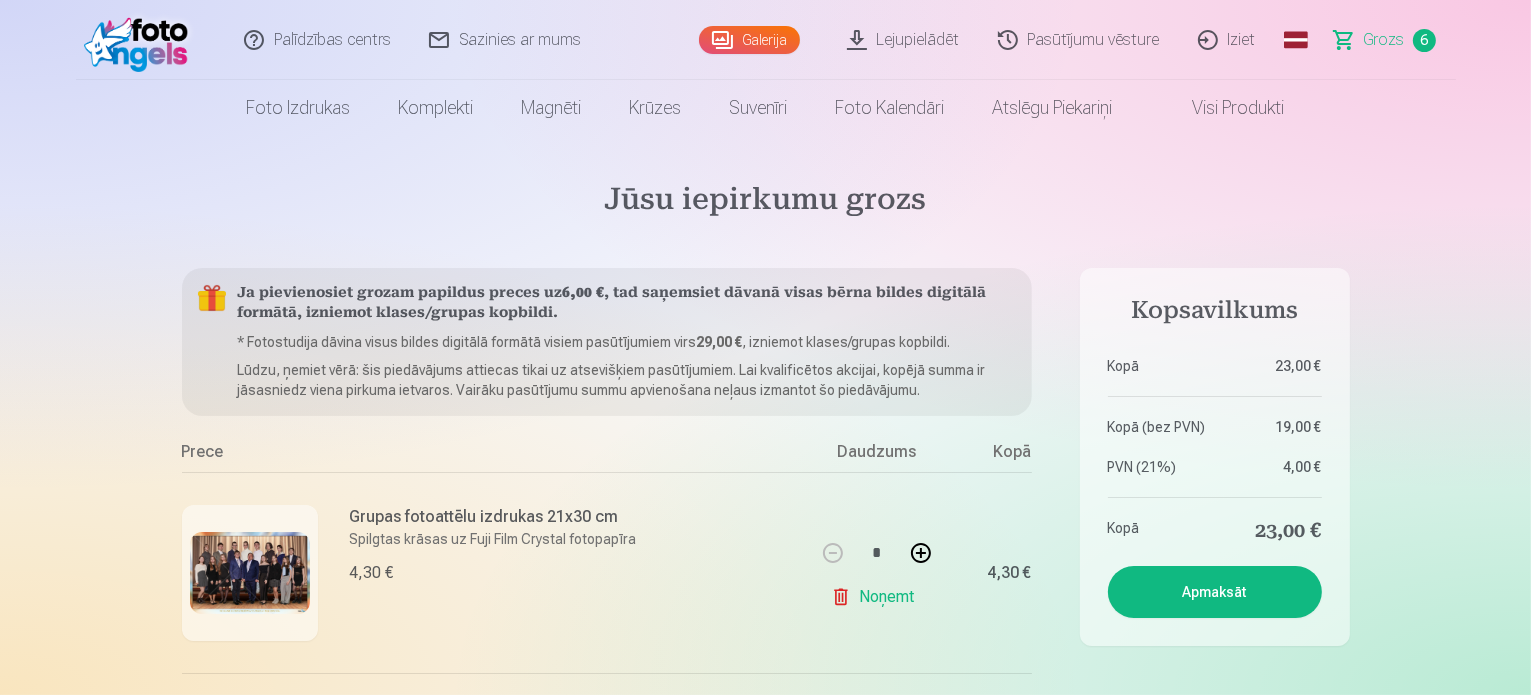 drag, startPoint x: 1248, startPoint y: 209, endPoint x: 951, endPoint y: 186, distance: 297.88925 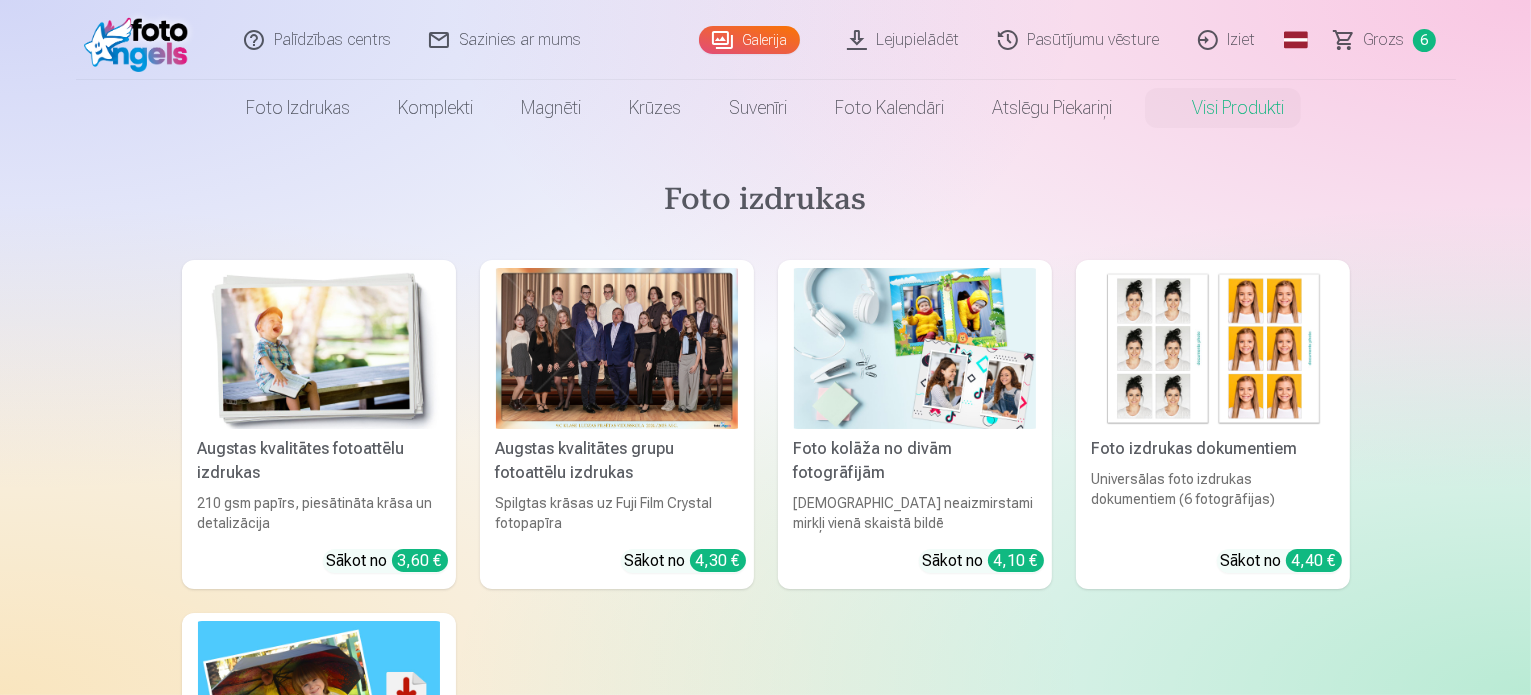 click on "Galerija" at bounding box center [749, 40] 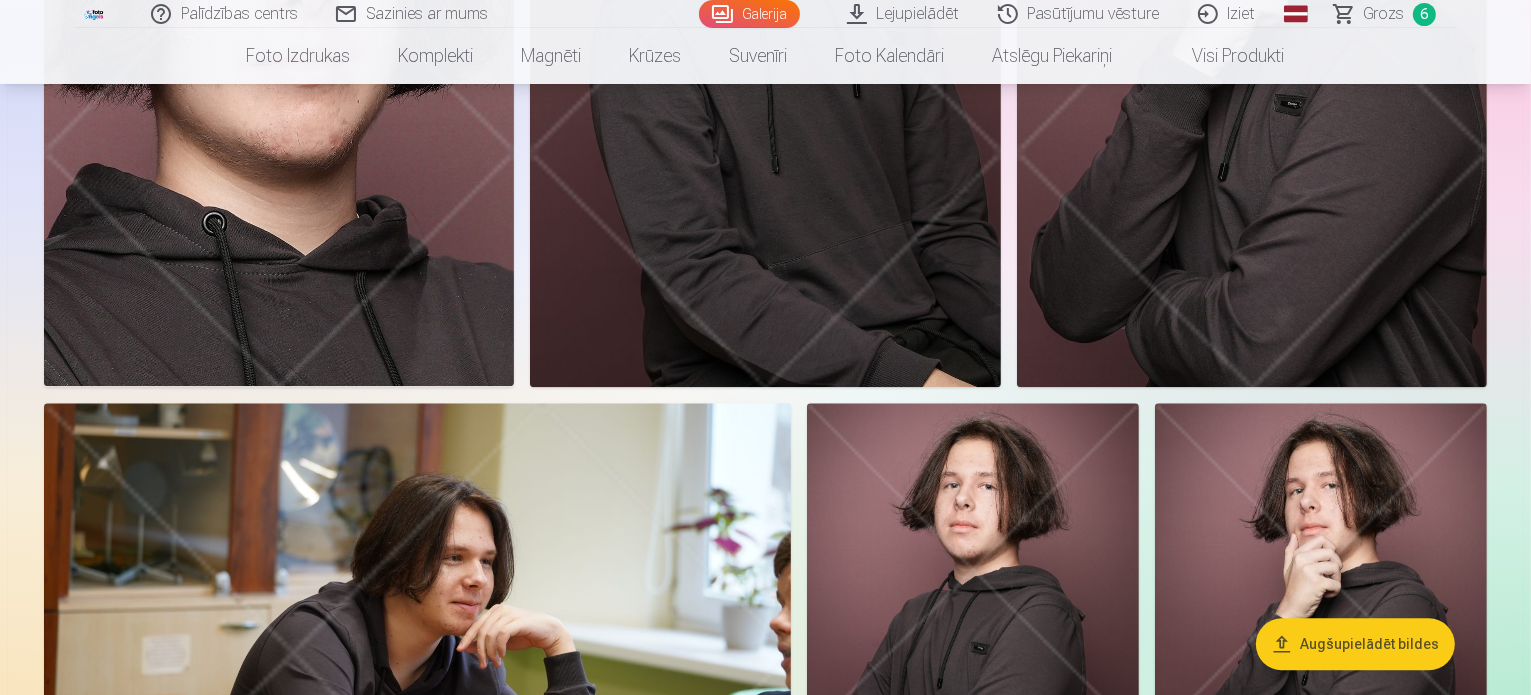 scroll, scrollTop: 5474, scrollLeft: 0, axis: vertical 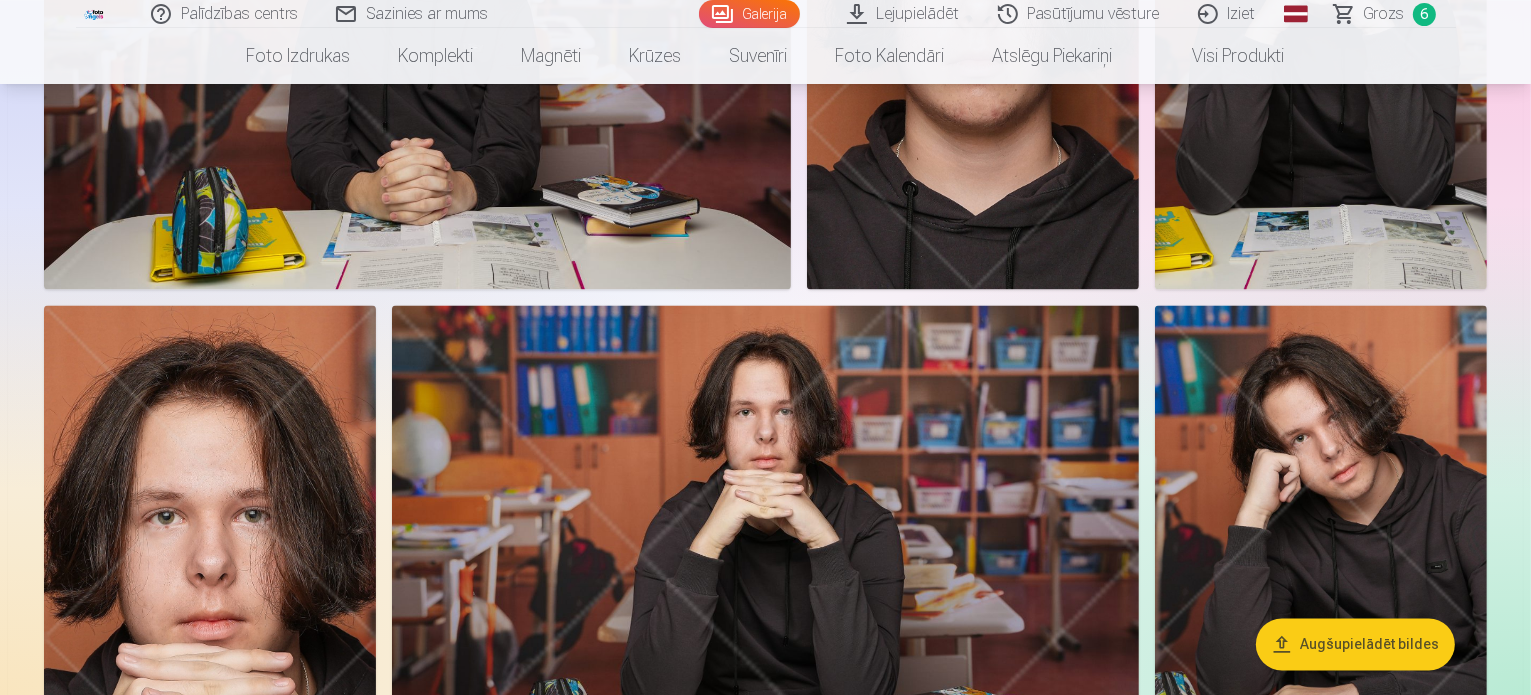 click at bounding box center (973, -3779) 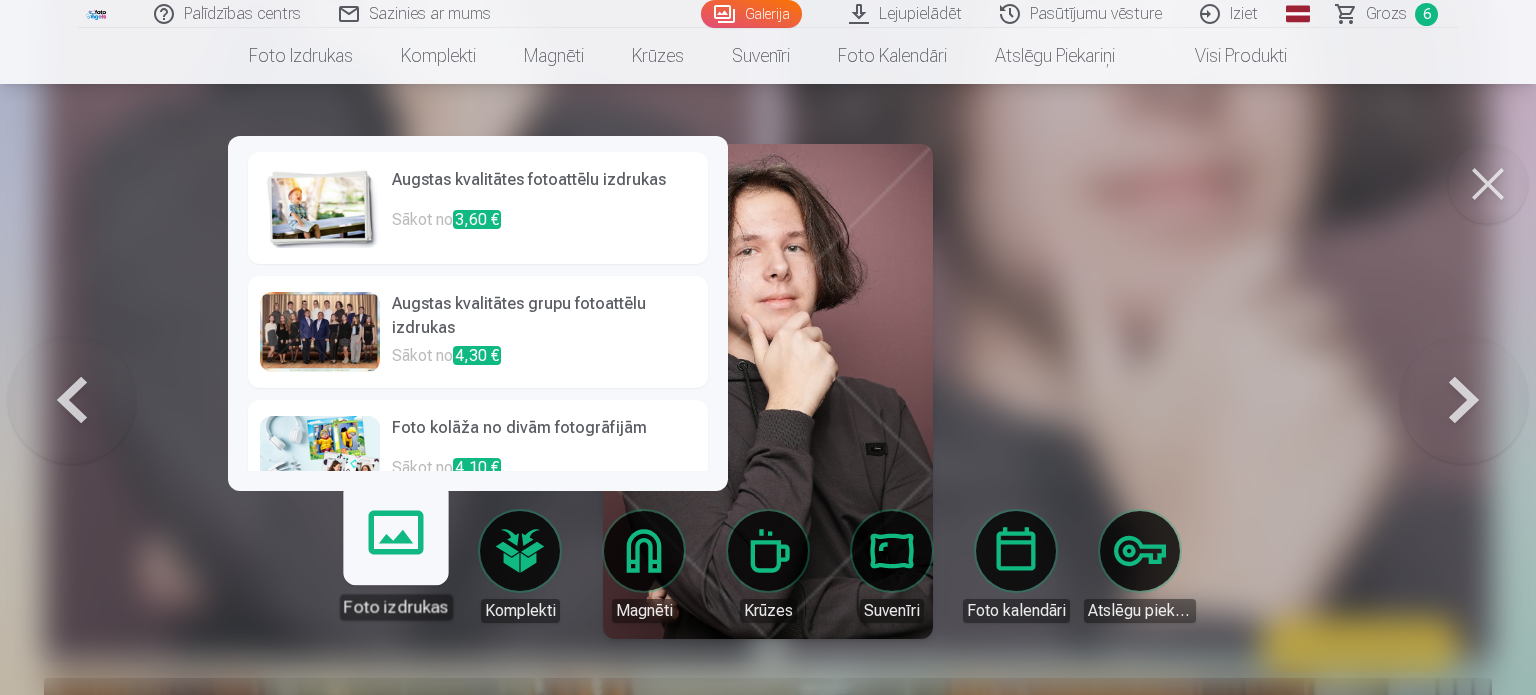 click on "Foto izdrukas" at bounding box center (395, 558) 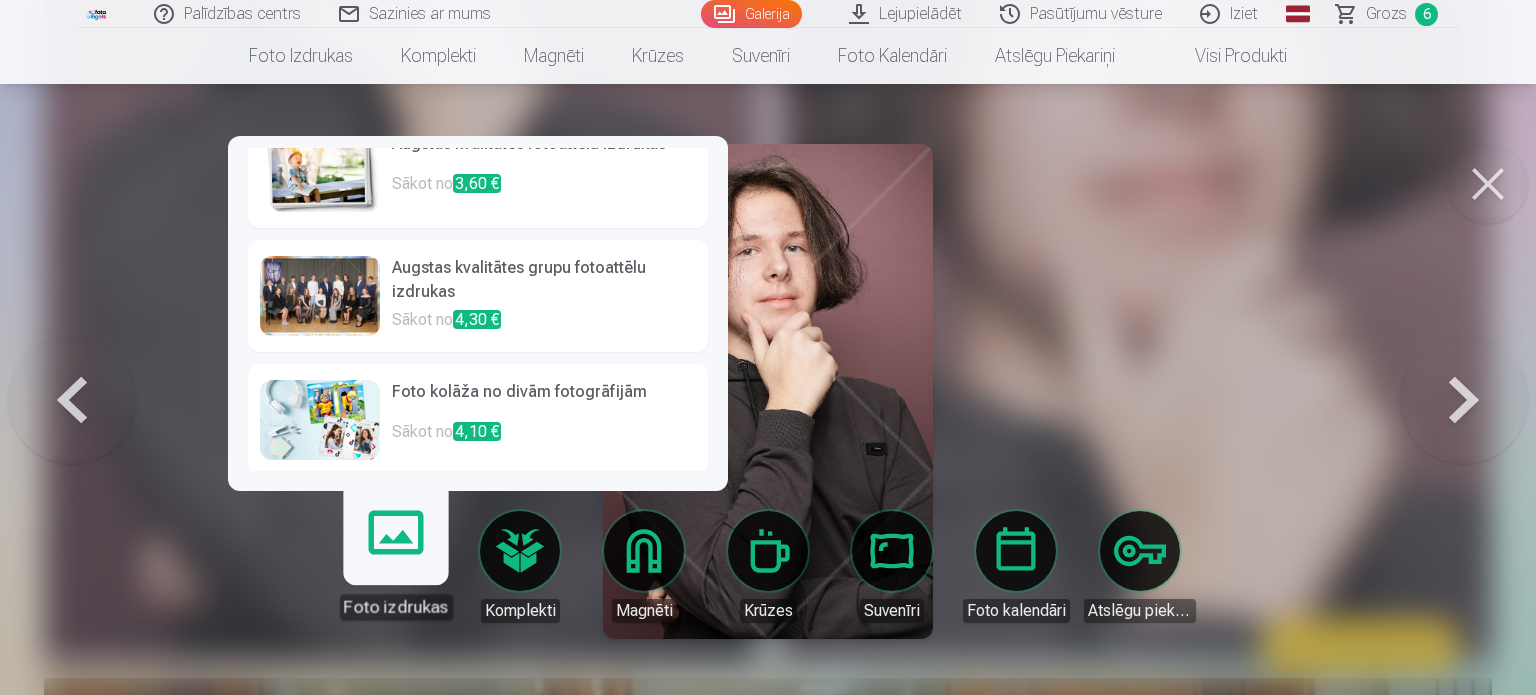 scroll, scrollTop: 0, scrollLeft: 0, axis: both 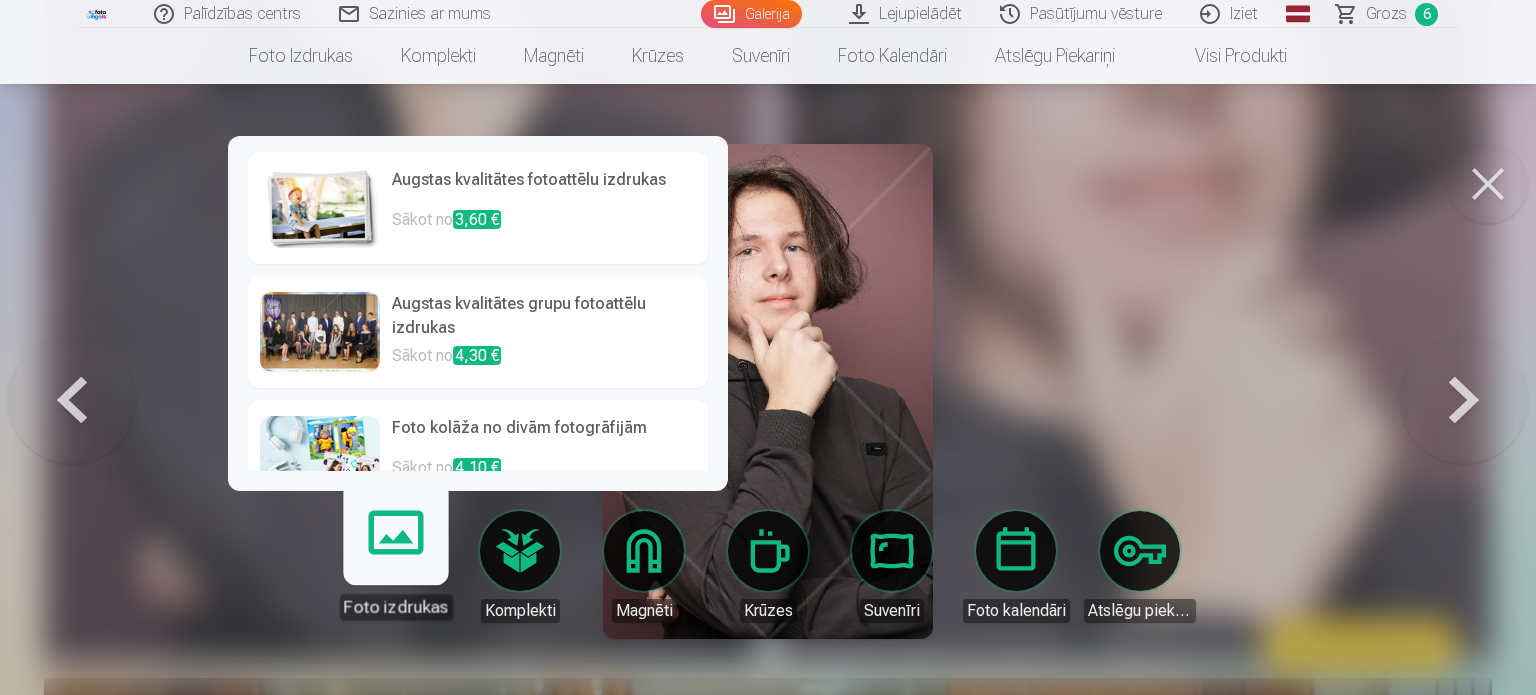 click on "Augstas kvalitātes fotoattēlu izdrukas" at bounding box center (544, 188) 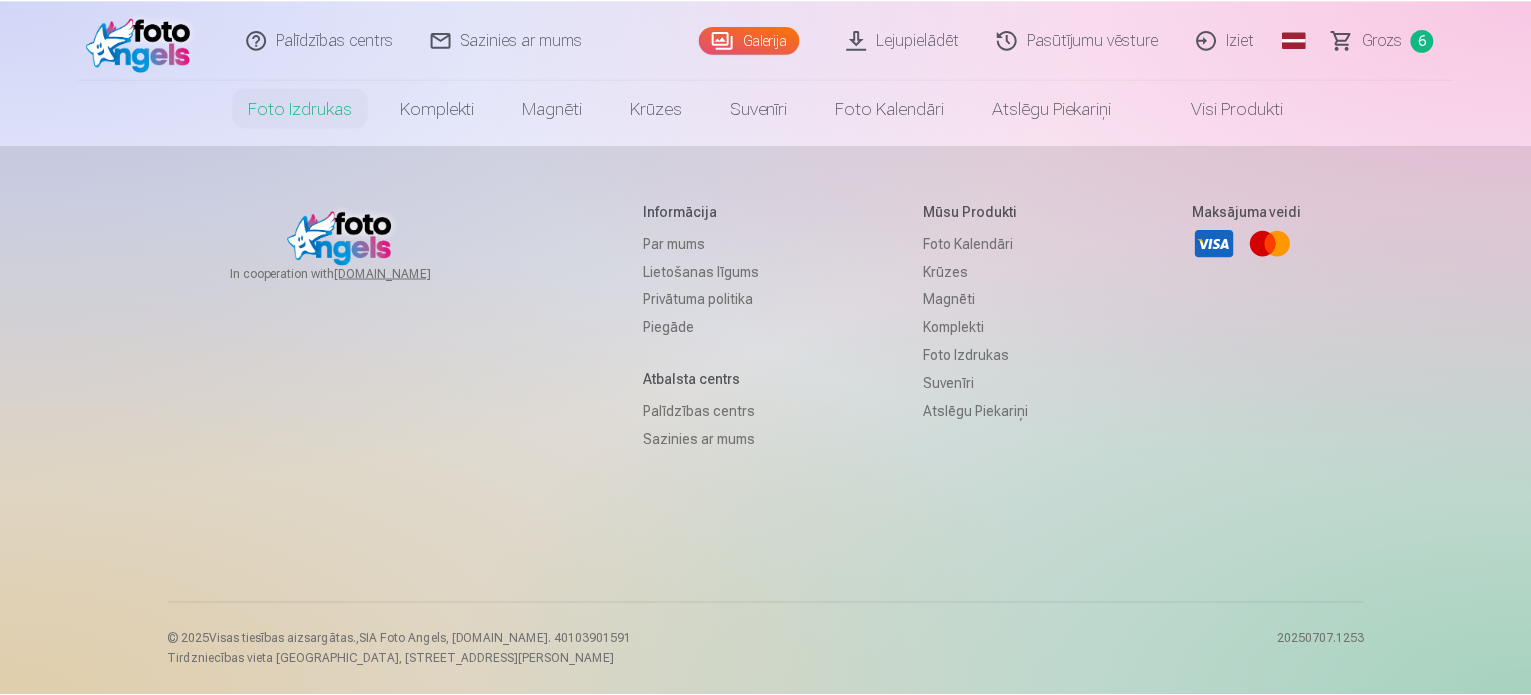 scroll, scrollTop: 0, scrollLeft: 0, axis: both 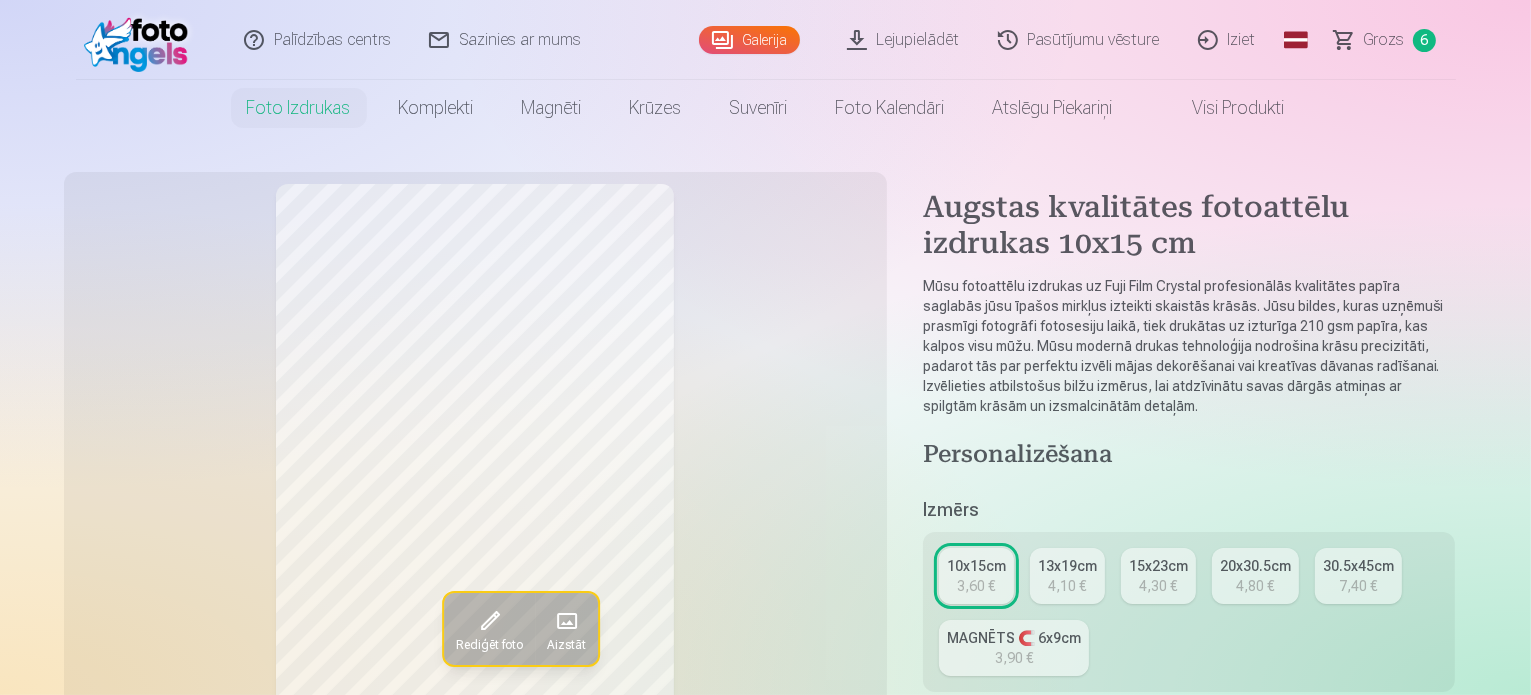 click on "3,60 €" at bounding box center [976, 586] 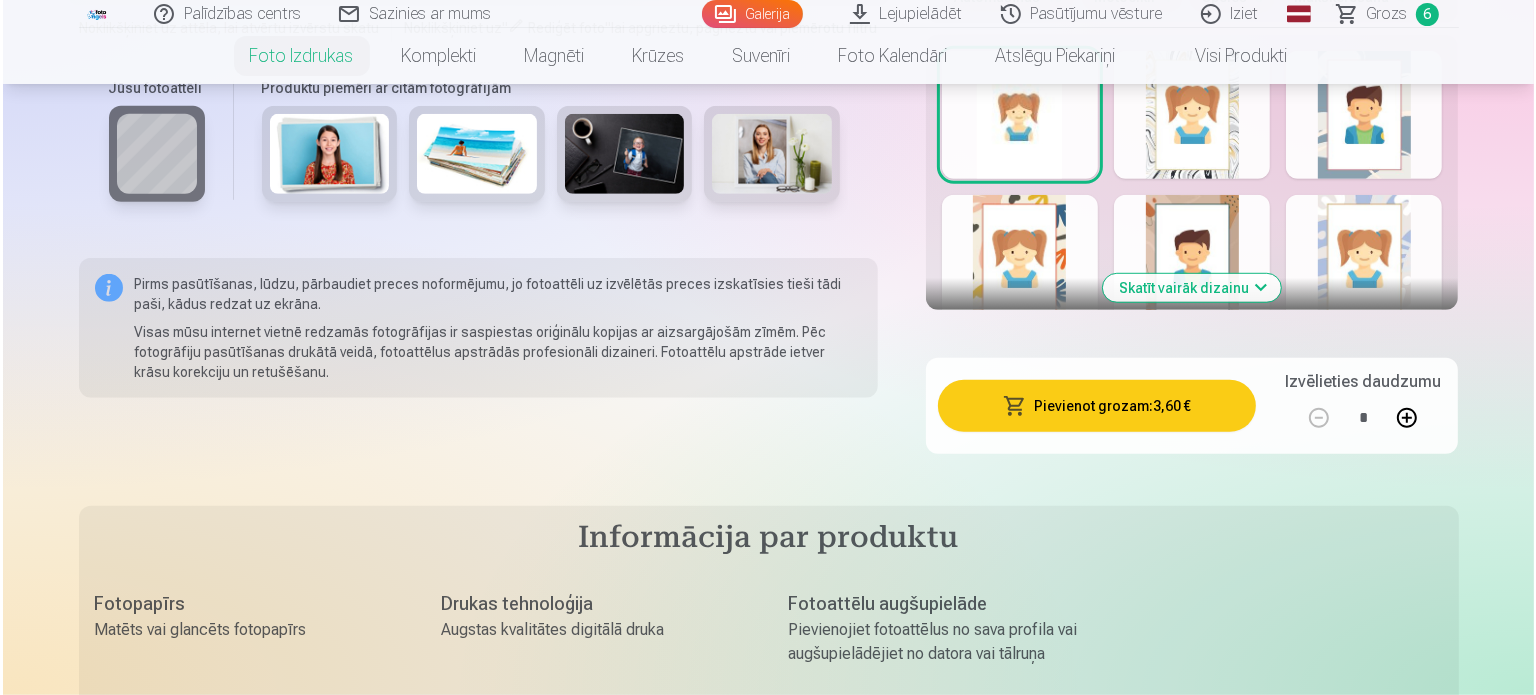 scroll, scrollTop: 1320, scrollLeft: 0, axis: vertical 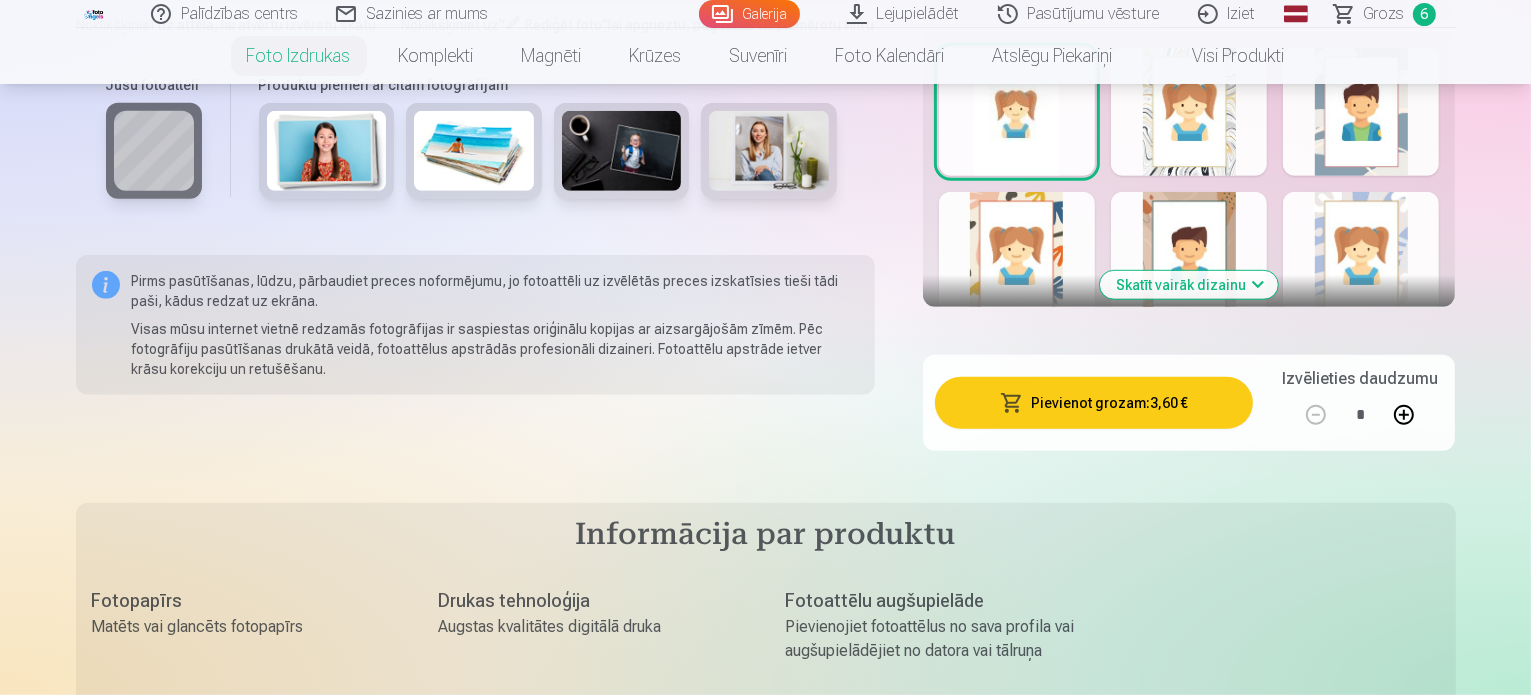 click on "Pievienot grozam :  3,60 €" at bounding box center [1094, 403] 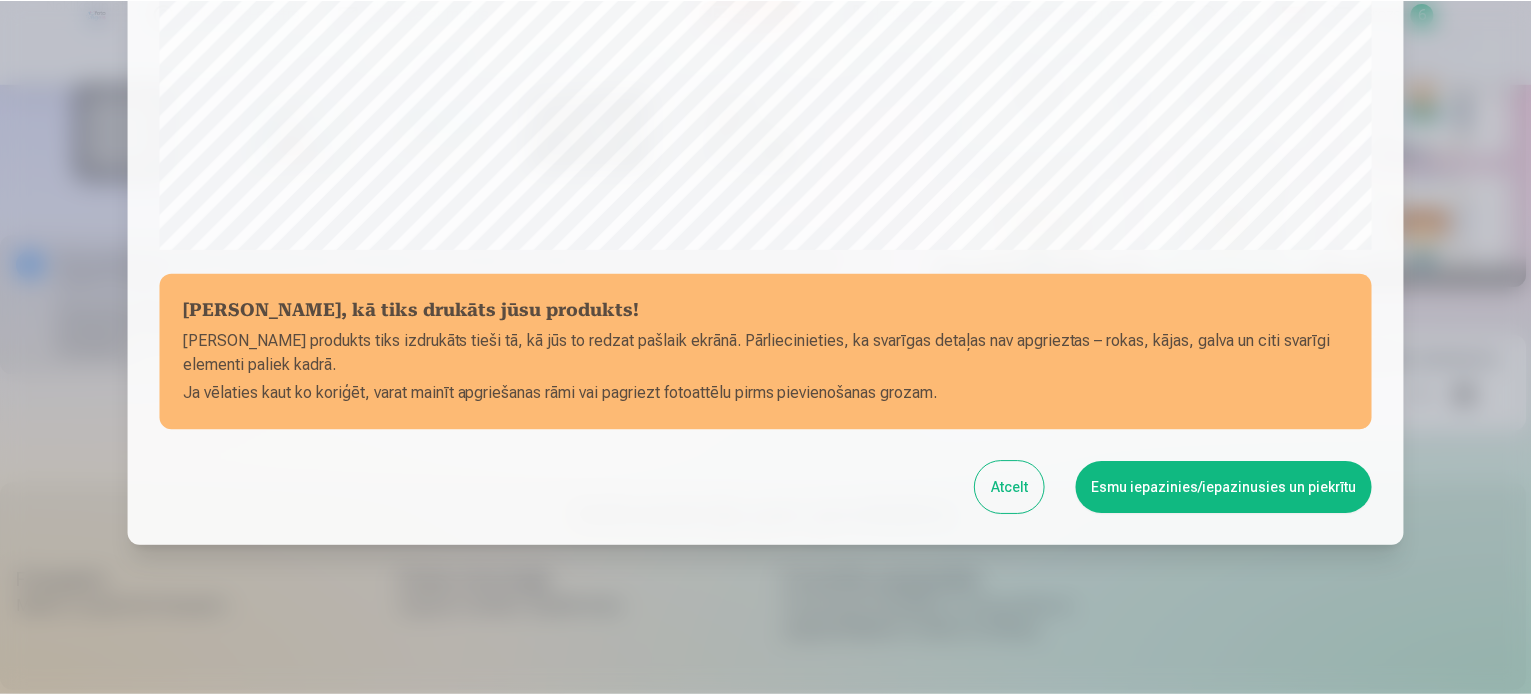 scroll, scrollTop: 744, scrollLeft: 0, axis: vertical 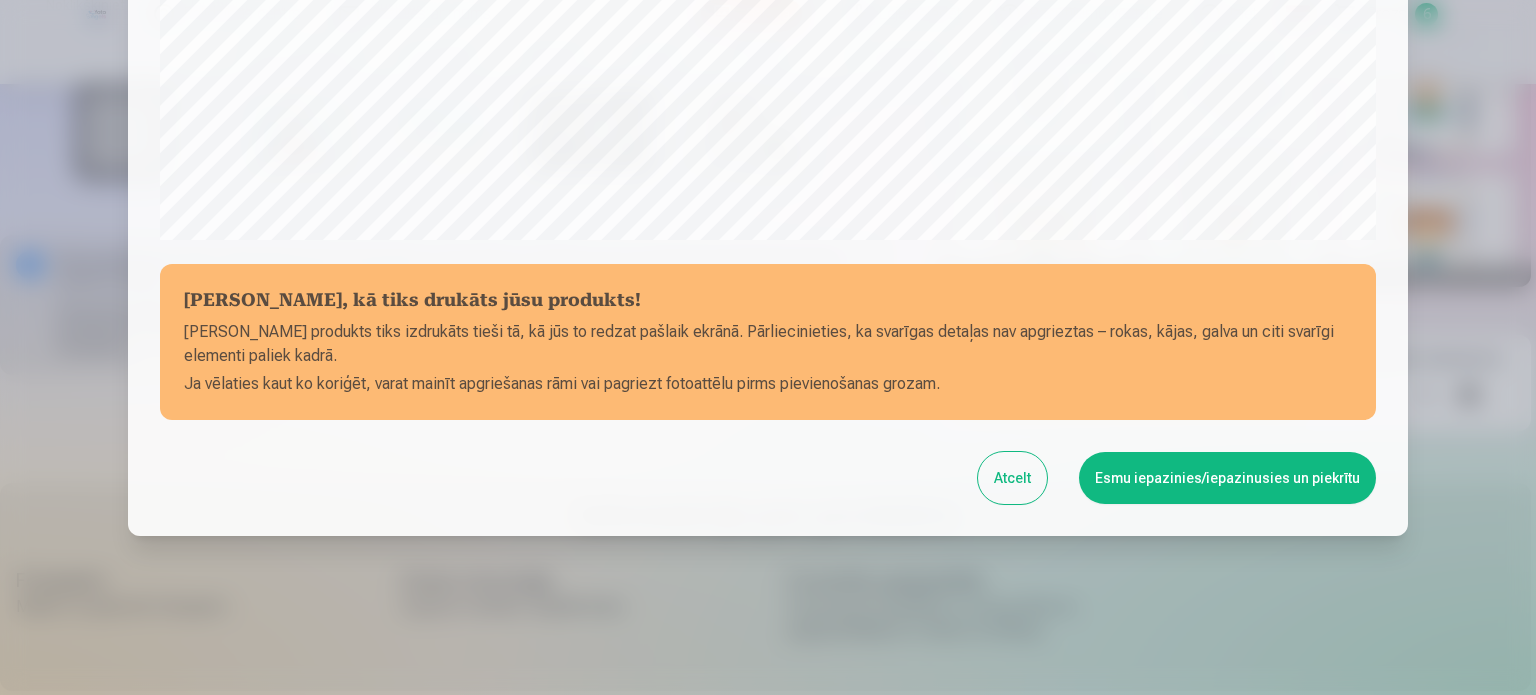 click on "Esmu iepazinies/iepazinusies un piekrītu" at bounding box center [1227, 478] 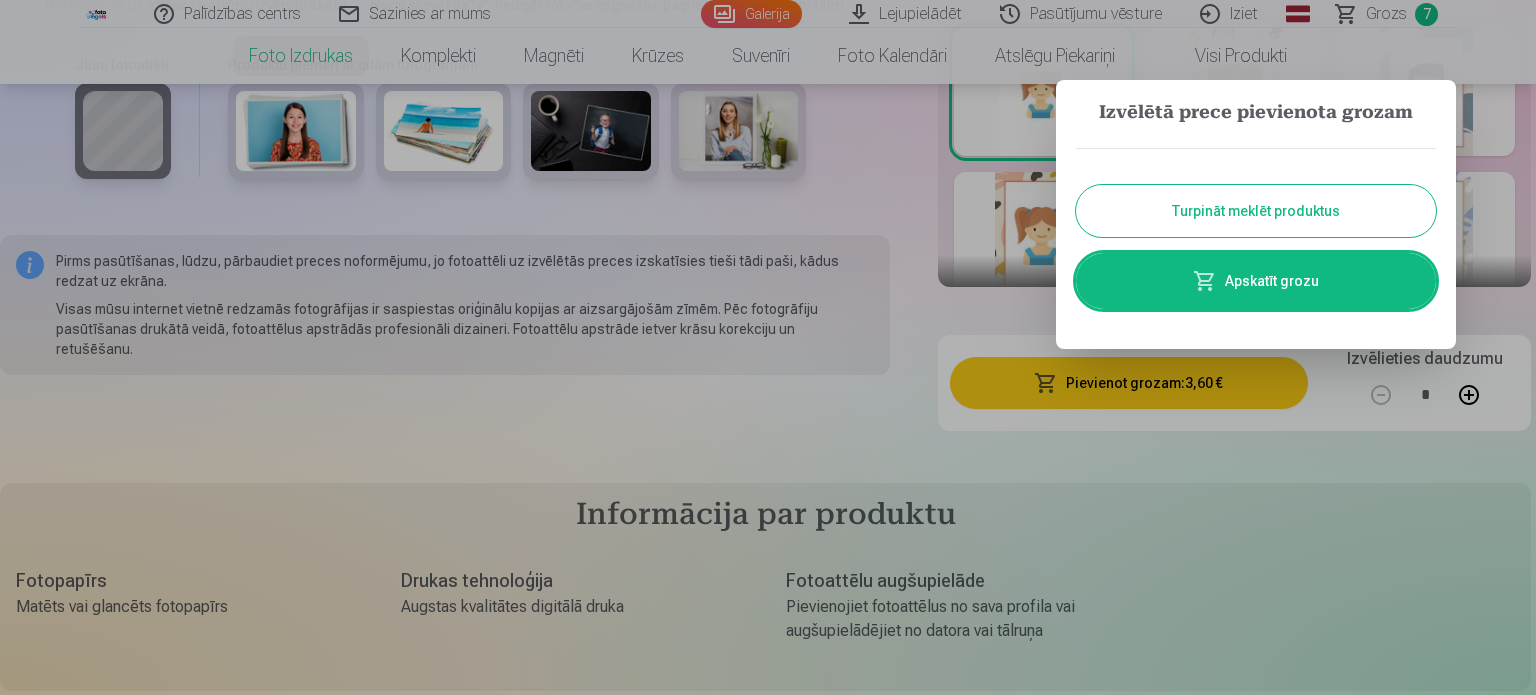 click on "Turpināt meklēt produktus" at bounding box center (1256, 211) 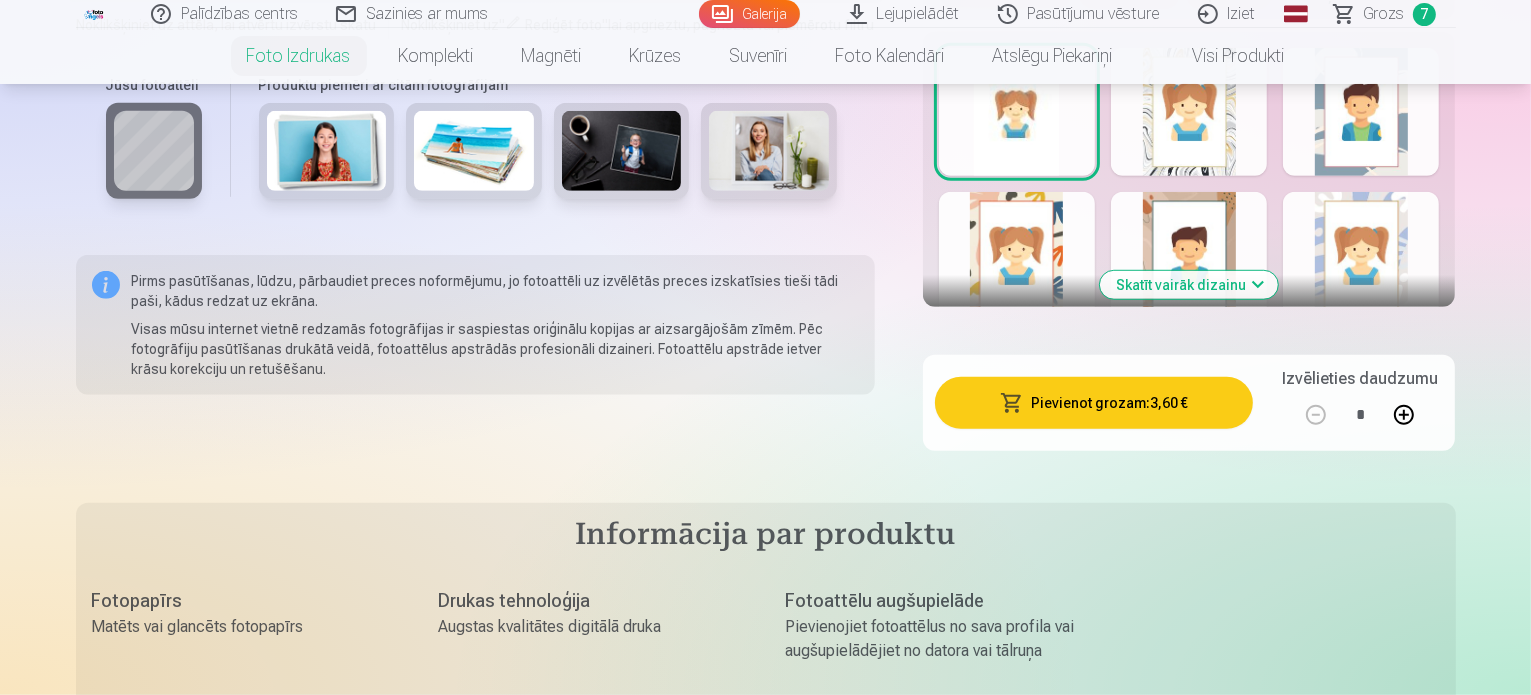 scroll, scrollTop: 712, scrollLeft: 0, axis: vertical 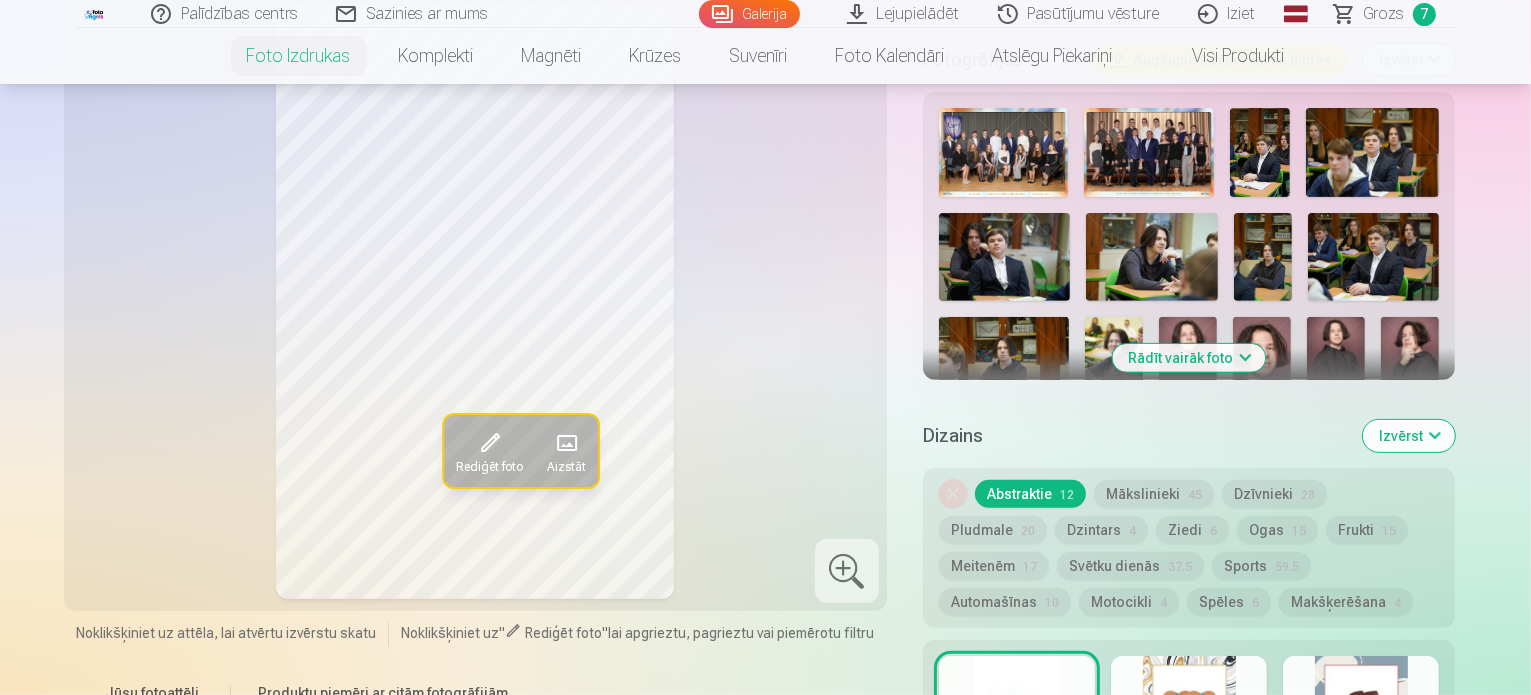 click on "Grozs" at bounding box center [1384, 14] 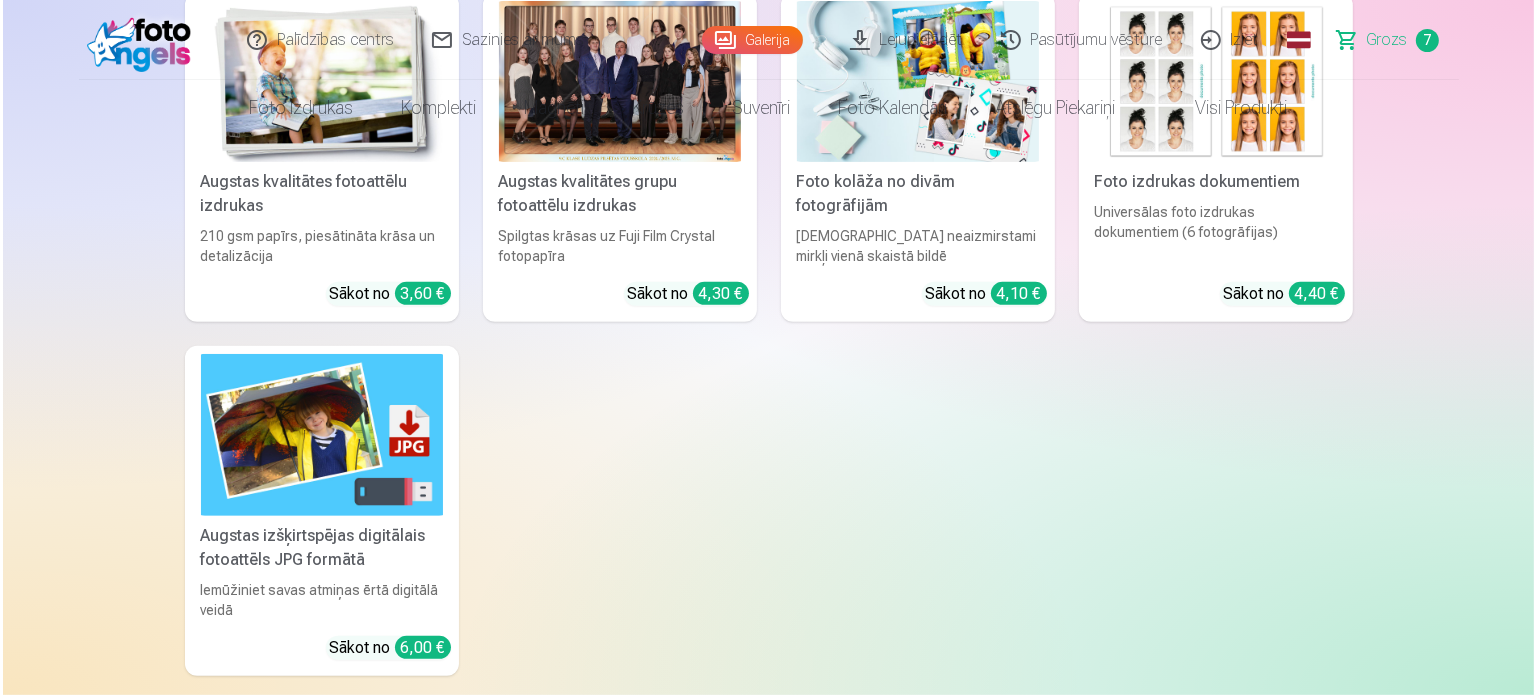 scroll, scrollTop: 0, scrollLeft: 0, axis: both 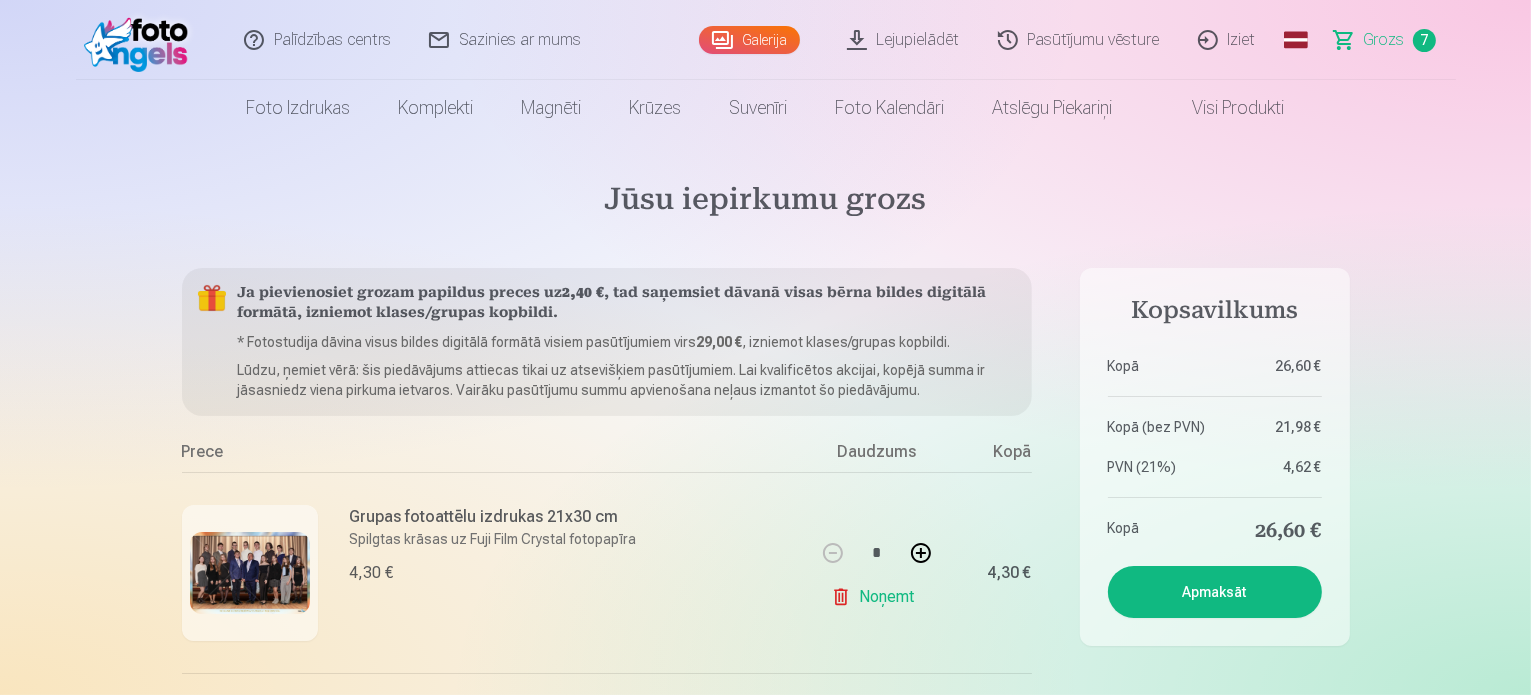 click on "Grupas fotoattēlu izdrukas 21x30 cm" at bounding box center [493, 517] 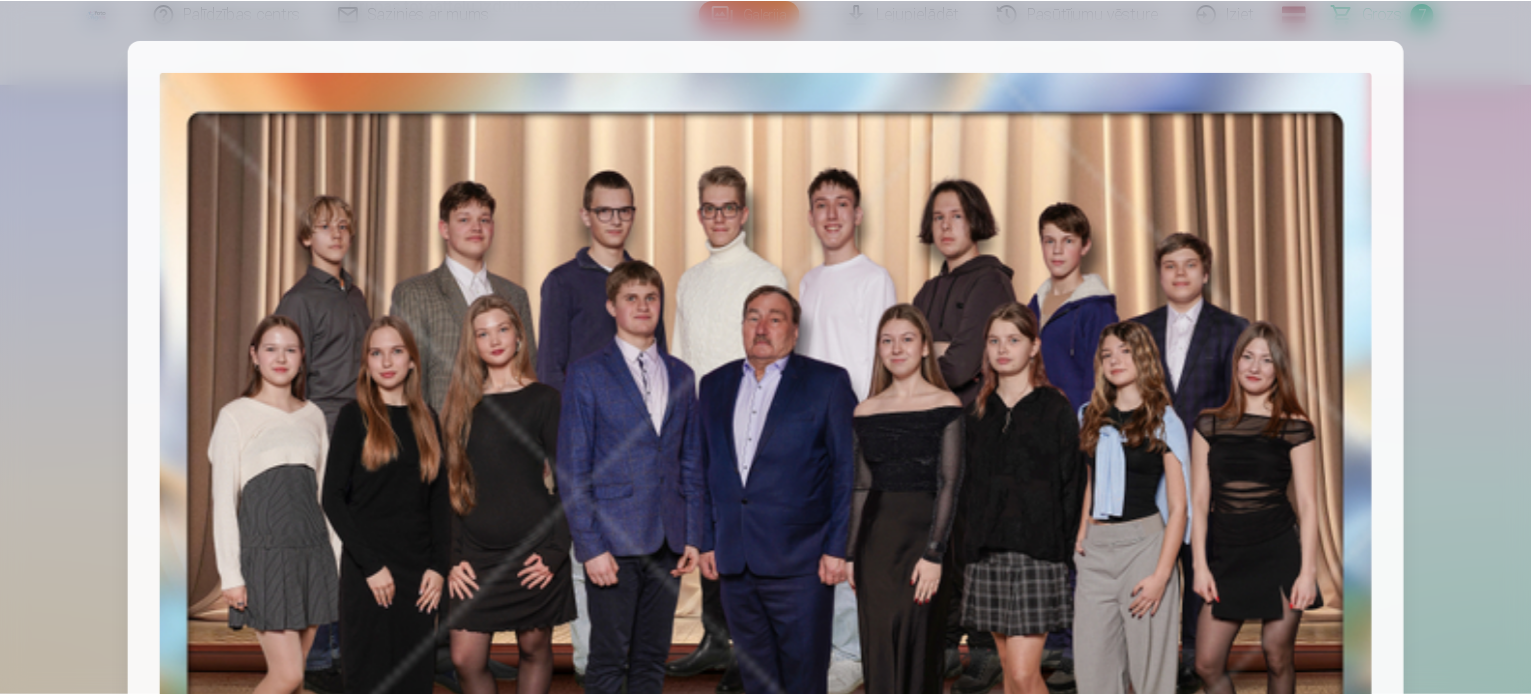 scroll, scrollTop: 0, scrollLeft: 0, axis: both 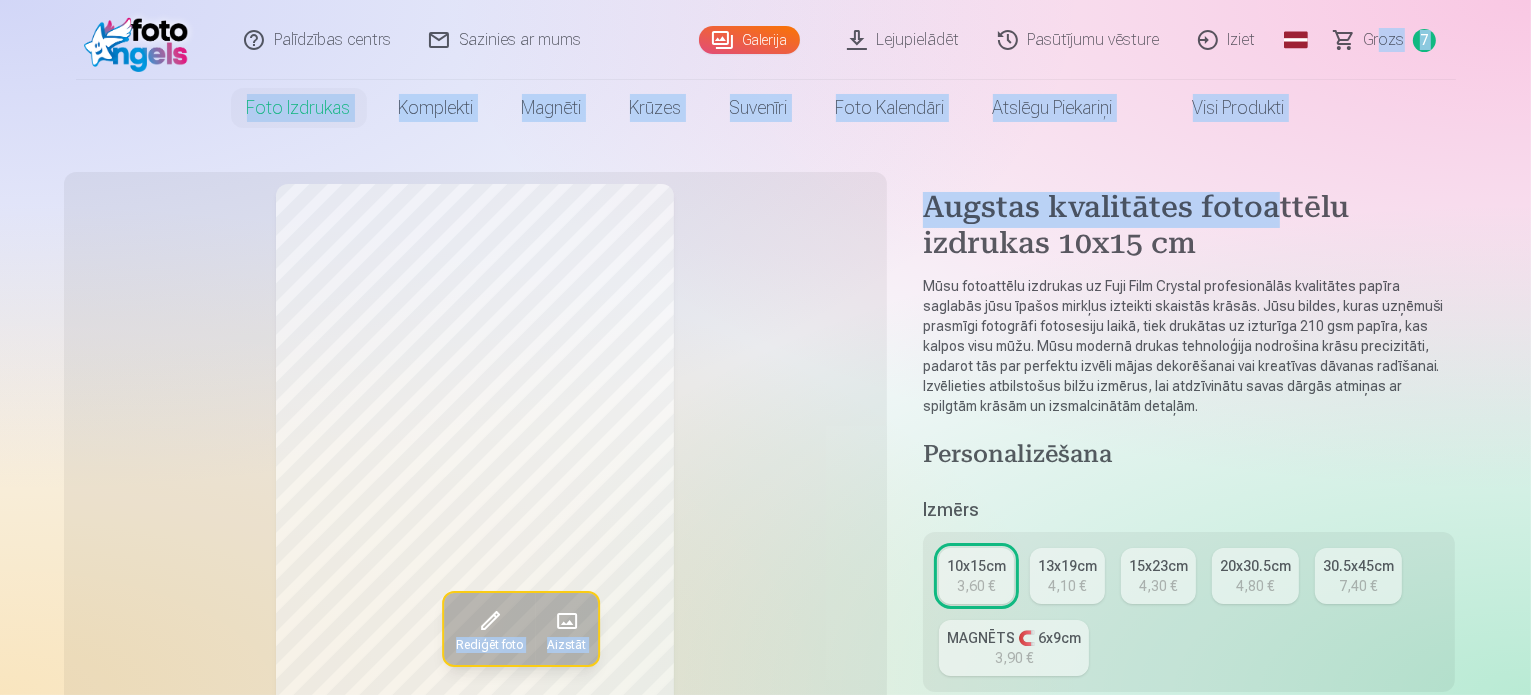 drag, startPoint x: 1280, startPoint y: 199, endPoint x: 1383, endPoint y: 53, distance: 178.67569 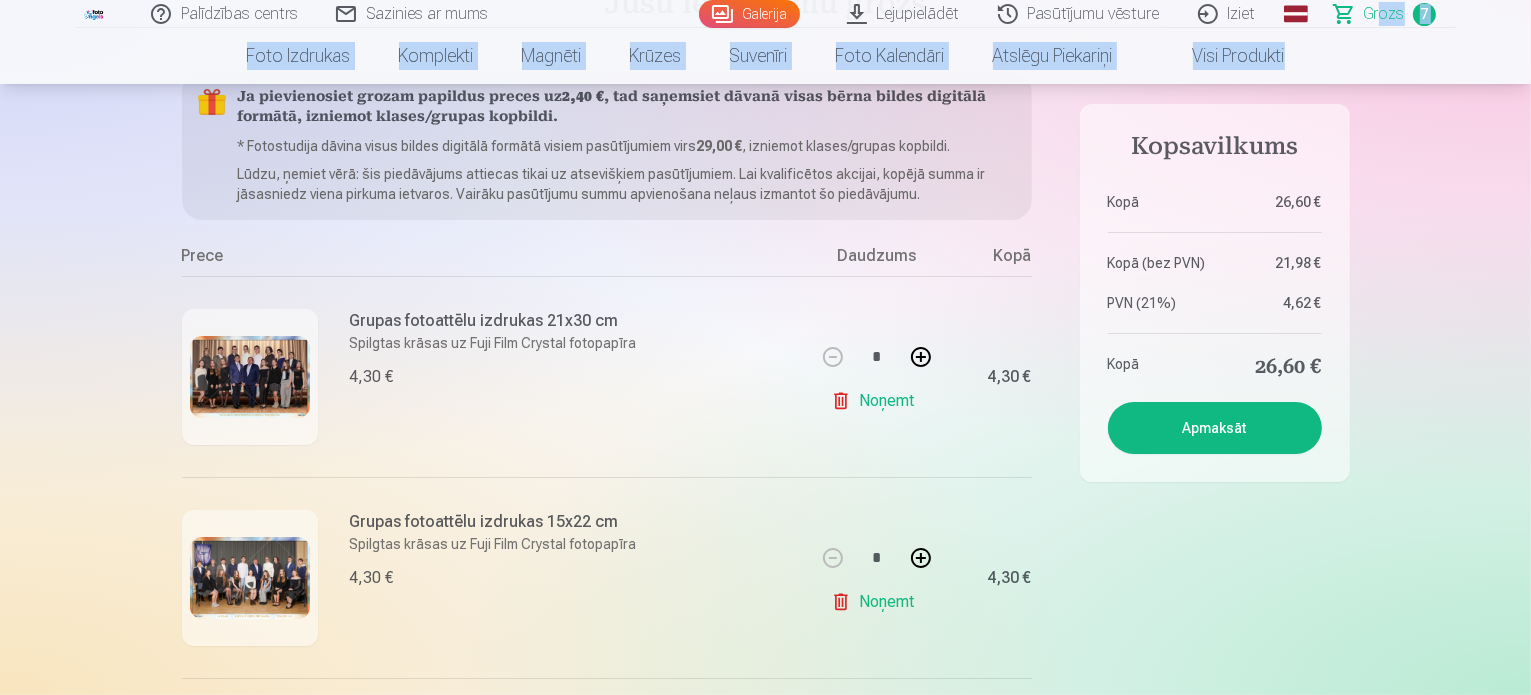 scroll, scrollTop: 200, scrollLeft: 0, axis: vertical 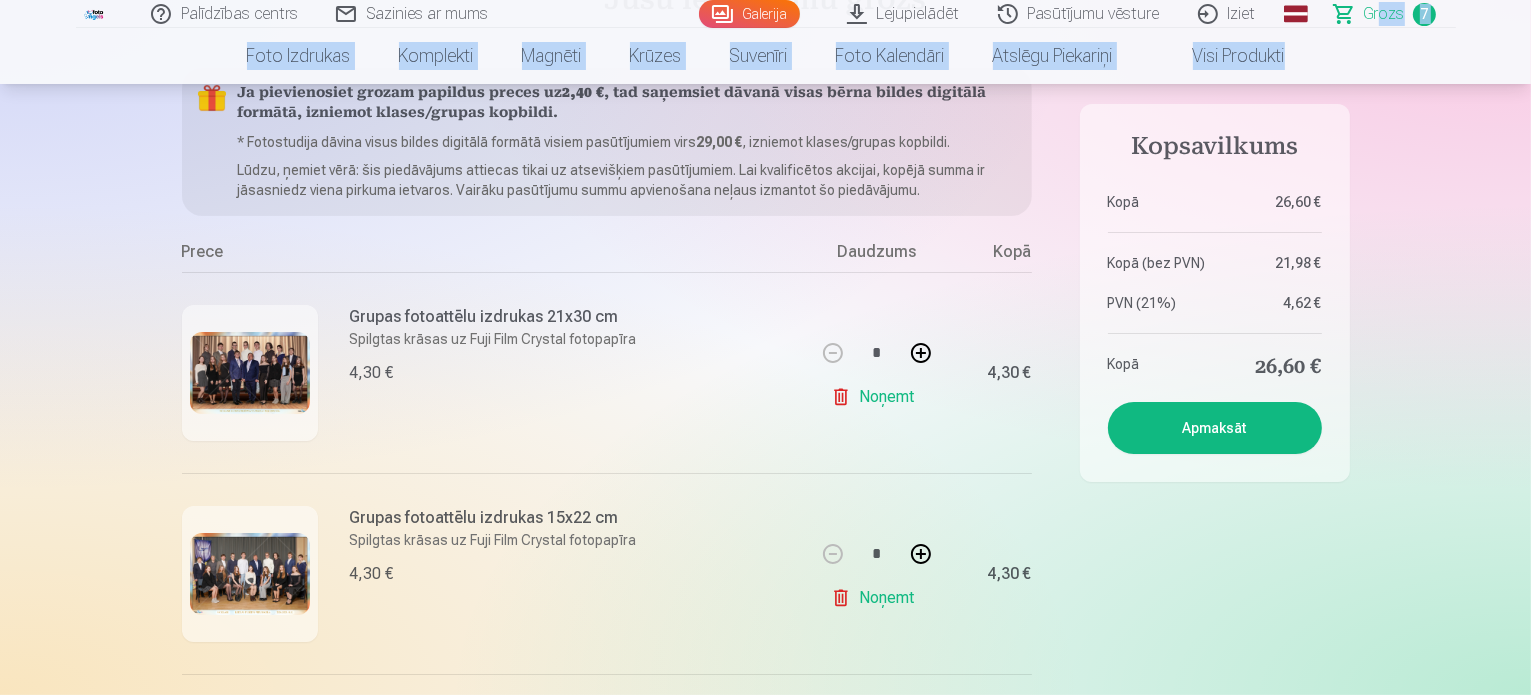 click on "Noņemt" at bounding box center [876, 397] 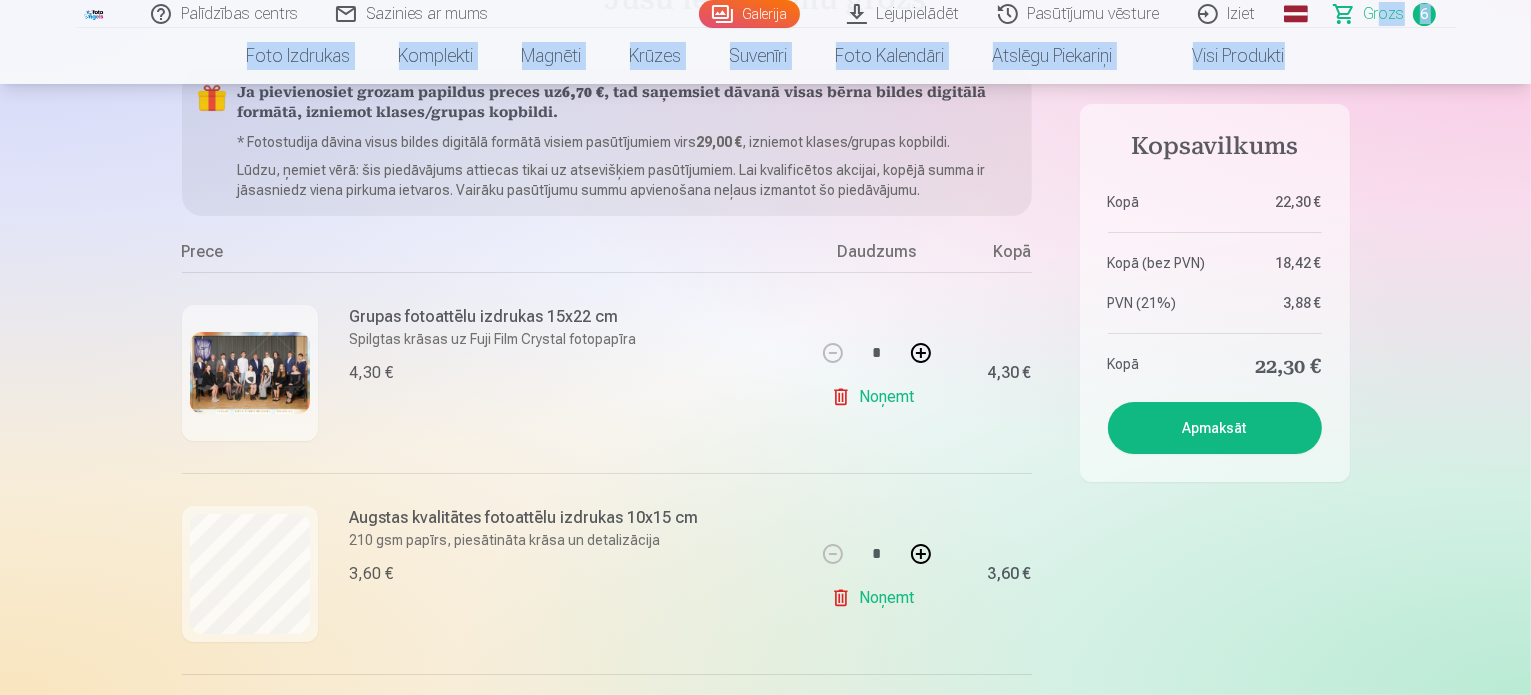 click on "Noņemt" at bounding box center (876, 397) 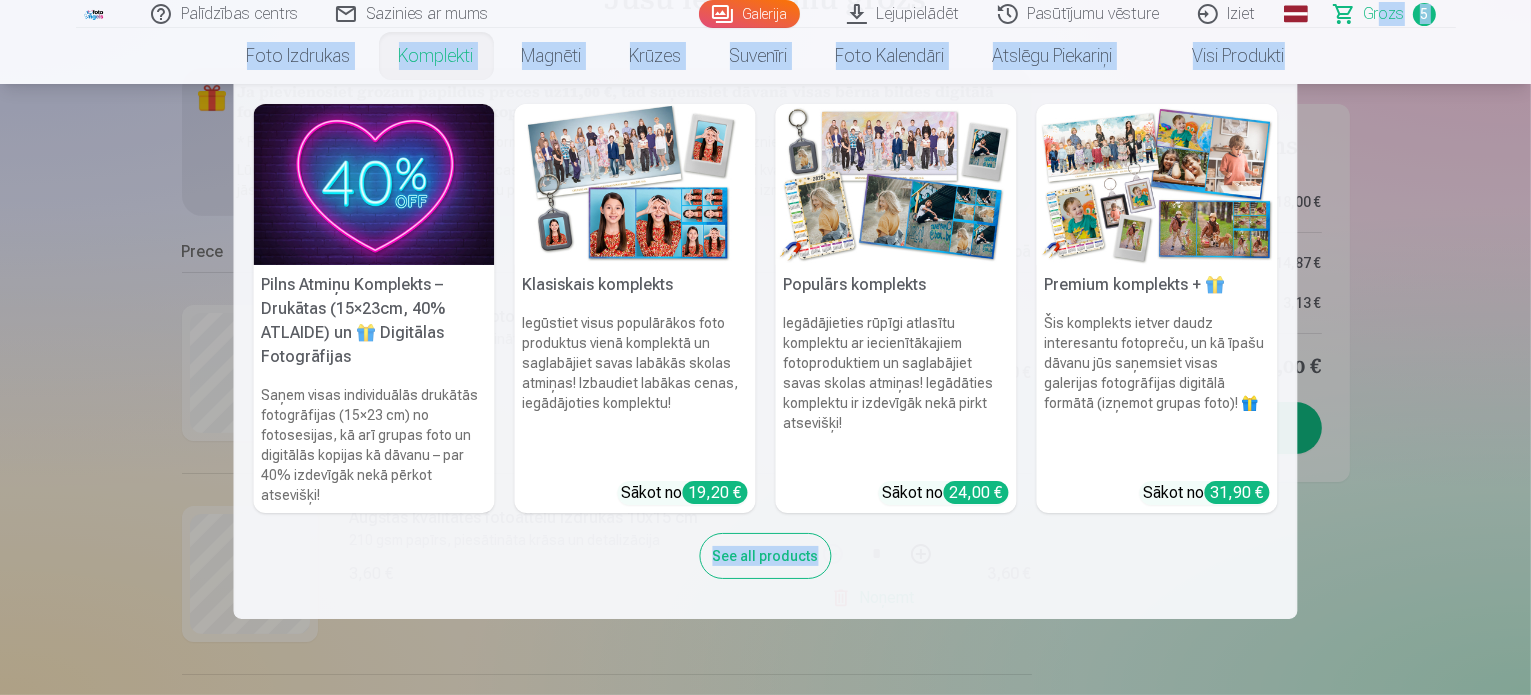 click on "Pilns Atmiņu Komplekts – Drukātas (15×23cm, 40% ATLAIDE) un 🎁 Digitālas Fotogrāfijas   Saņem visas individuālās drukātās fotogrāfijas (15×23 cm) no fotosesijas, kā arī grupas foto un digitālās kopijas kā dāvanu – par 40% izdevīgāk nekā pērkot atsevišķi! Klasiskais komplekts Iegūstiet visus populārākos foto produktus vienā komplektā un saglabājiet savas labākās skolas atmiņas! Izbaudiet labākas cenas, iegādājoties komplektu! Sākot no  19,20 € Populārs komplekts Iegādājieties rūpīgi atlasītu komplektu ar iecienītākajiem fotoproduktiem un saglabājiet savas skolas atmiņas! Iegādāties komplektu ir izdevīgāk nekā pirkt atsevišķi! Sākot no  24,00 € Premium komplekts + 🎁  Šis komplekts ietver daudz interesantu fotopreču, un kā īpašu dāvanu jūs saņemsiet visas galerijas fotogrāfijas digitālā formātā (izņemot grupas foto)! 🎁 Sākot no  31,90 € See all products" at bounding box center (765, 351) 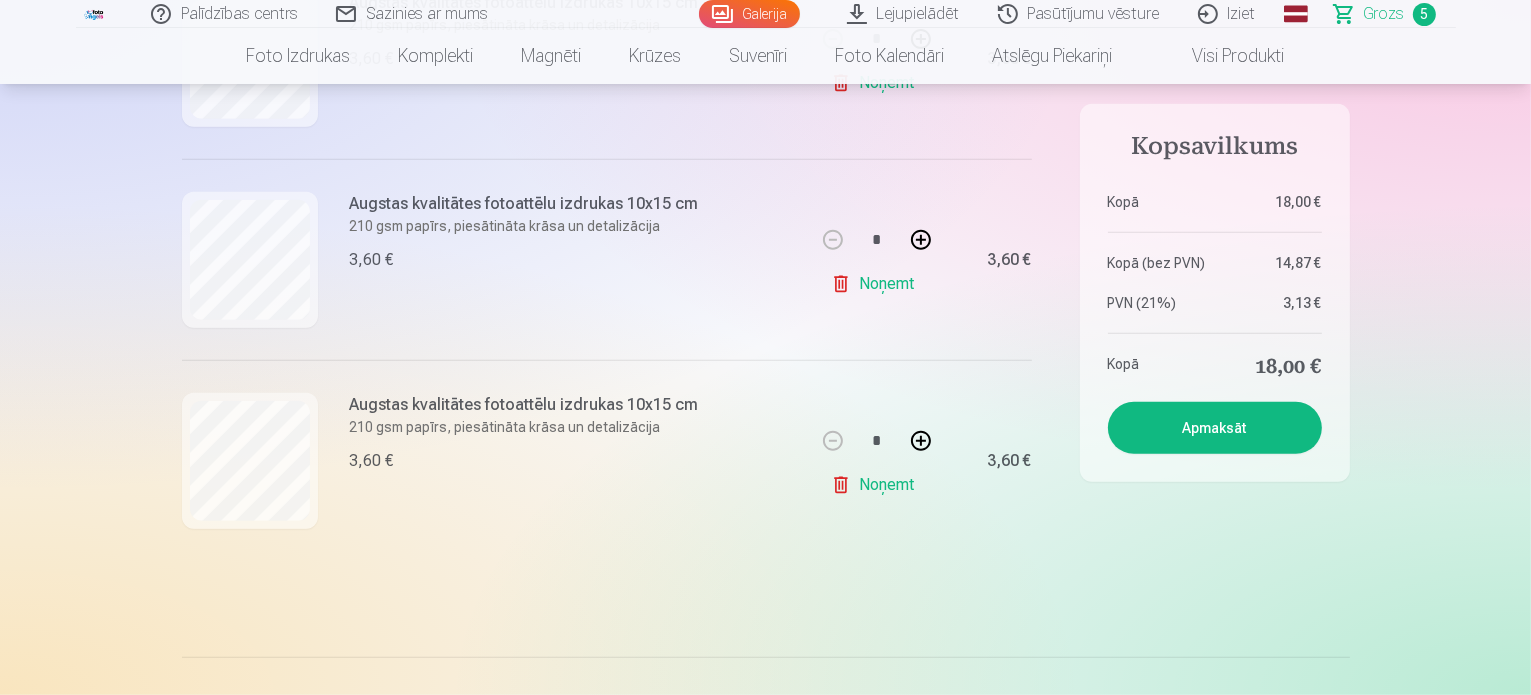 scroll, scrollTop: 920, scrollLeft: 0, axis: vertical 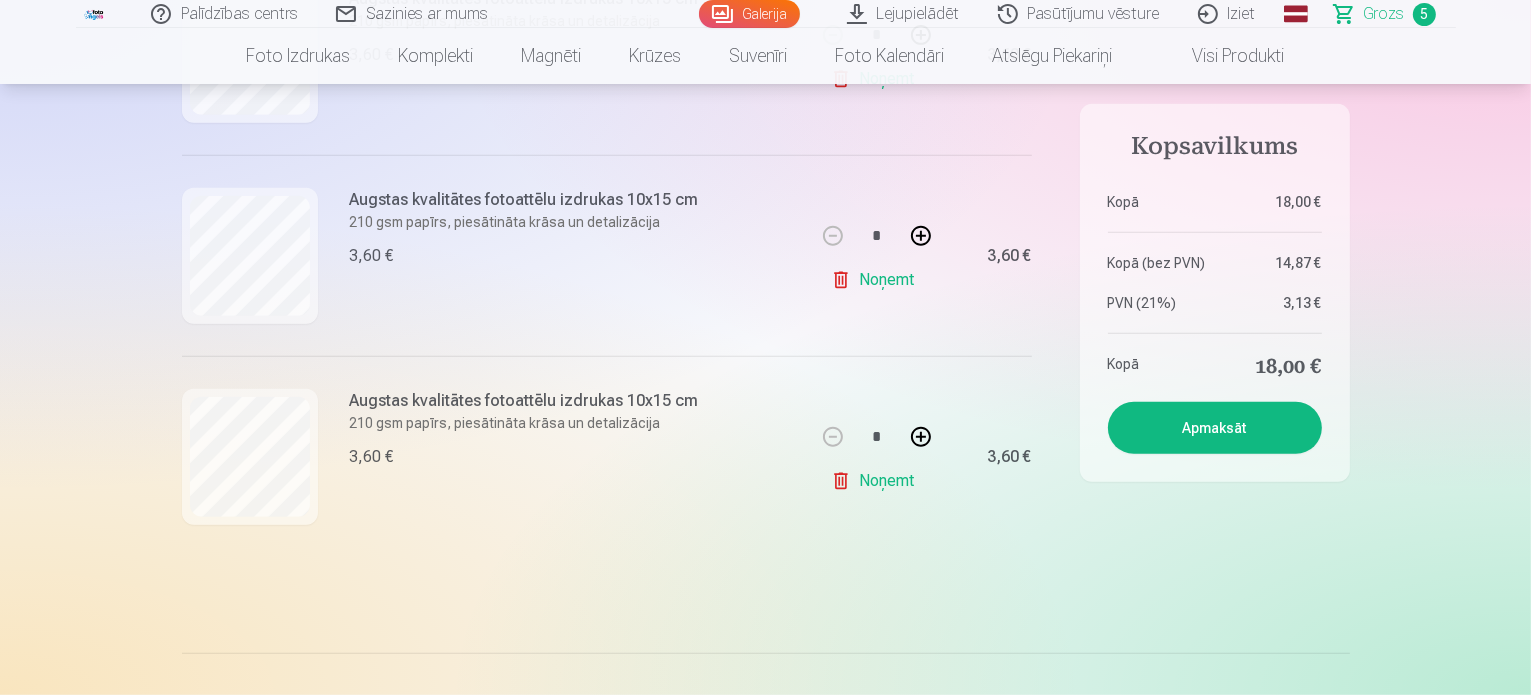 click on "Galerija" at bounding box center [749, 14] 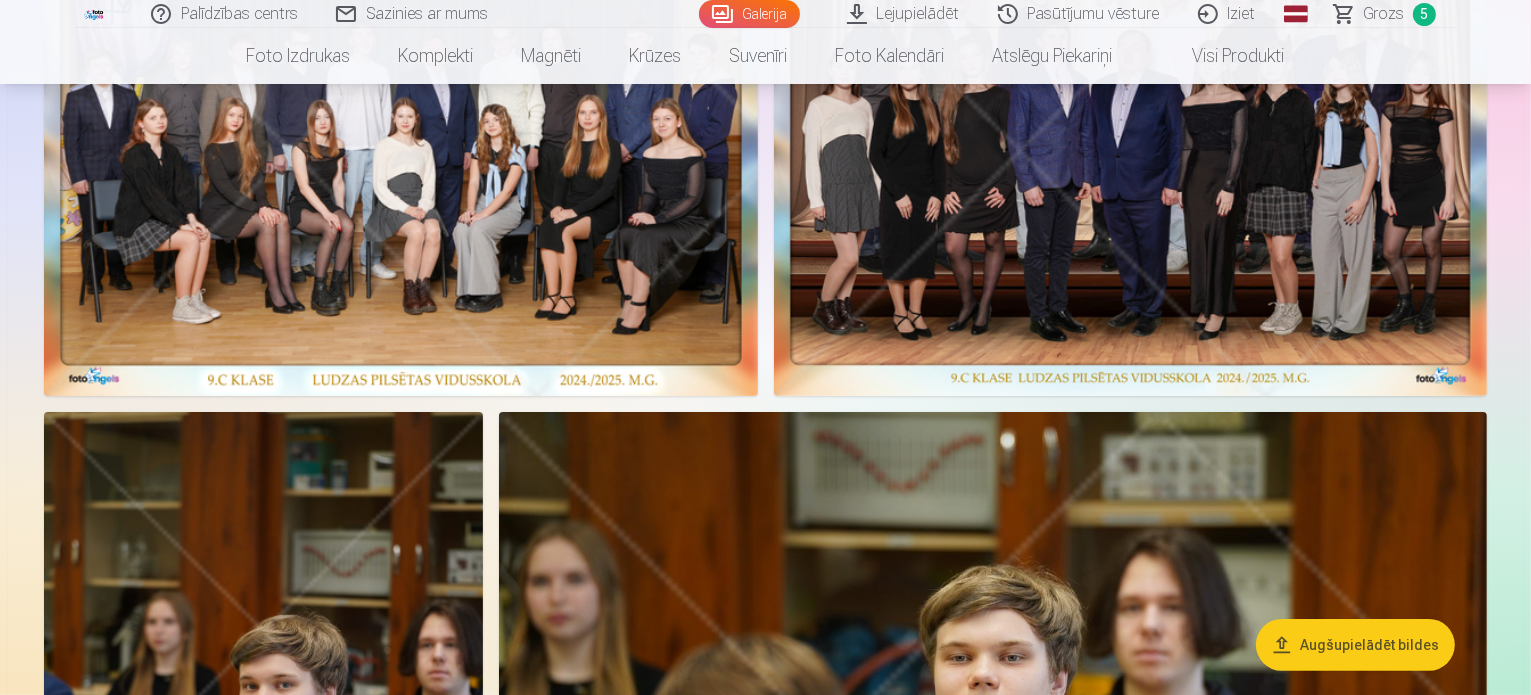 scroll, scrollTop: 320, scrollLeft: 0, axis: vertical 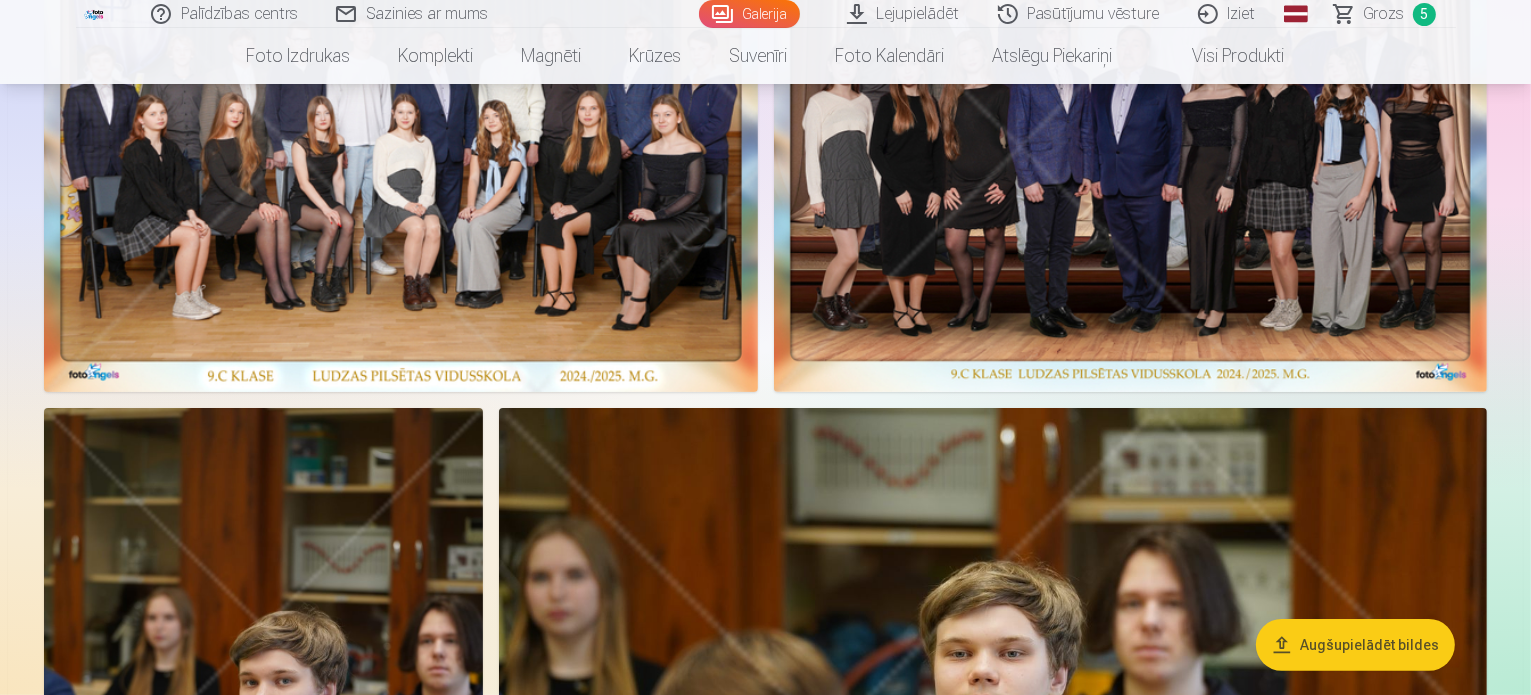 click on "Augšupielādēt bildes Foto izdrukas Augstas kvalitātes fotoattēlu izdrukas 210 gsm papīrs, piesātināta krāsa un detalizācija Sākot no    3,60 € Augstas kvalitātes grupu fotoattēlu izdrukas Spilgtas krāsas uz Fuji Film Crystal fotopapīra Sākot no    4,30 € Foto kolāža no divām fotogrāfijām Divi neaizmirstami mirkļi vienā skaistā bildē Sākot no    4,10 € Foto izdrukas dokumentiem Universālas foto izdrukas dokumentiem (6 fotogrāfijas) Sākot no    4,40 € Augstas izšķirtspējas digitālais fotoattēls JPG formātā Iemūžiniet savas atmiņas ērtā digitālā veidā Sākot no    6,00 € Komplekti Pilns Atmiņu Komplekts – Drukātas (15×23cm, 40% ATLAIDE) un 🎁 Digitālas Fotogrāfijas   Saņem visas individuālās drukātās fotogrāfijas (15×23 cm) no fotosesijas, kā arī grupas foto un digitālās kopijas kā dāvanu – par 40% izdevīgāk nekā pērkot atsevišķi! Klasiskais komplekts Sākot no    19,20 € Populārs komplekts Sākot no    24,00 €" at bounding box center (765, 10740) 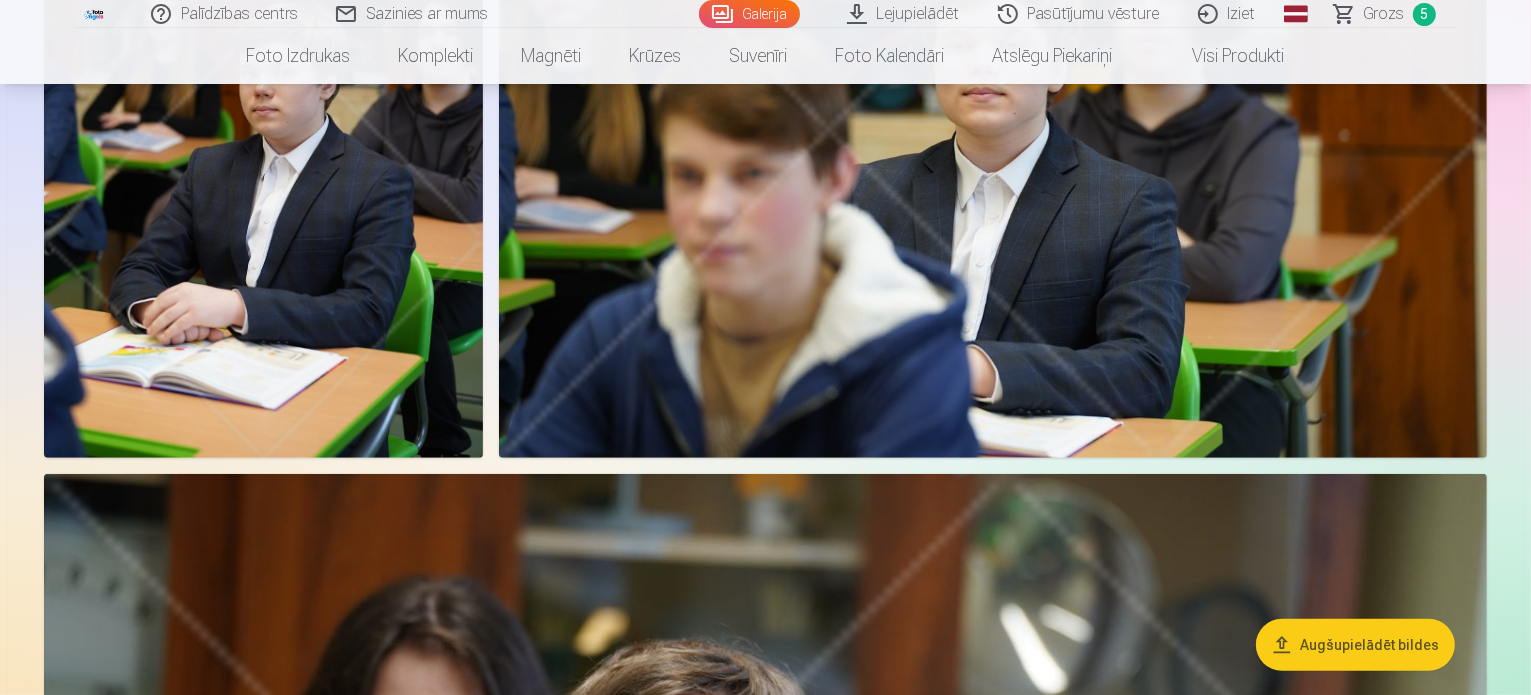 click at bounding box center [1131, -462] 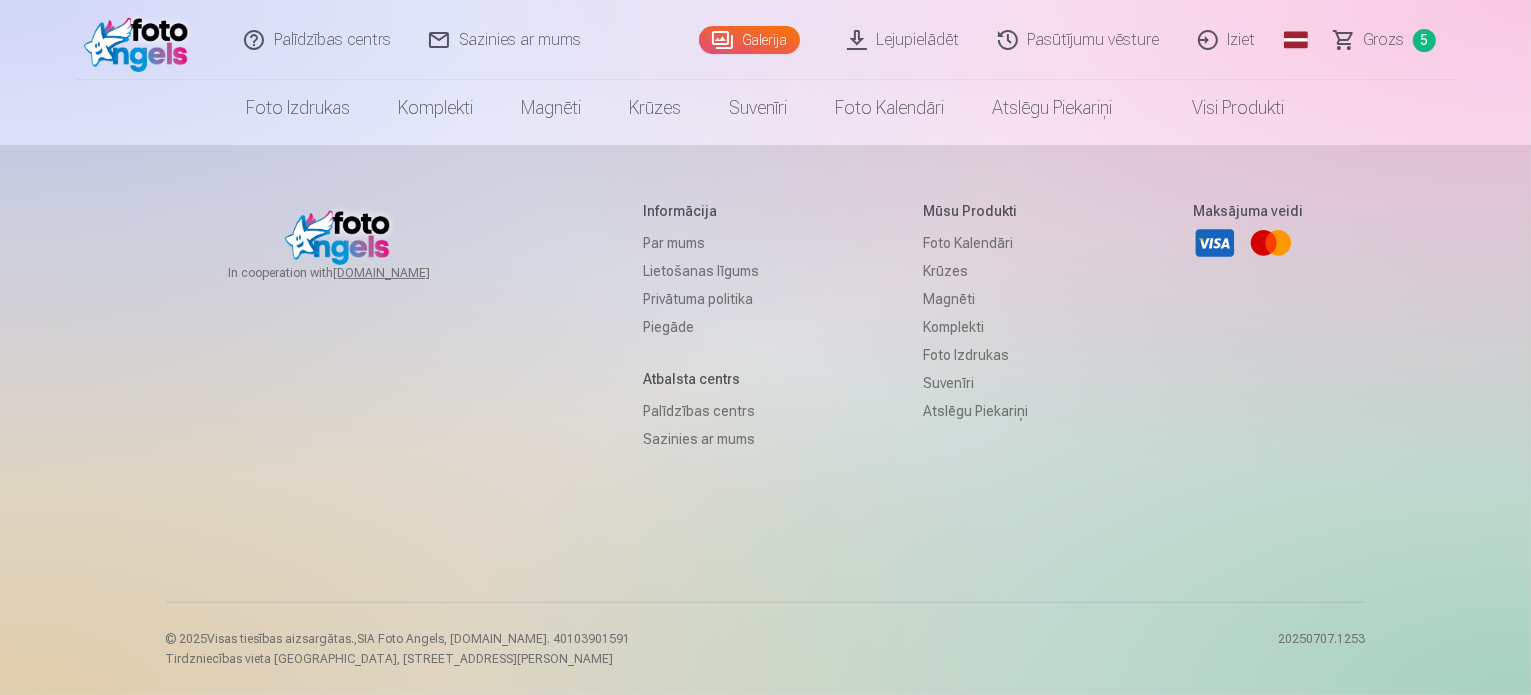 scroll, scrollTop: 0, scrollLeft: 0, axis: both 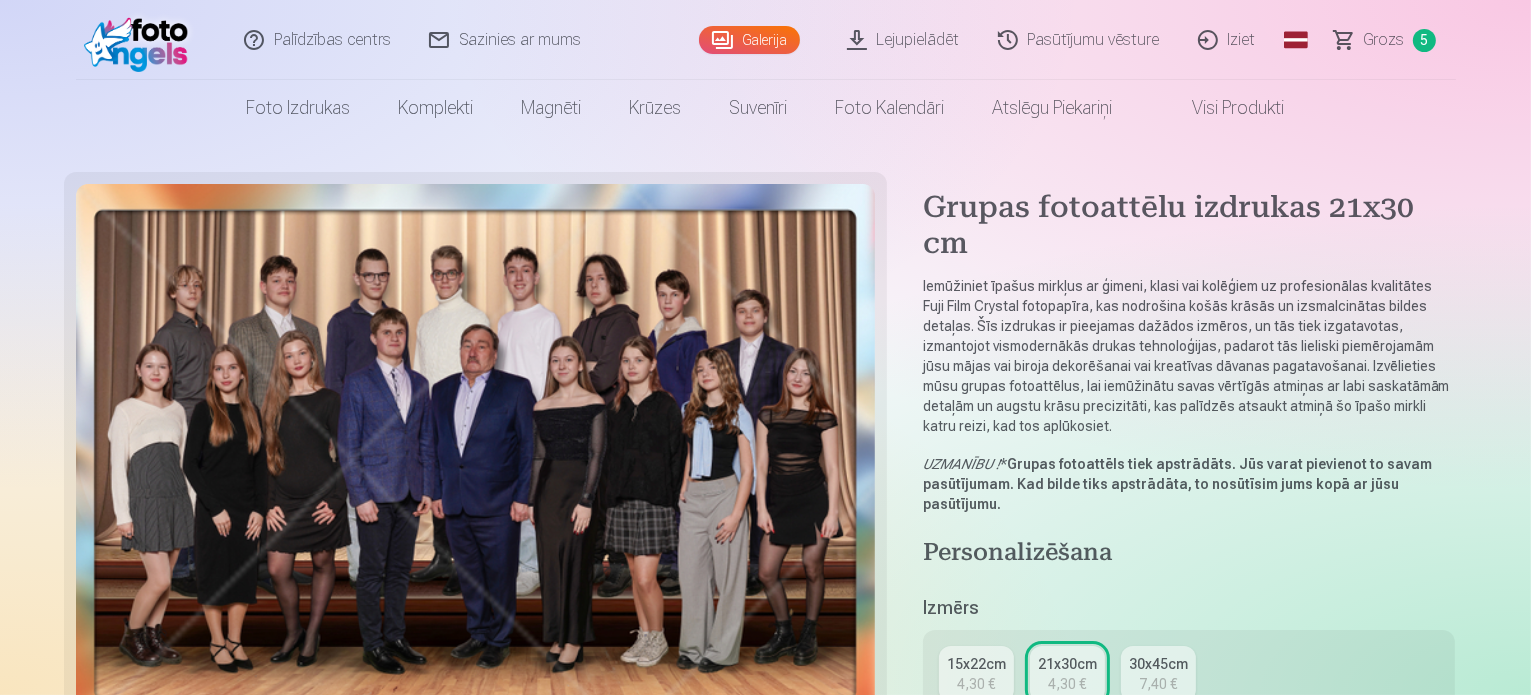 click on "4,30 €" at bounding box center [976, 684] 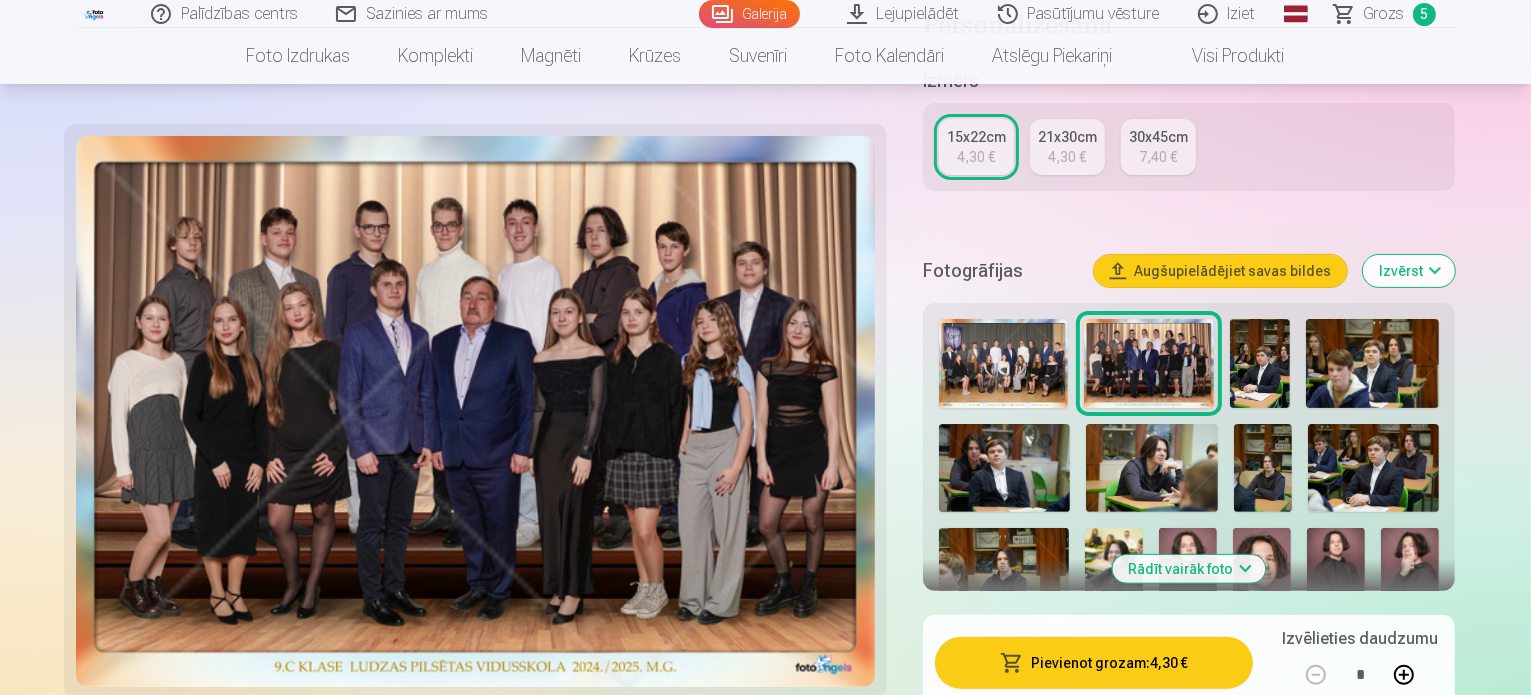 scroll, scrollTop: 480, scrollLeft: 0, axis: vertical 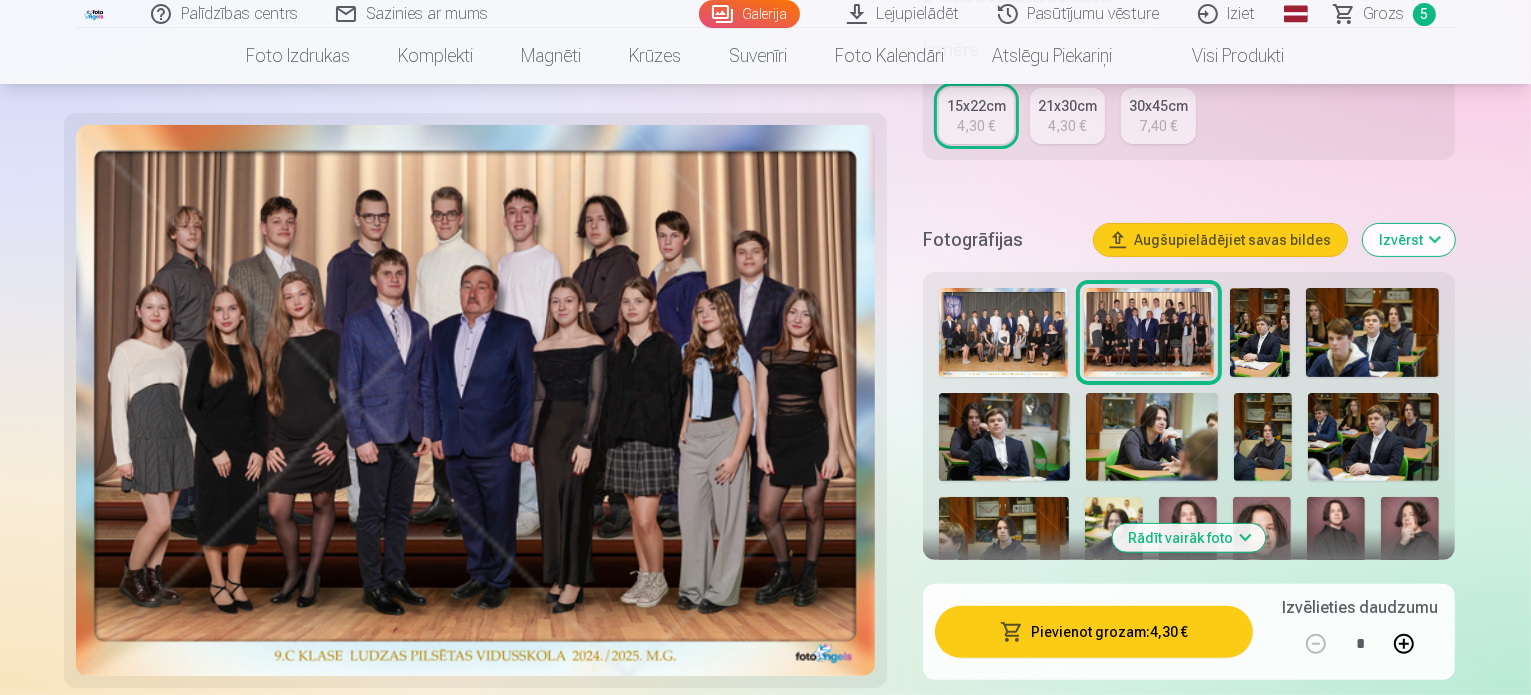 click on "Pievienot grozam :  4,30 €" at bounding box center (1094, 632) 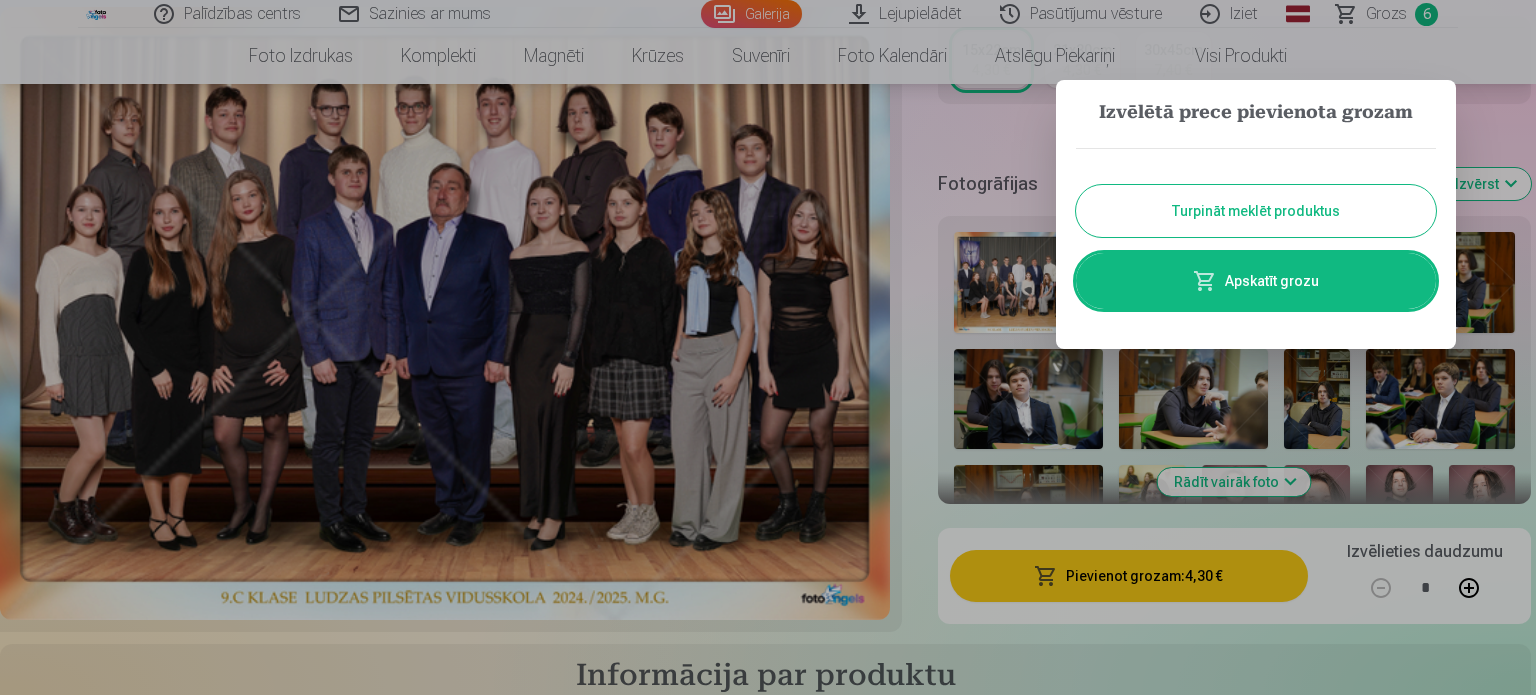 click at bounding box center (768, 347) 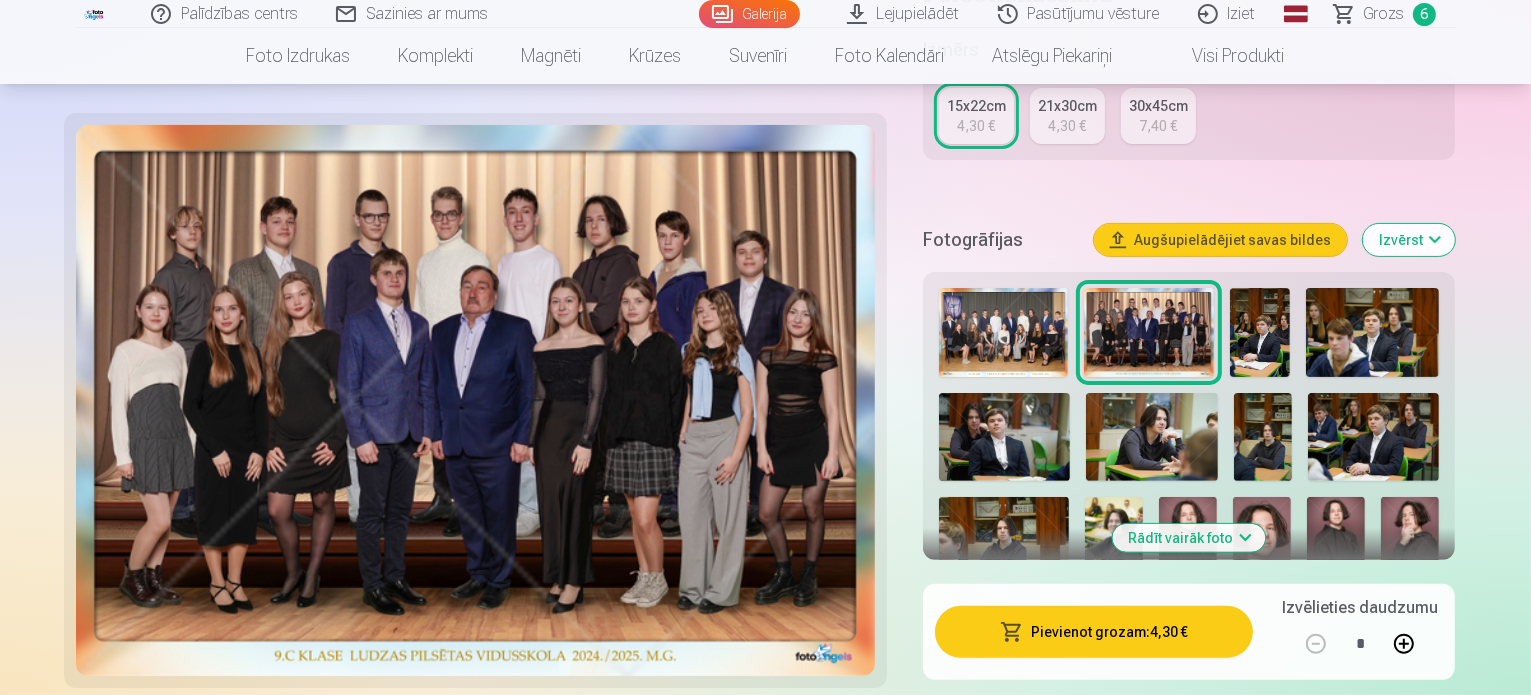 click on "Rādīt vairāk foto" at bounding box center (1189, 538) 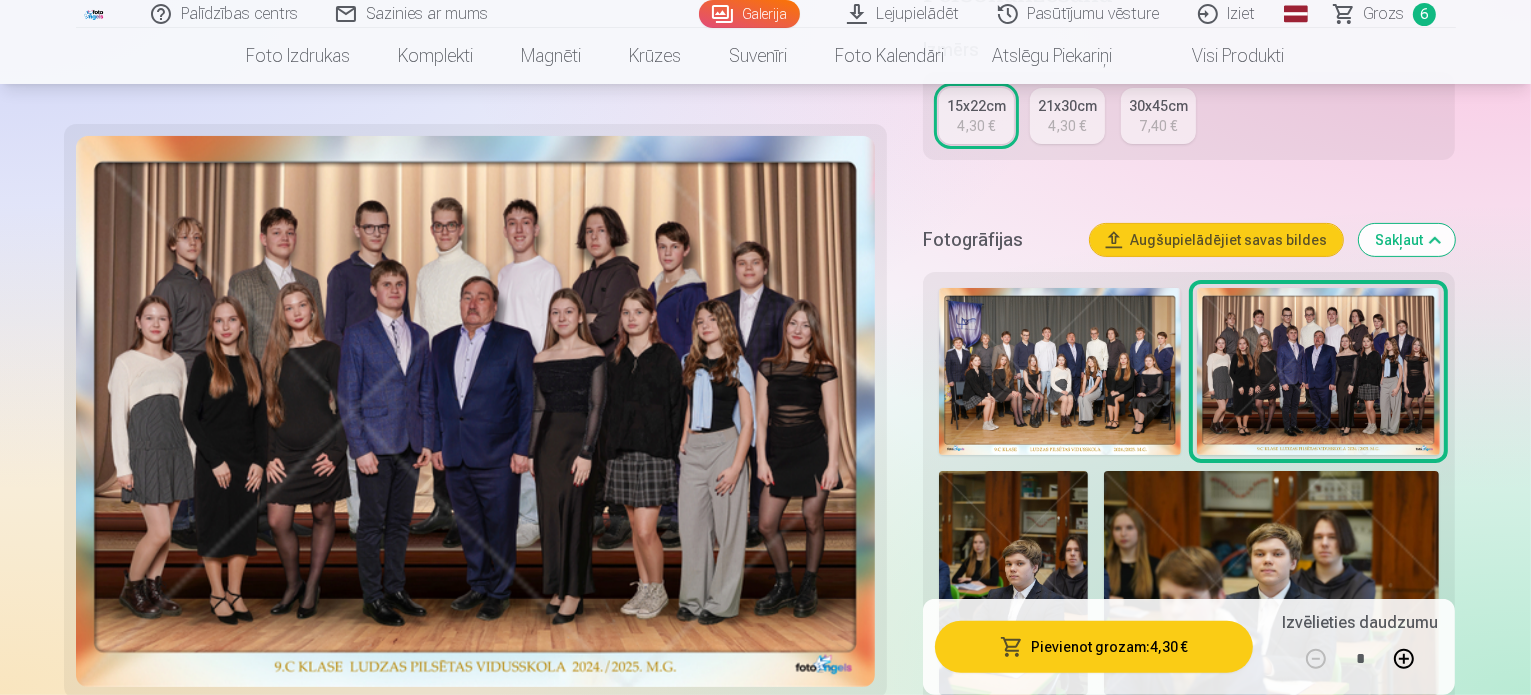 type 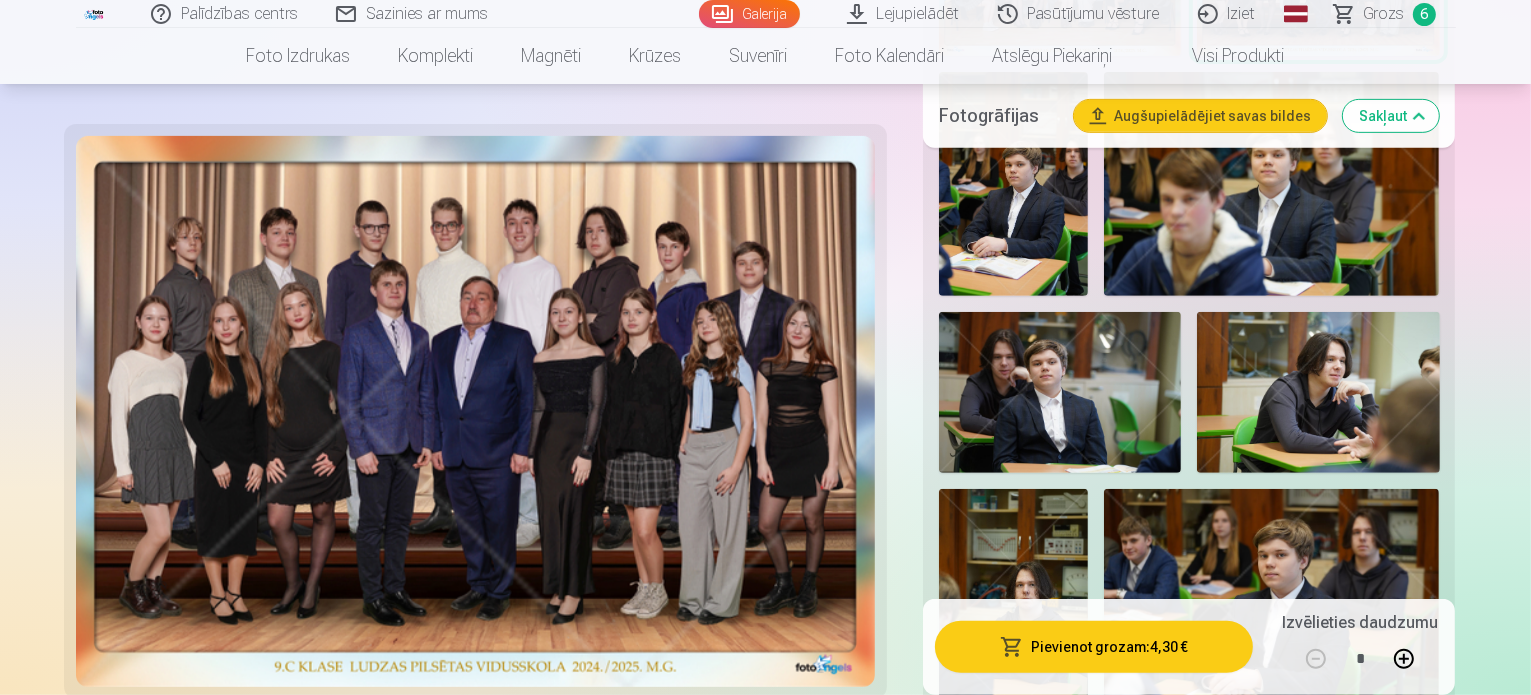 scroll, scrollTop: 880, scrollLeft: 0, axis: vertical 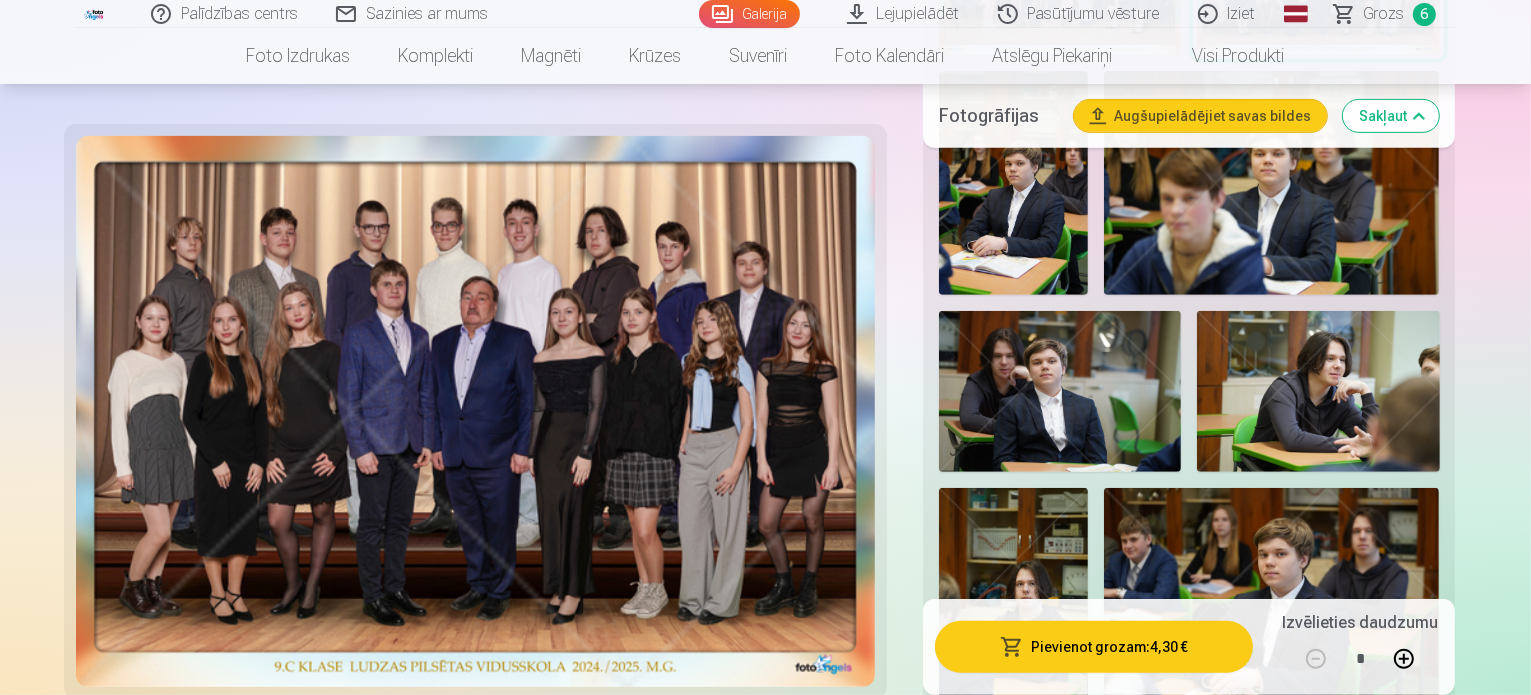 click at bounding box center [1258, 811] 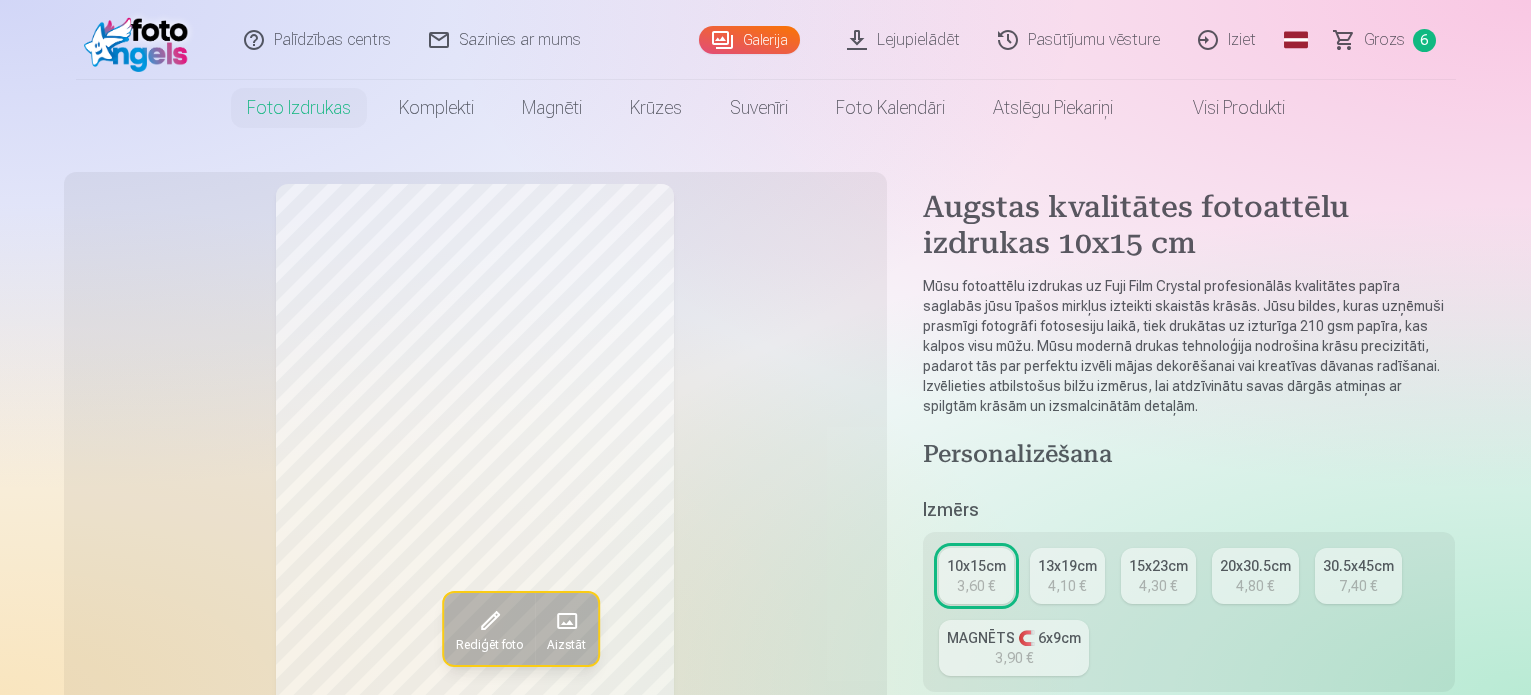 scroll, scrollTop: 0, scrollLeft: 0, axis: both 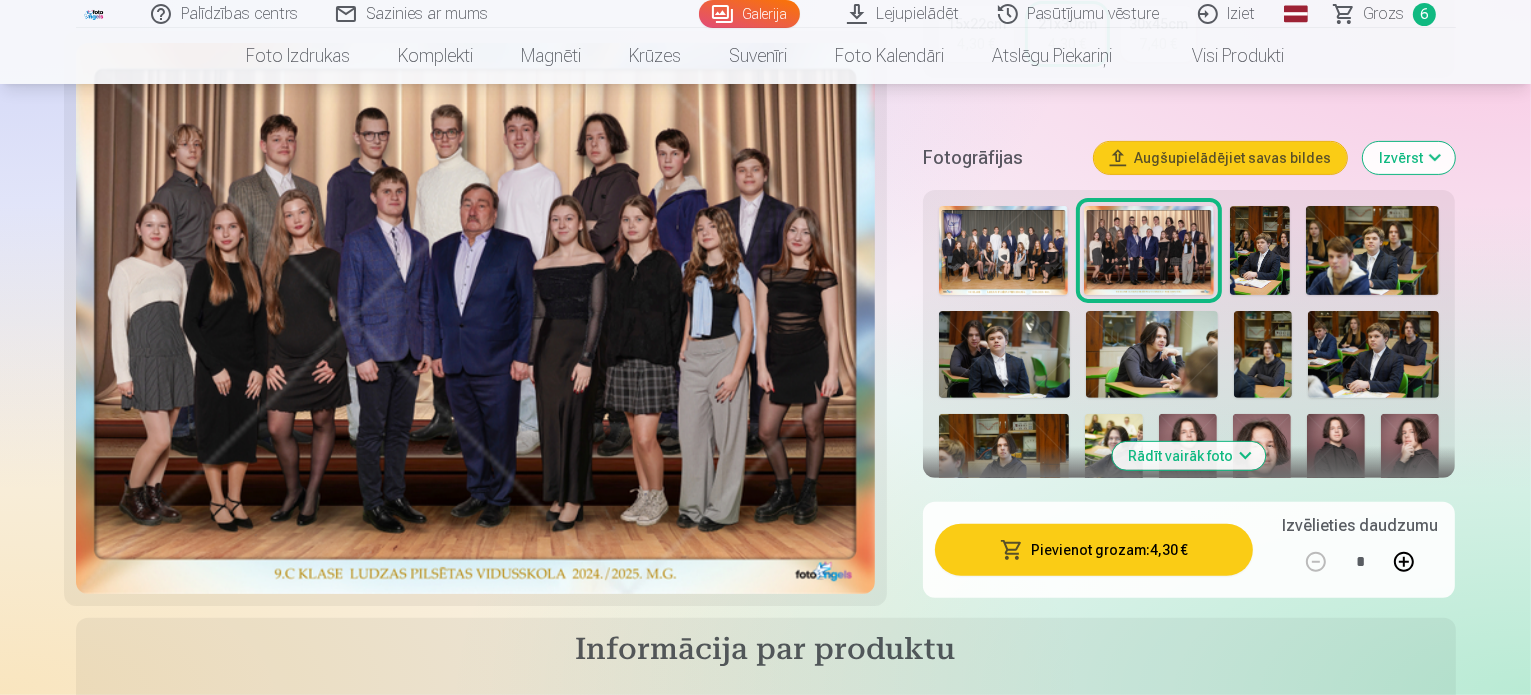 click on "Rādīt vairāk foto" at bounding box center [1189, 456] 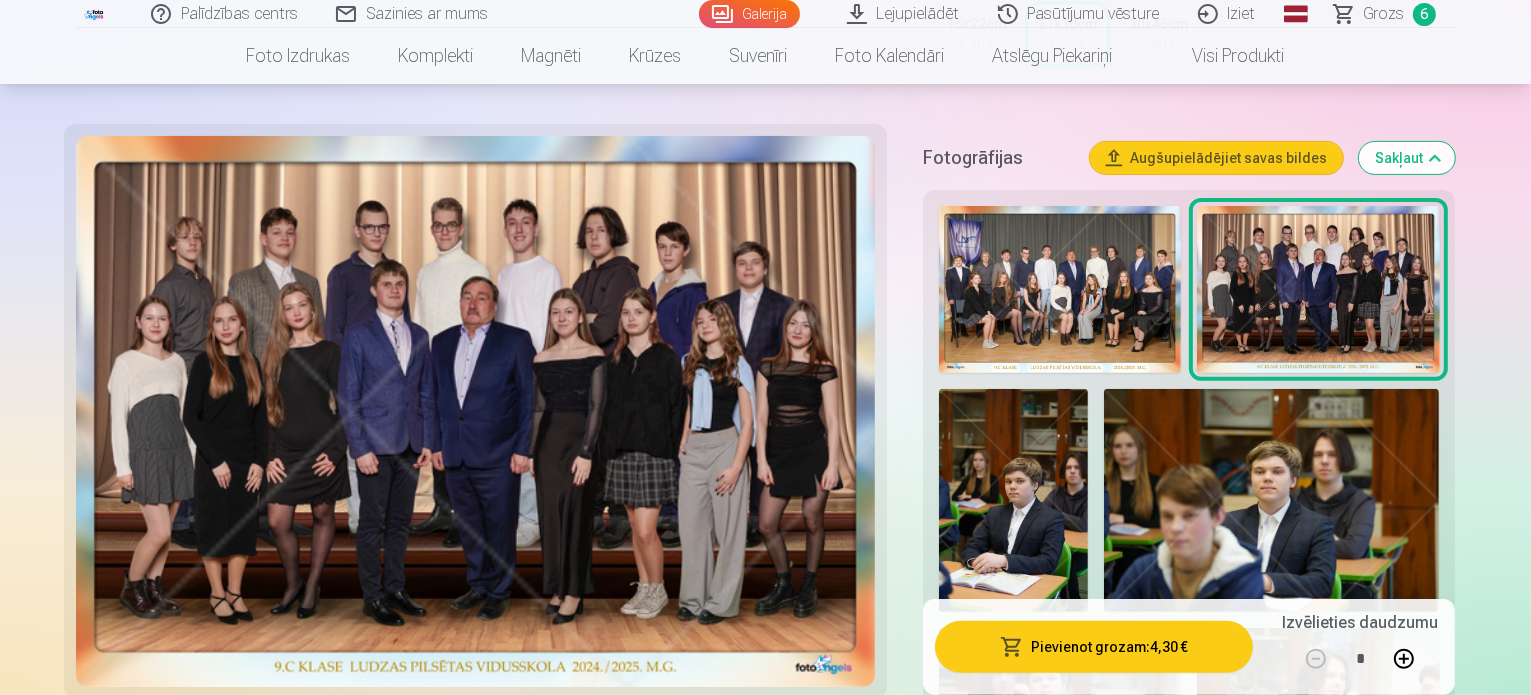 type 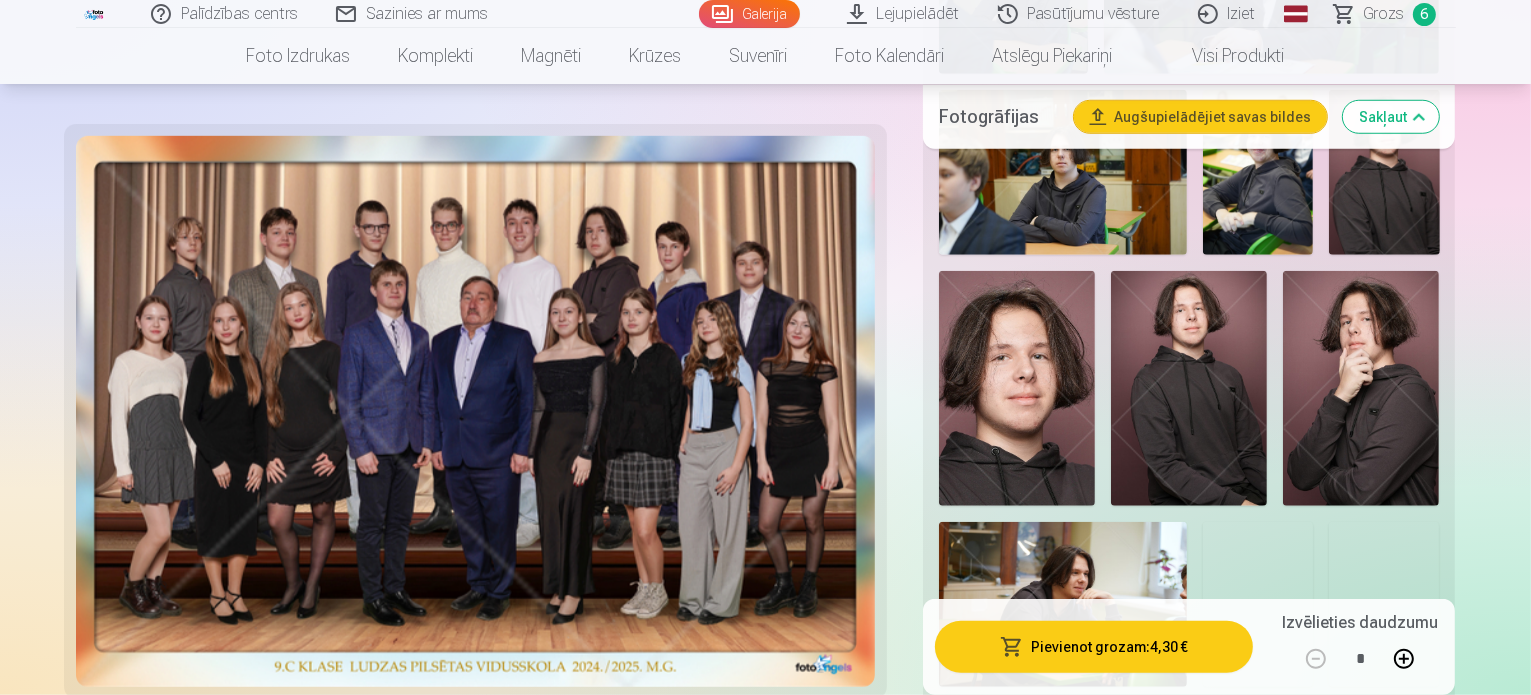 scroll, scrollTop: 1600, scrollLeft: 0, axis: vertical 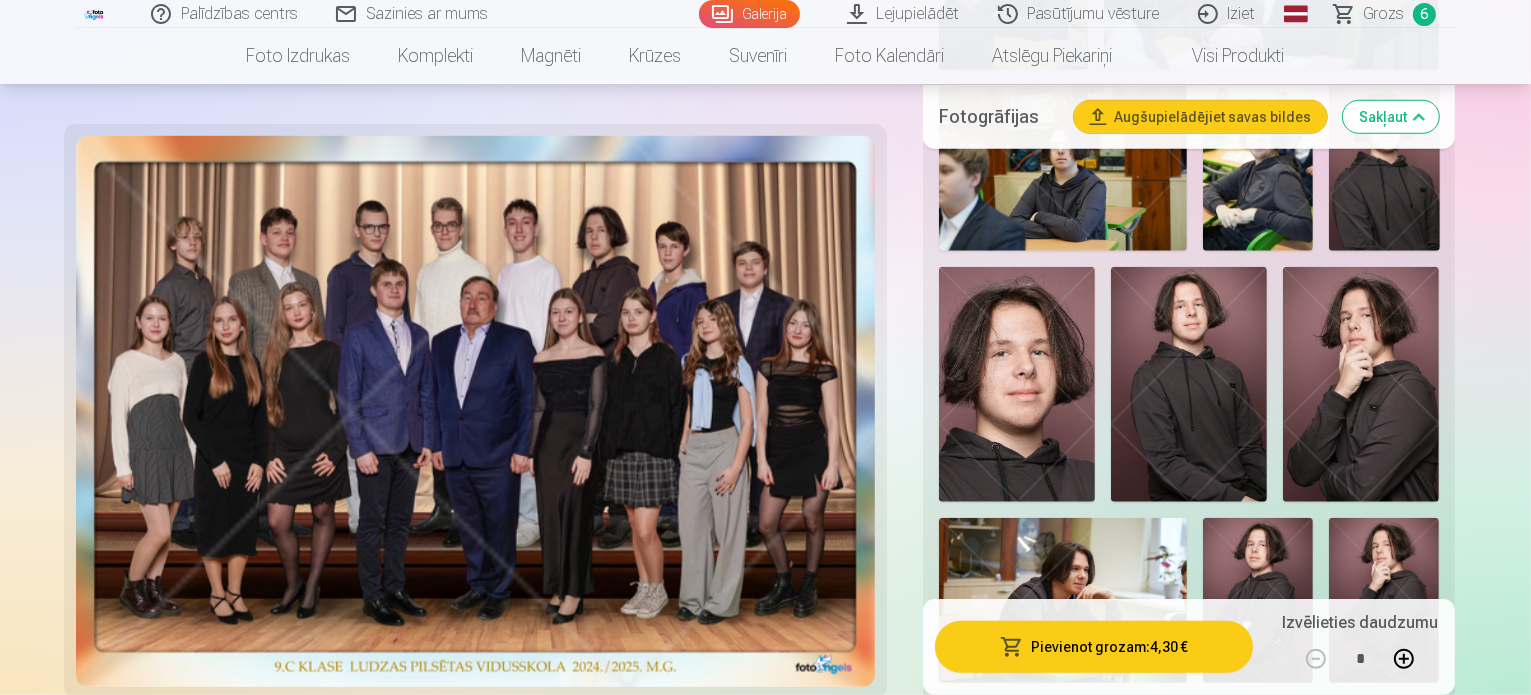 click at bounding box center (1063, 1404) 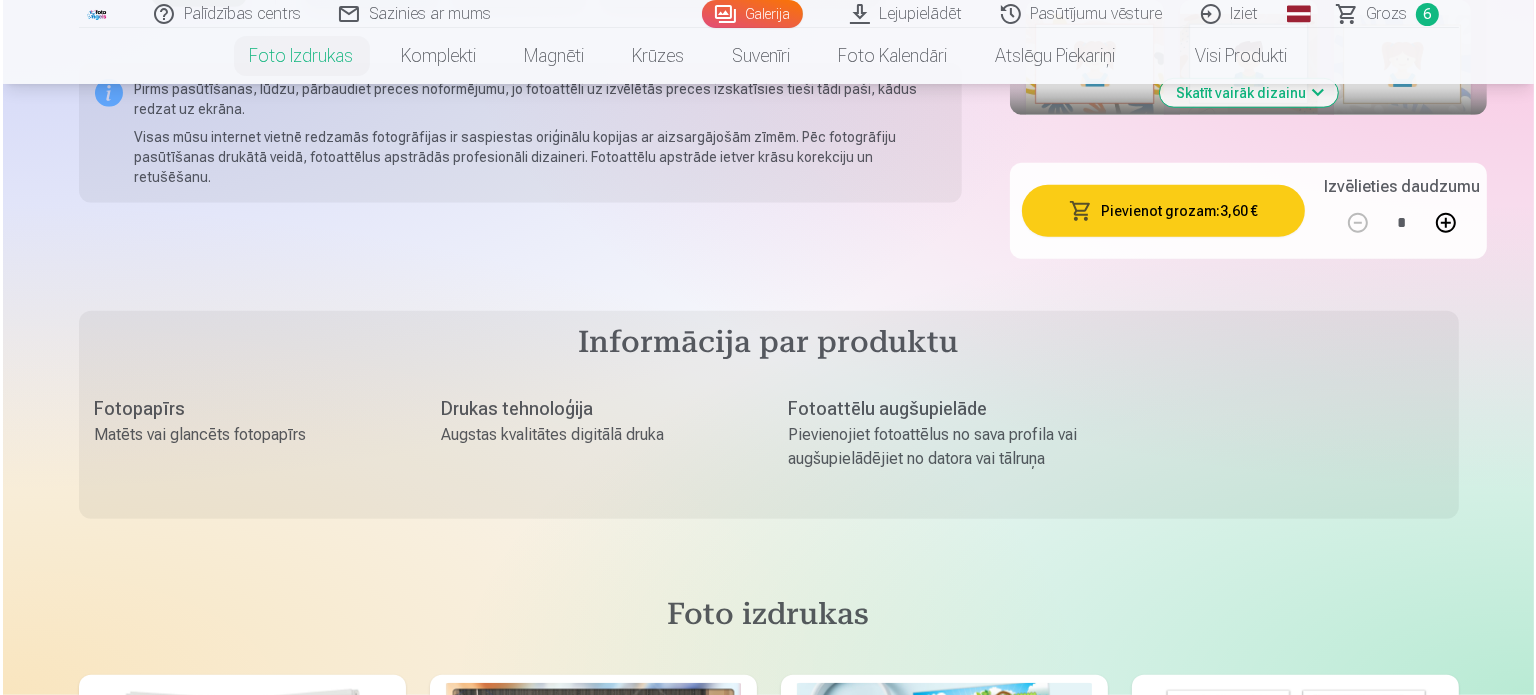 scroll, scrollTop: 1600, scrollLeft: 0, axis: vertical 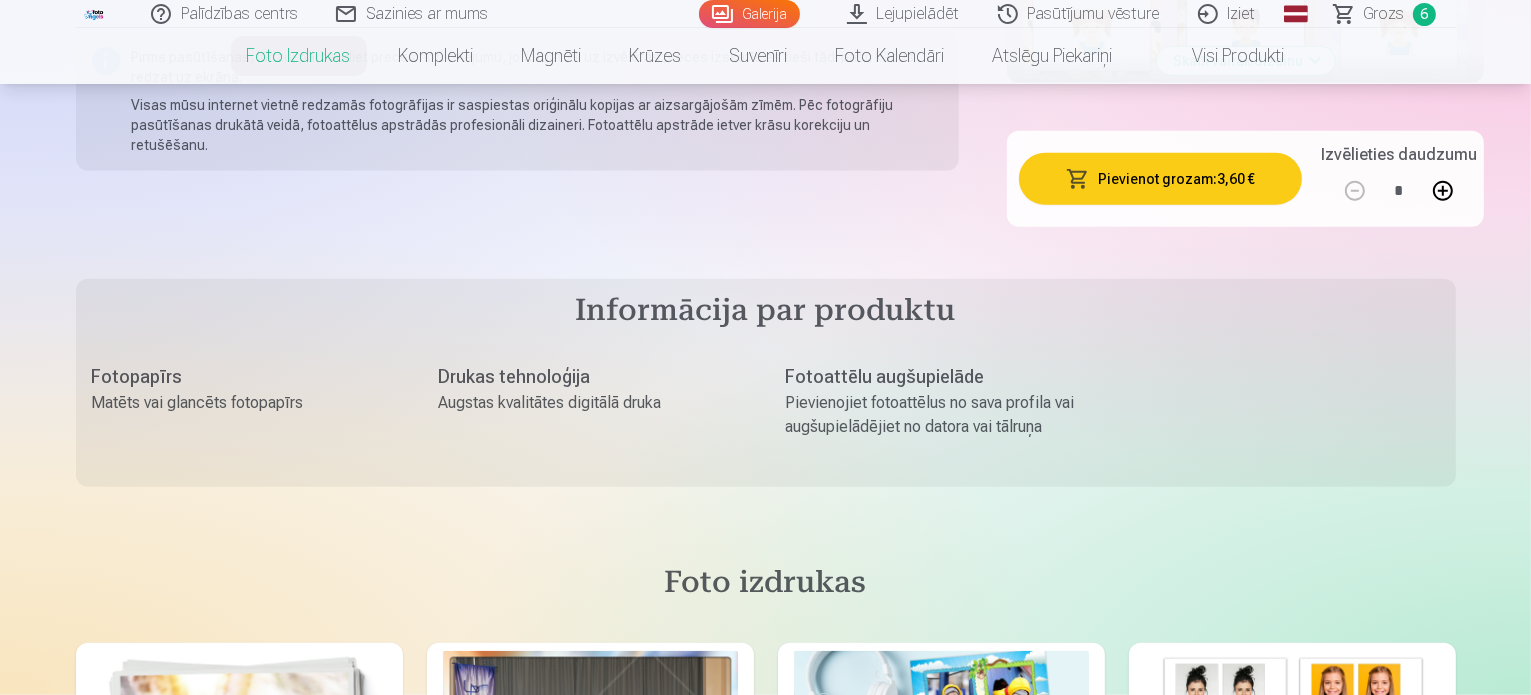 click at bounding box center [1443, 191] 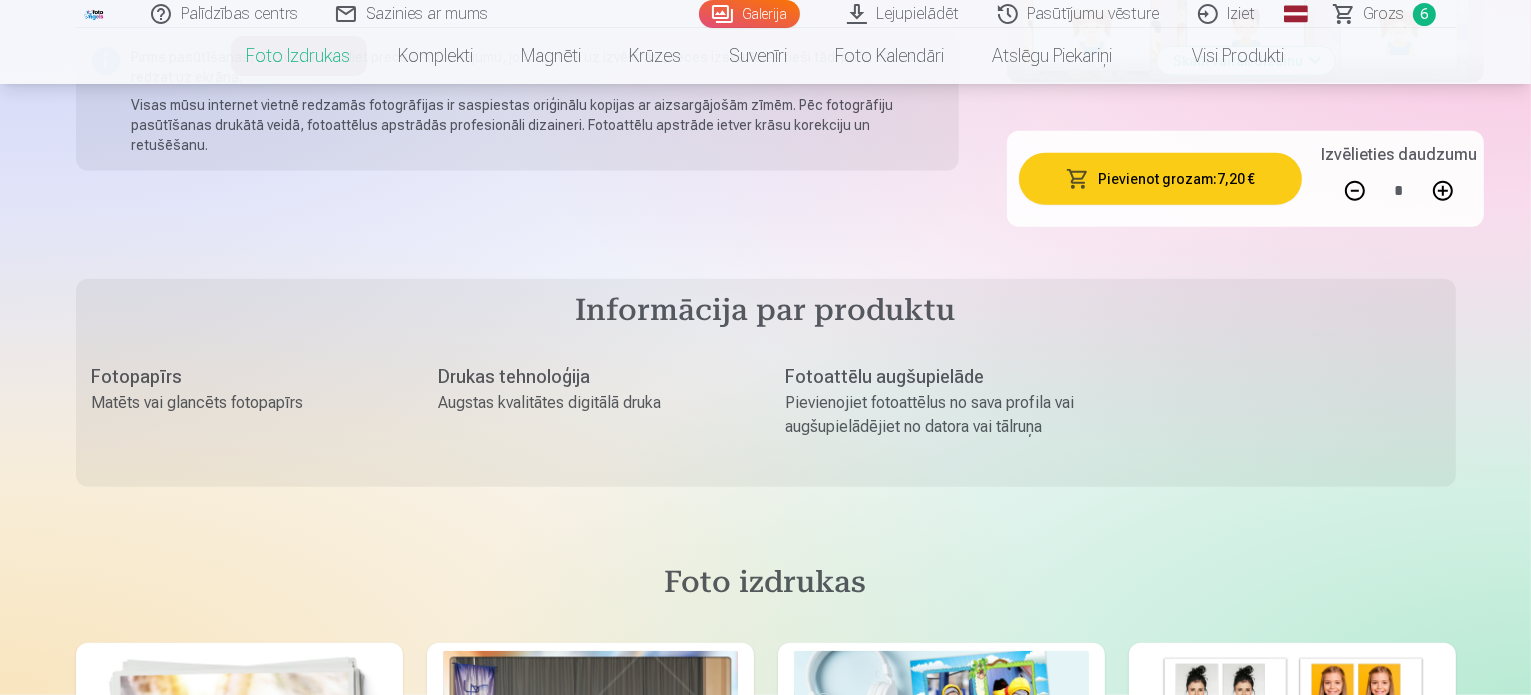 click on "Pievienot grozam :  7,20 €" at bounding box center [1160, 179] 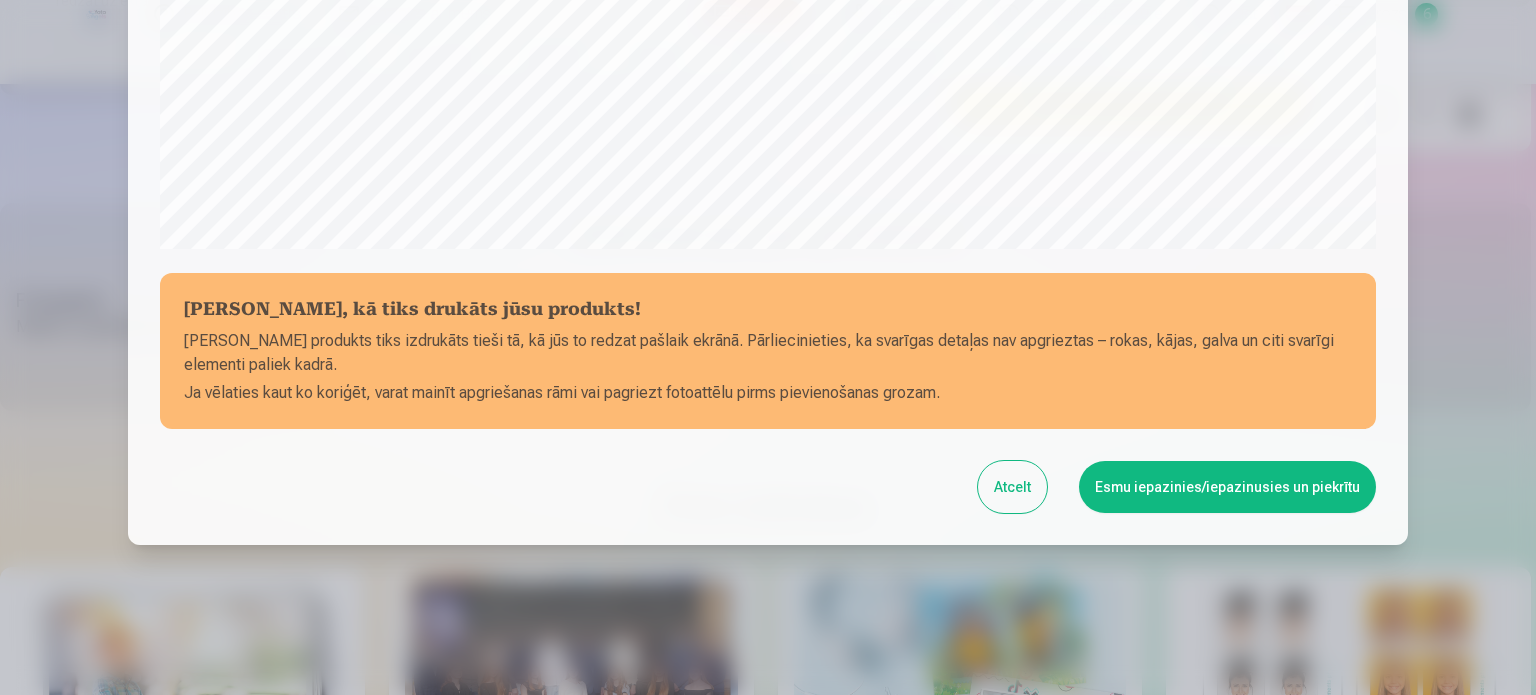 scroll, scrollTop: 744, scrollLeft: 0, axis: vertical 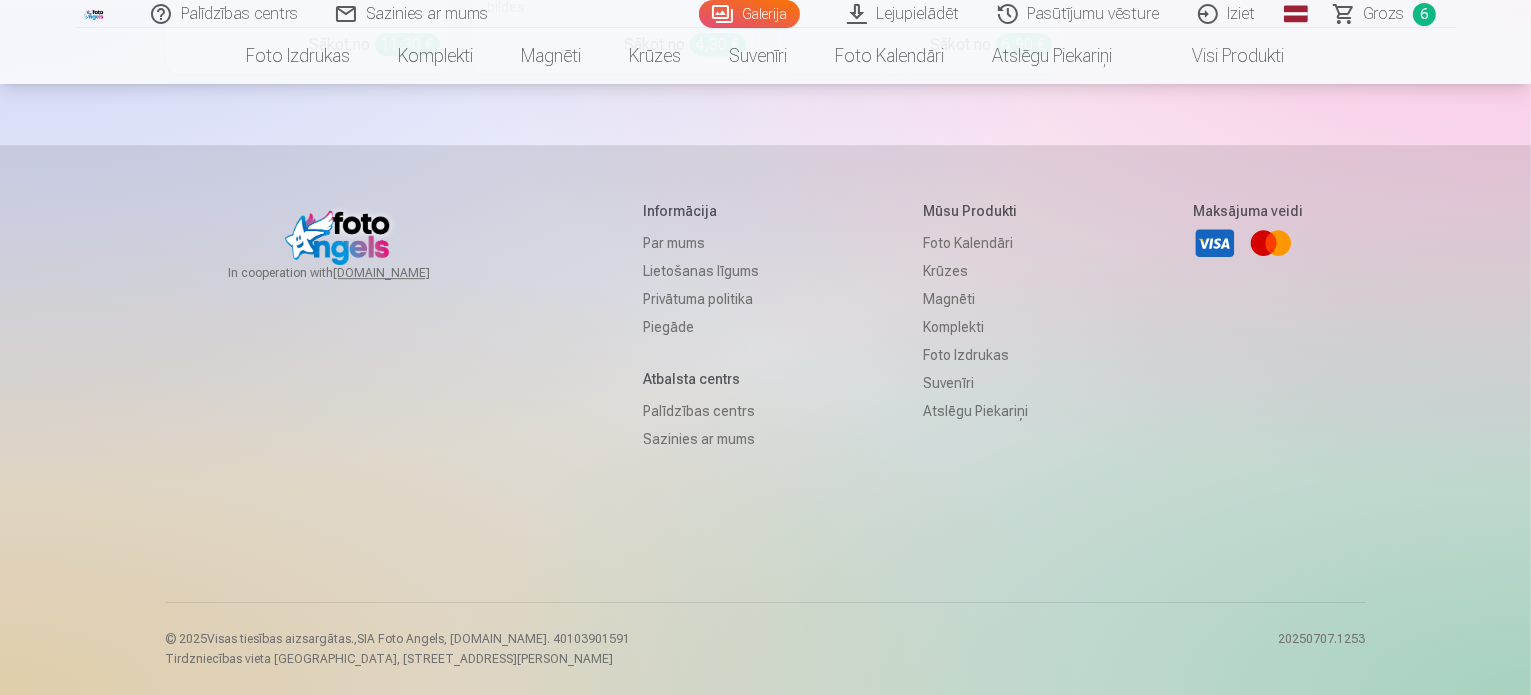 click on "Galerija" at bounding box center (749, 14) 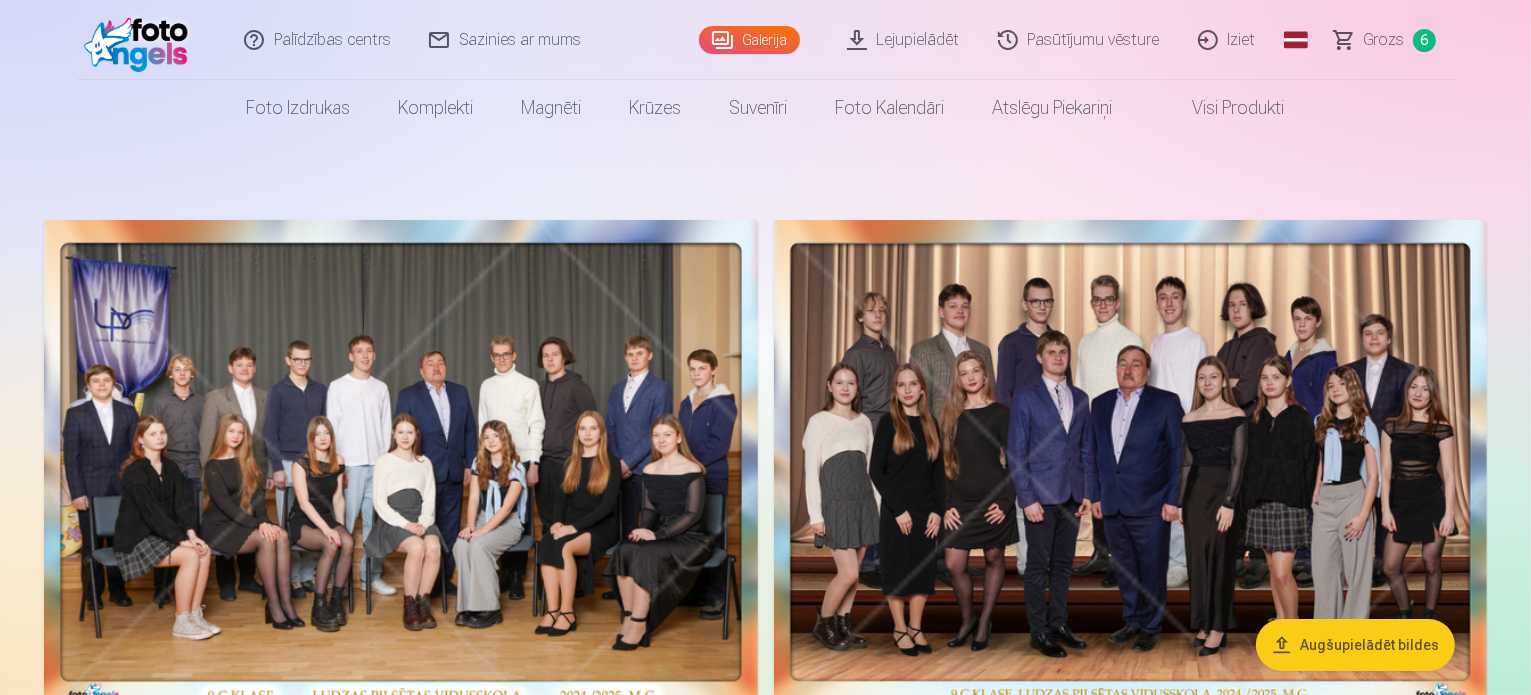 click on "Grozs" at bounding box center [1384, 40] 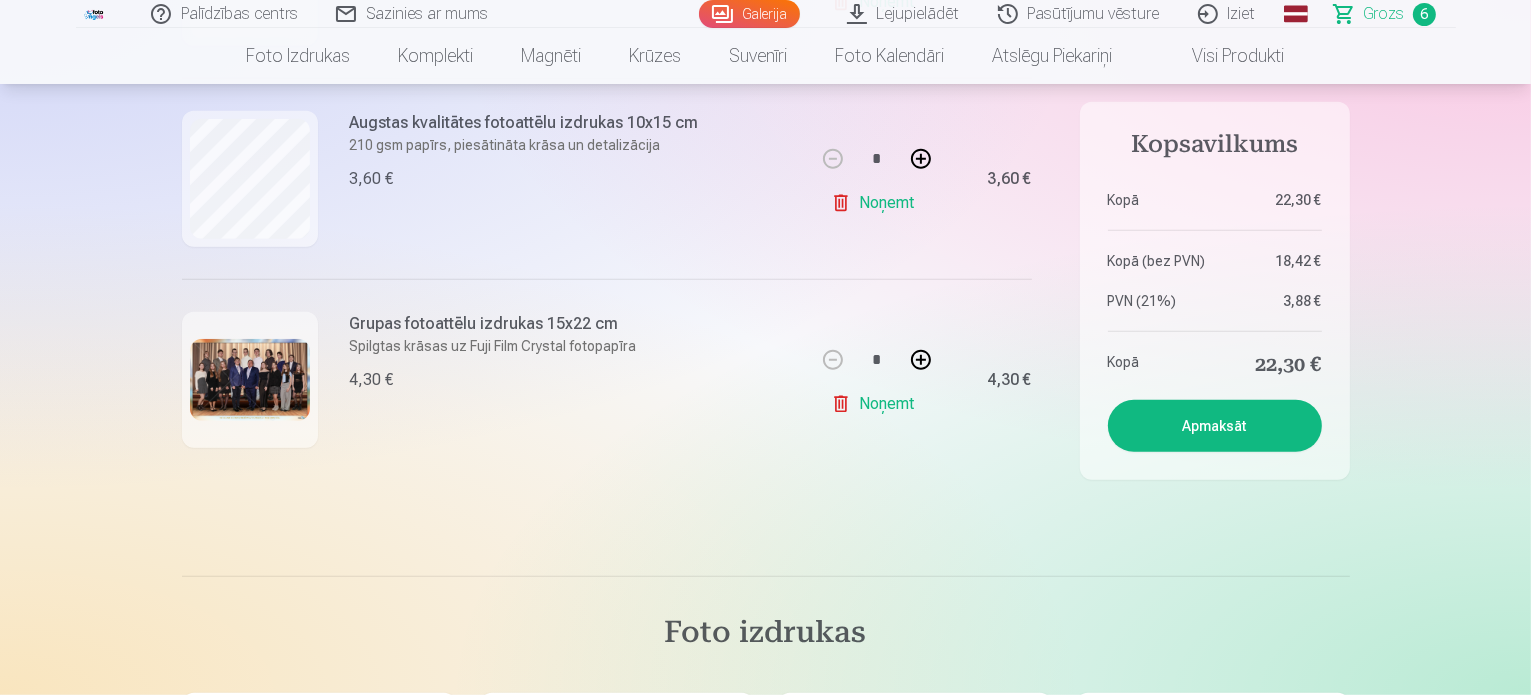 scroll, scrollTop: 1200, scrollLeft: 0, axis: vertical 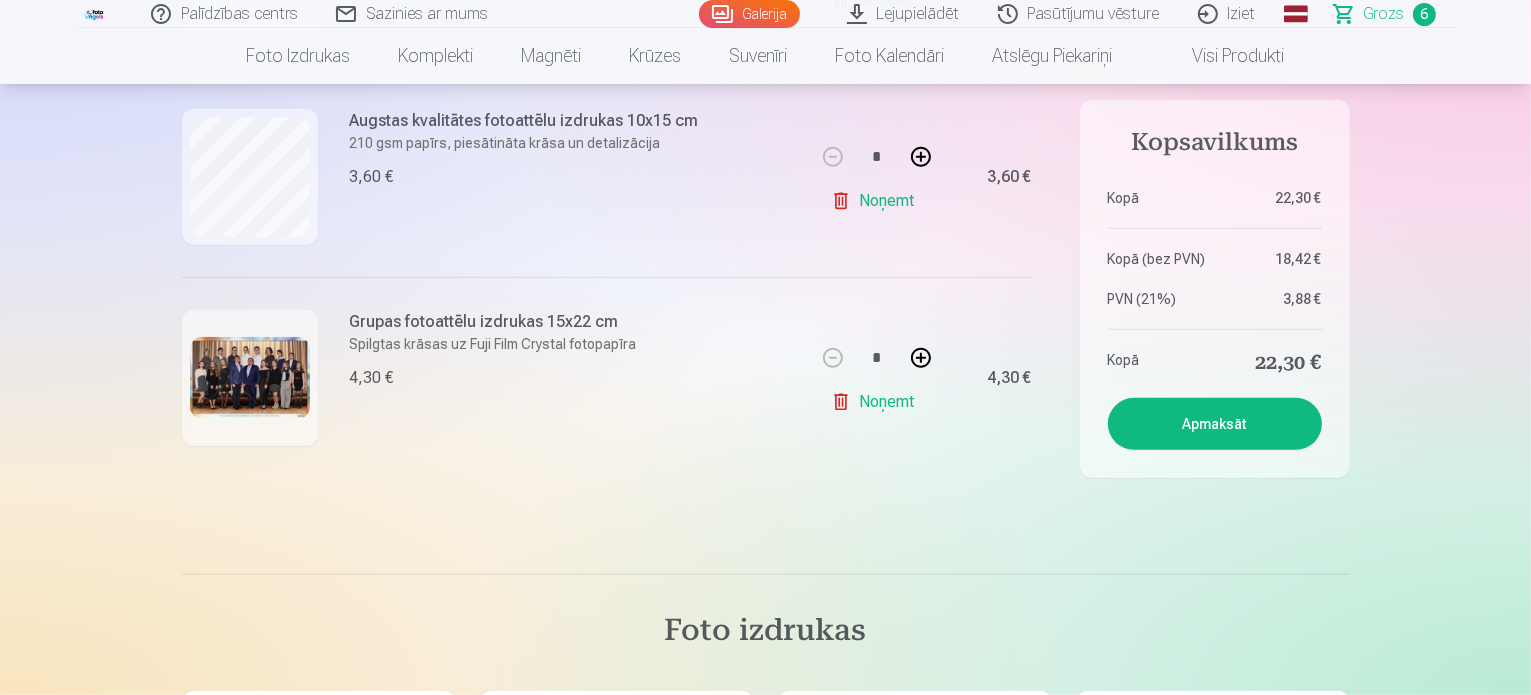 click on "Galerija" at bounding box center [749, 14] 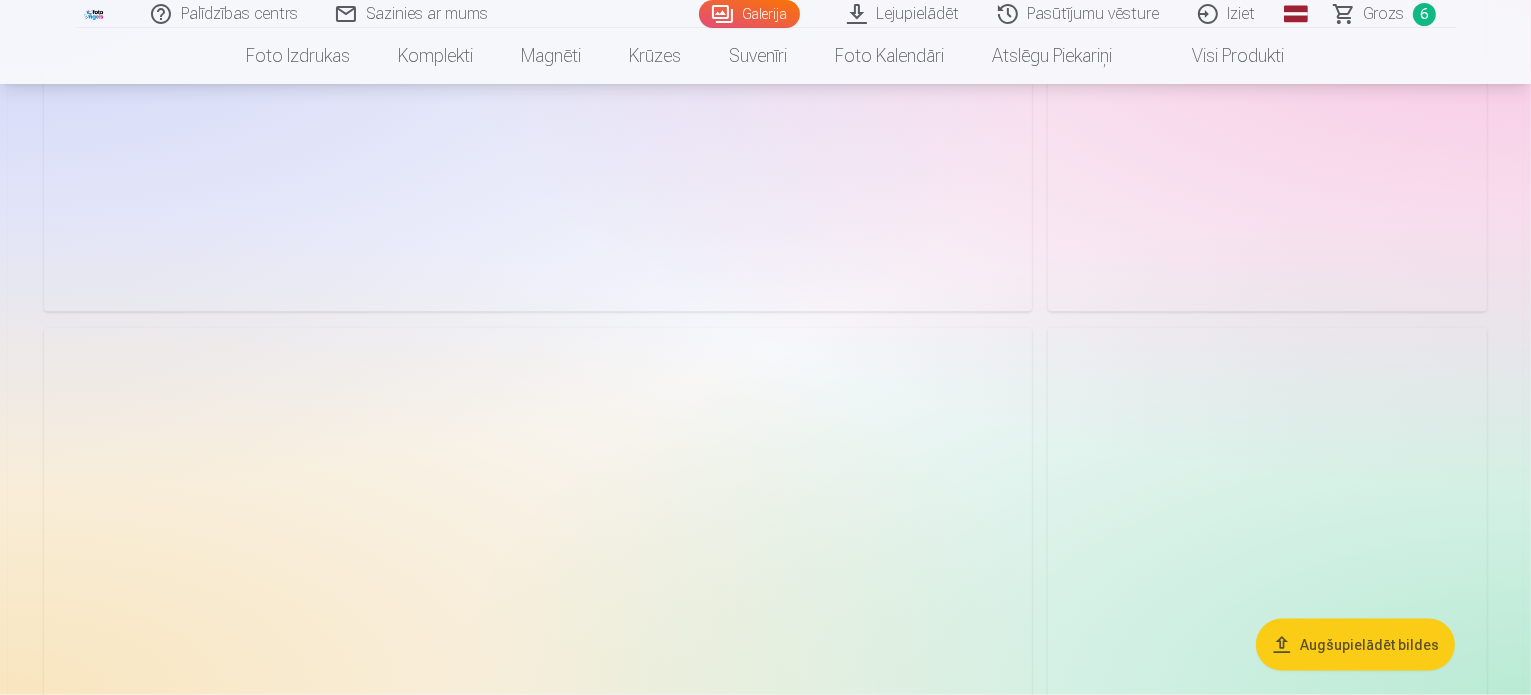 scroll, scrollTop: 10440, scrollLeft: 0, axis: vertical 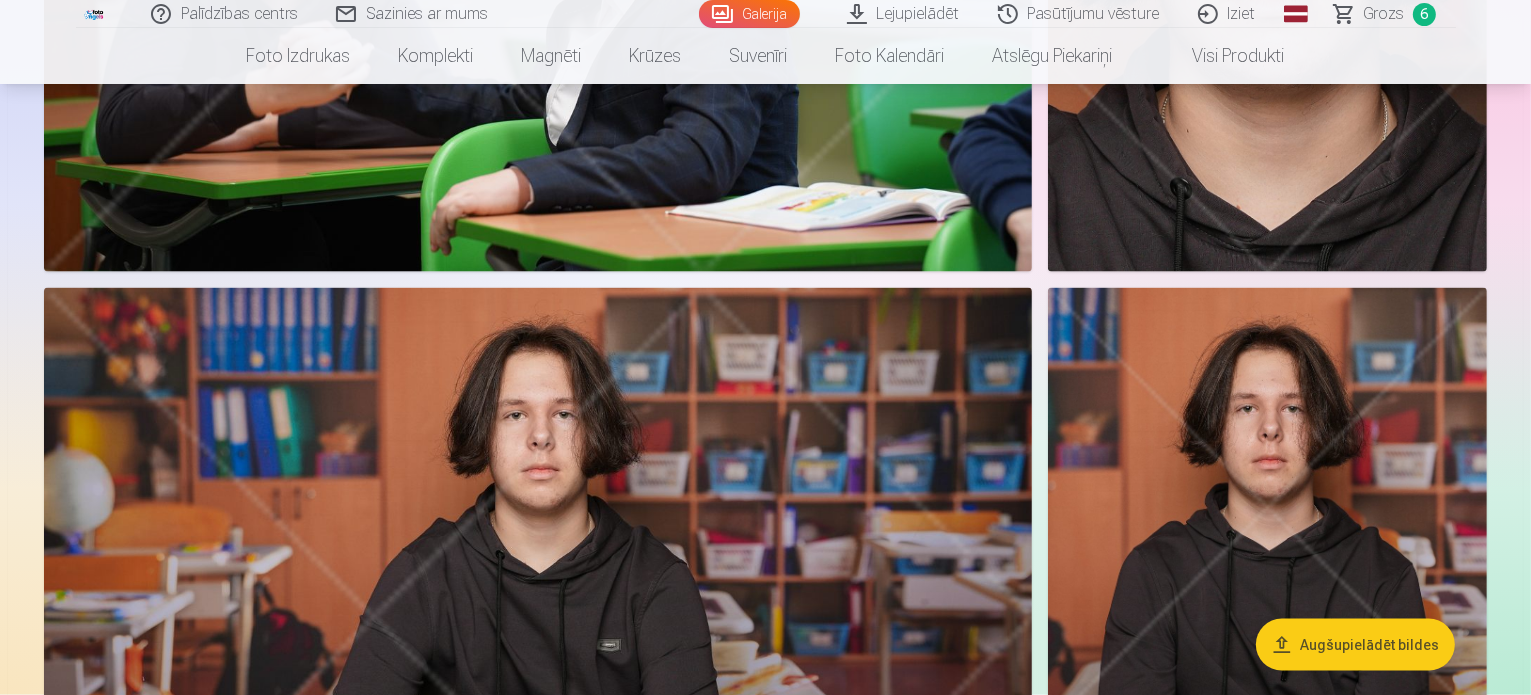 click at bounding box center (417, -2607) 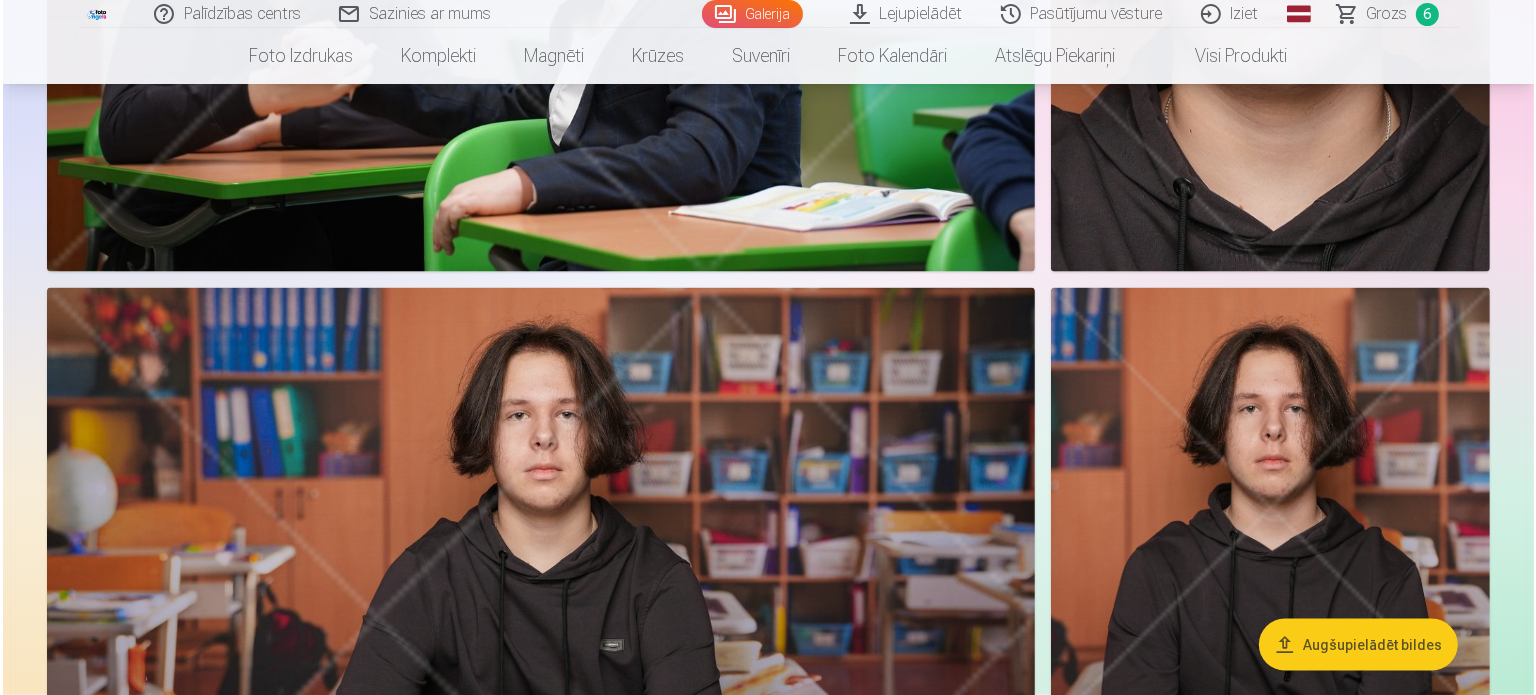 scroll, scrollTop: 10471, scrollLeft: 0, axis: vertical 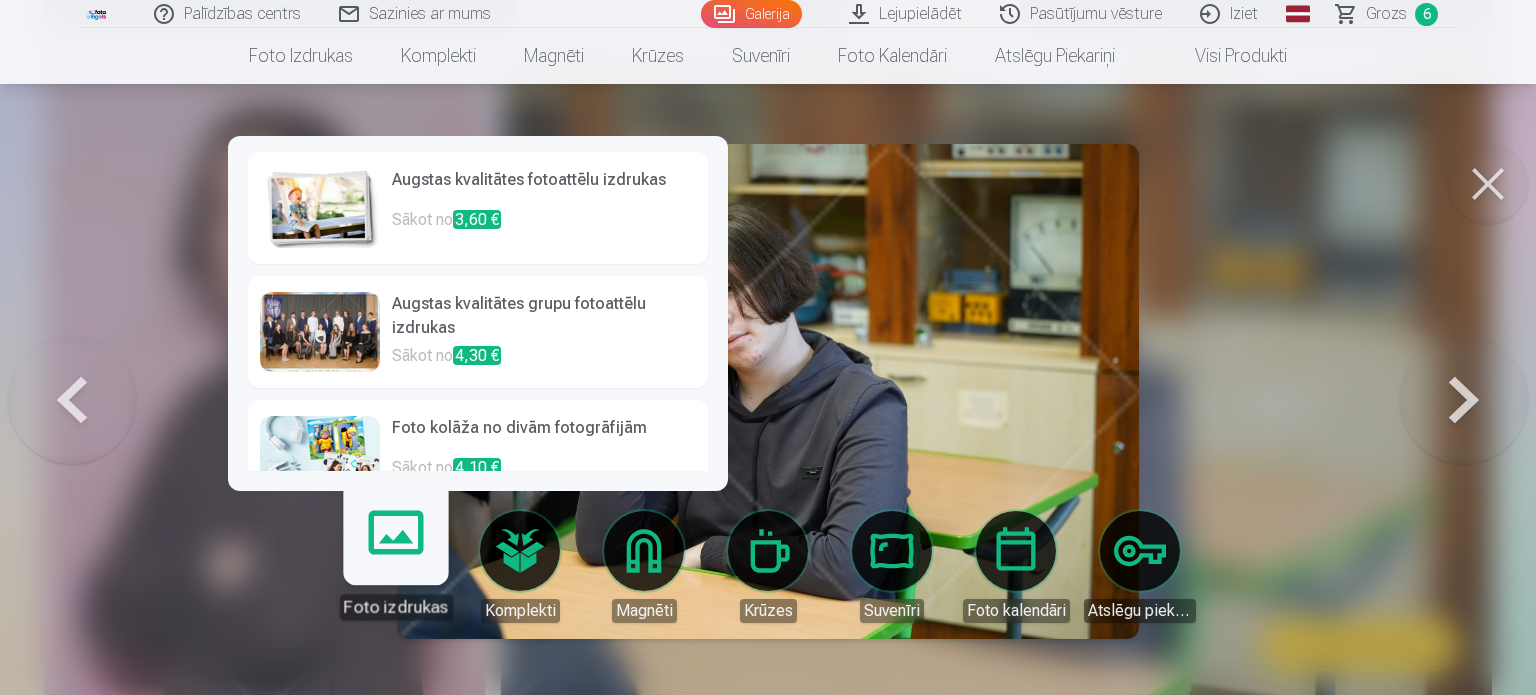 click on "Foto izdrukas" at bounding box center [395, 558] 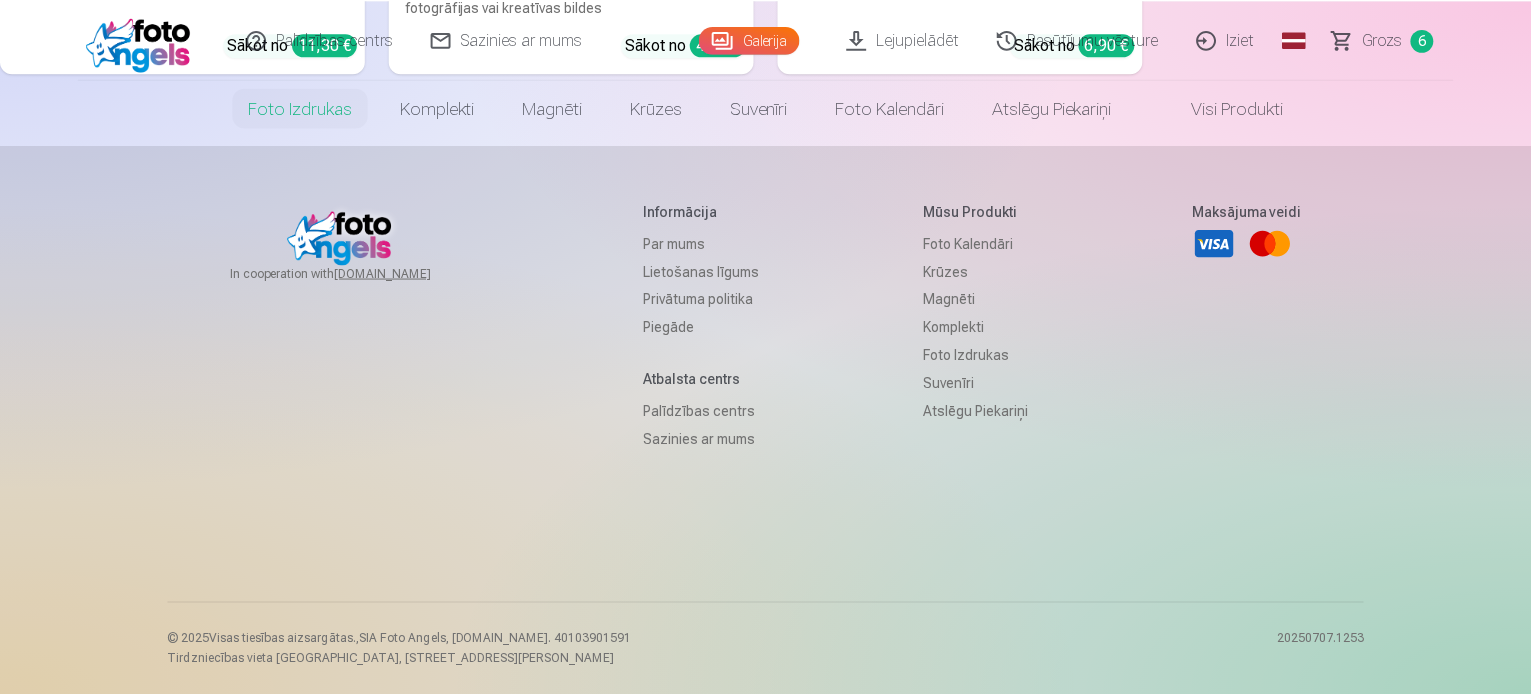 scroll, scrollTop: 0, scrollLeft: 0, axis: both 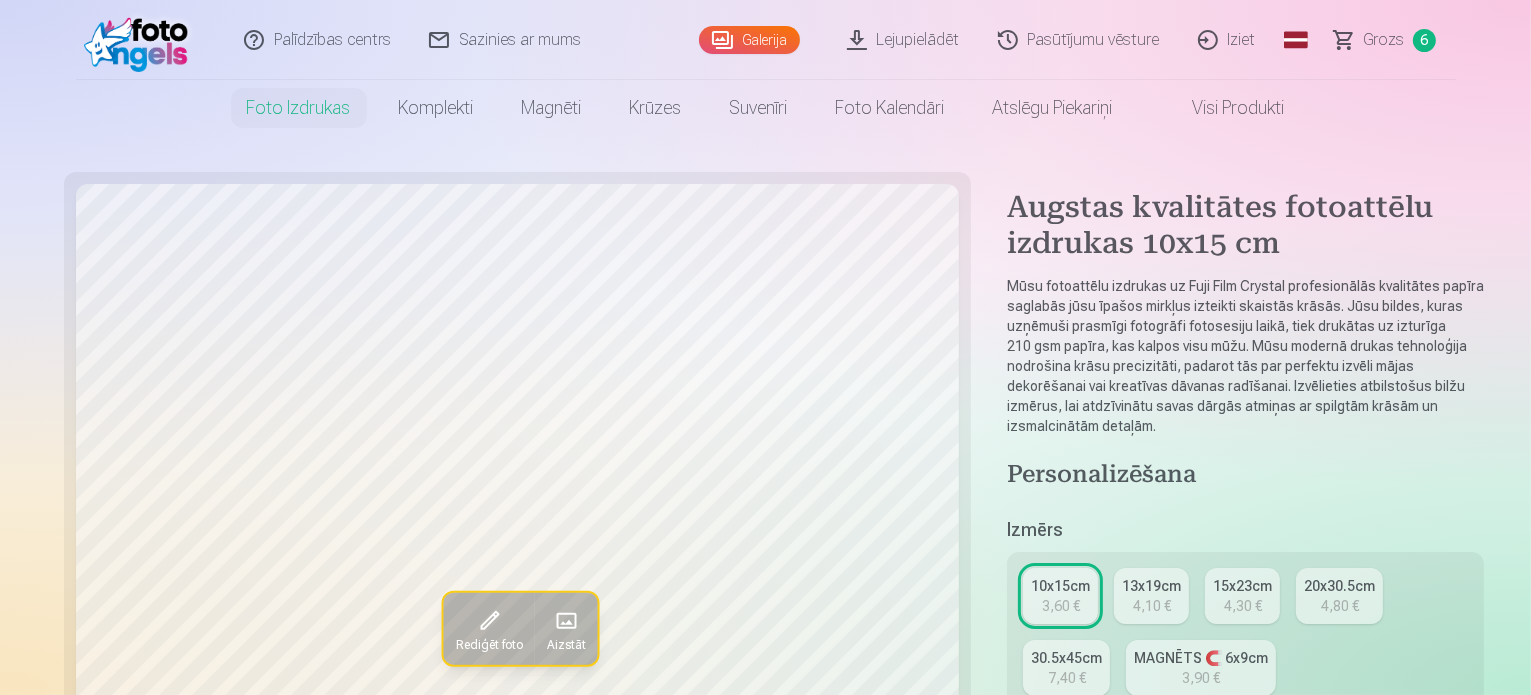 click on "10x15cm" at bounding box center [1060, 586] 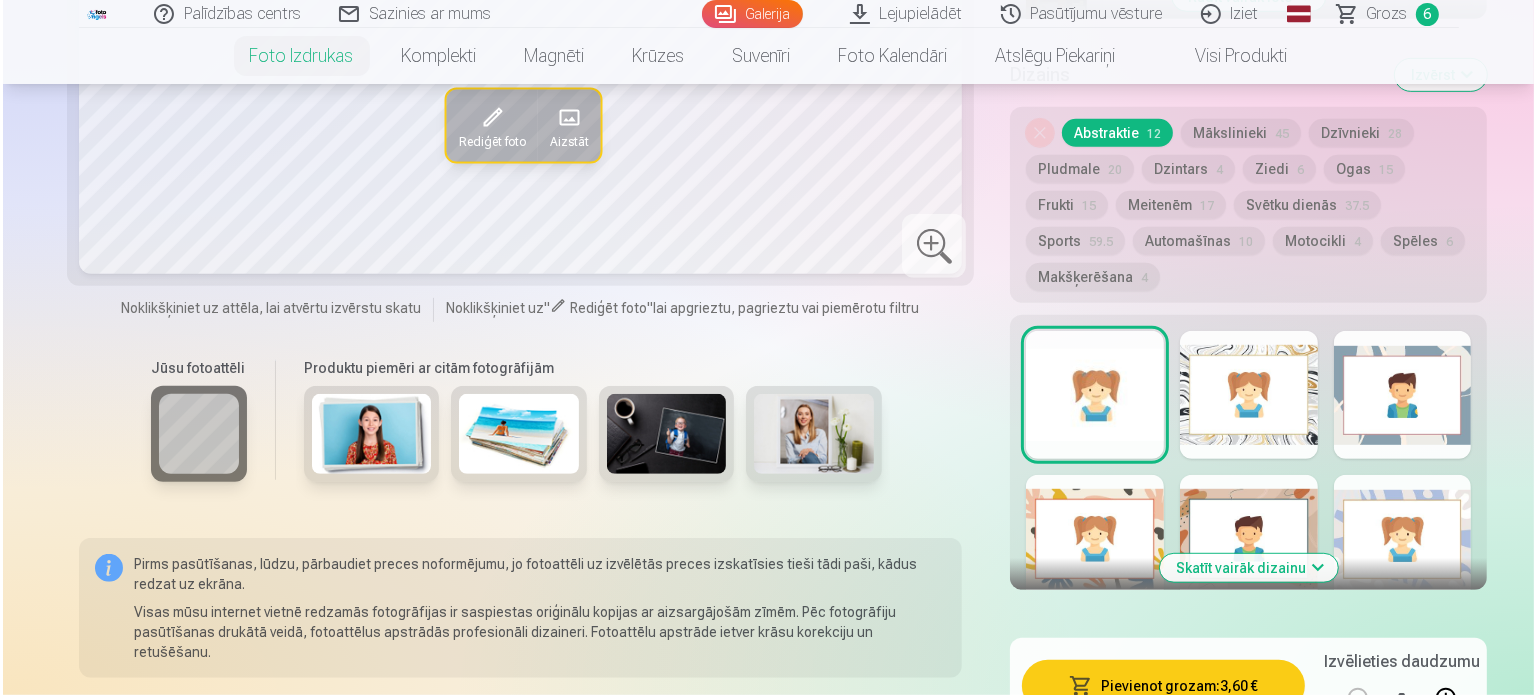 scroll, scrollTop: 1120, scrollLeft: 0, axis: vertical 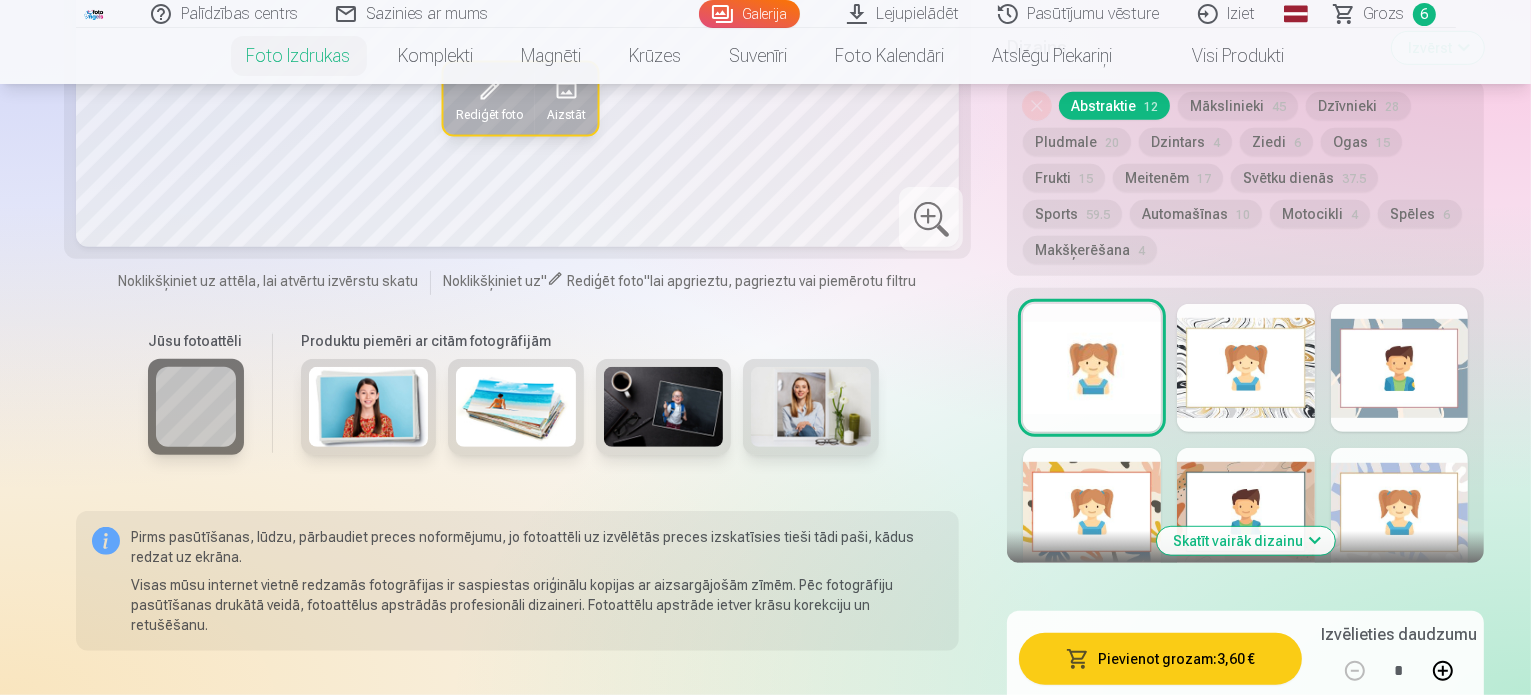 click at bounding box center [1443, 671] 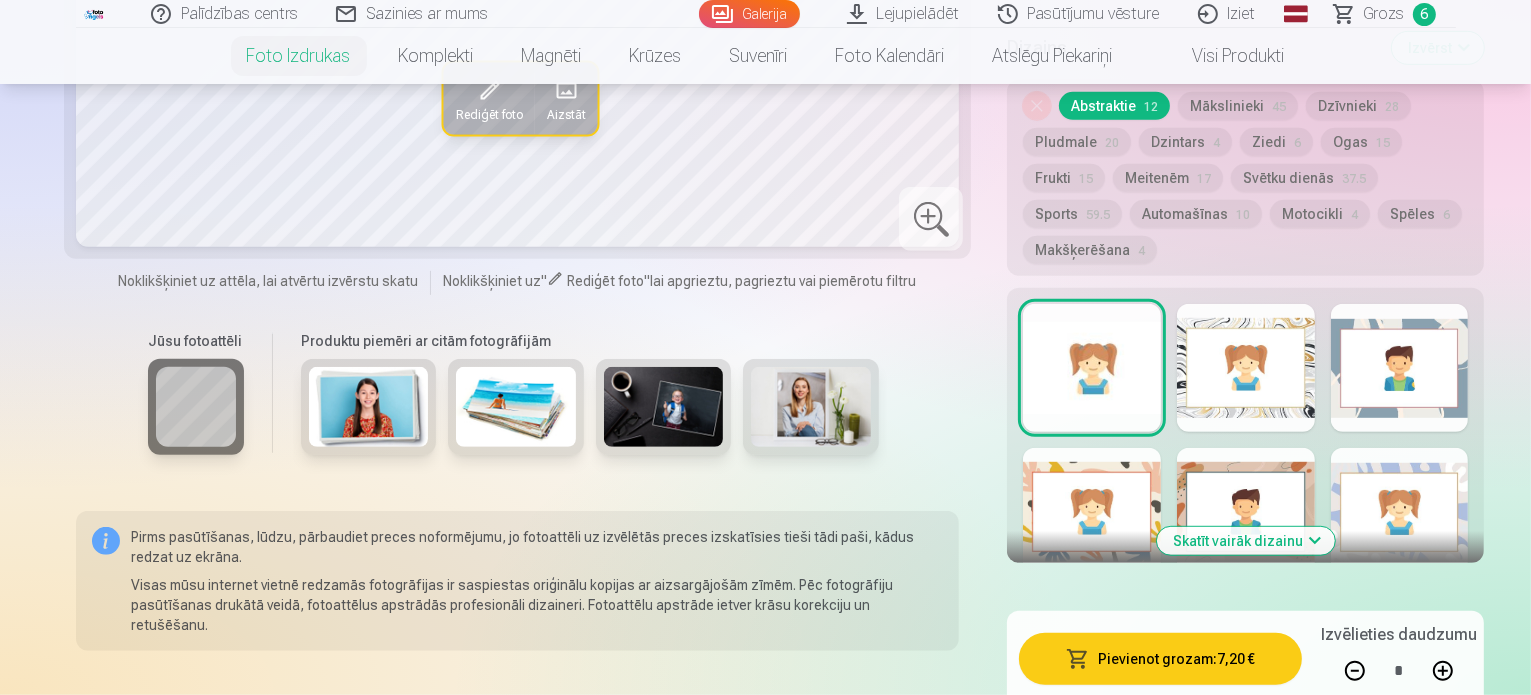 click on "Pievienot grozam :  7,20 €" at bounding box center (1160, 659) 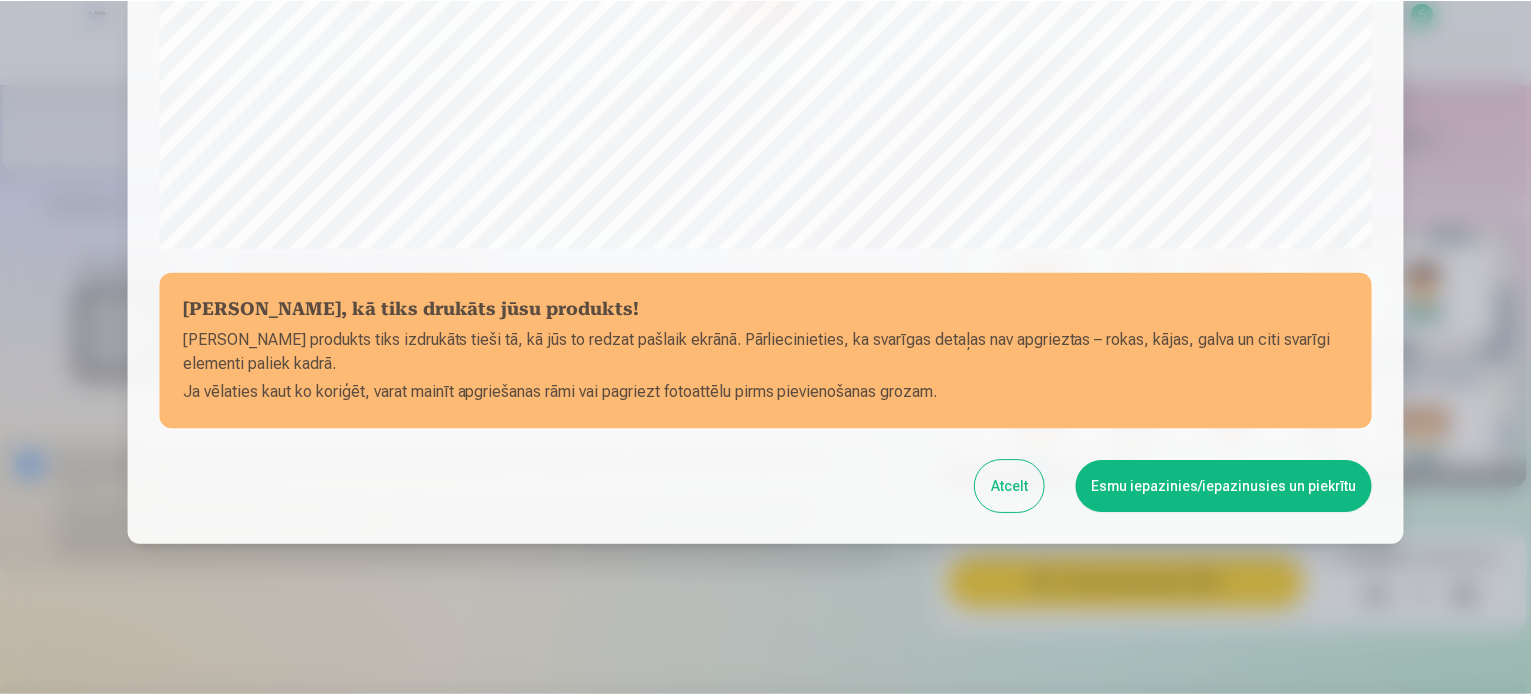 scroll, scrollTop: 744, scrollLeft: 0, axis: vertical 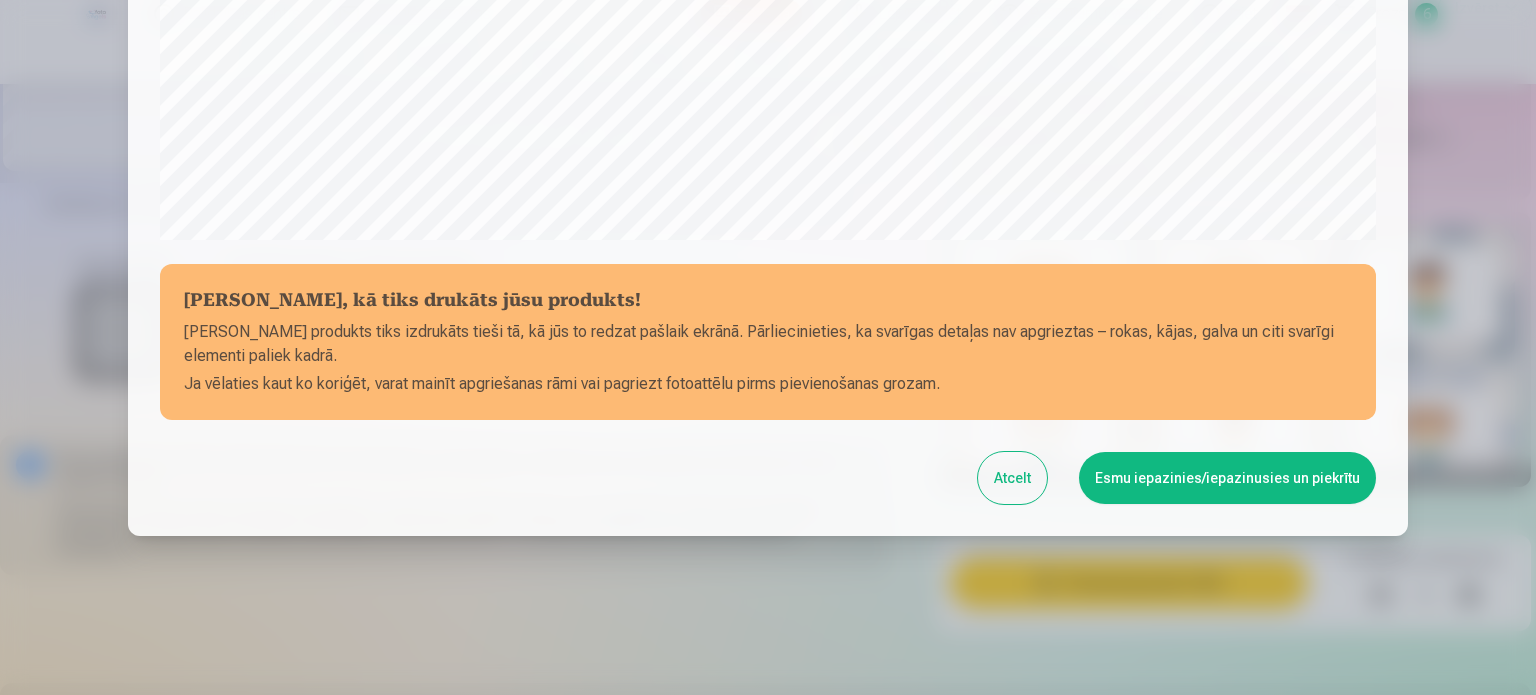 click on "Esmu iepazinies/iepazinusies un piekrītu" at bounding box center (1227, 478) 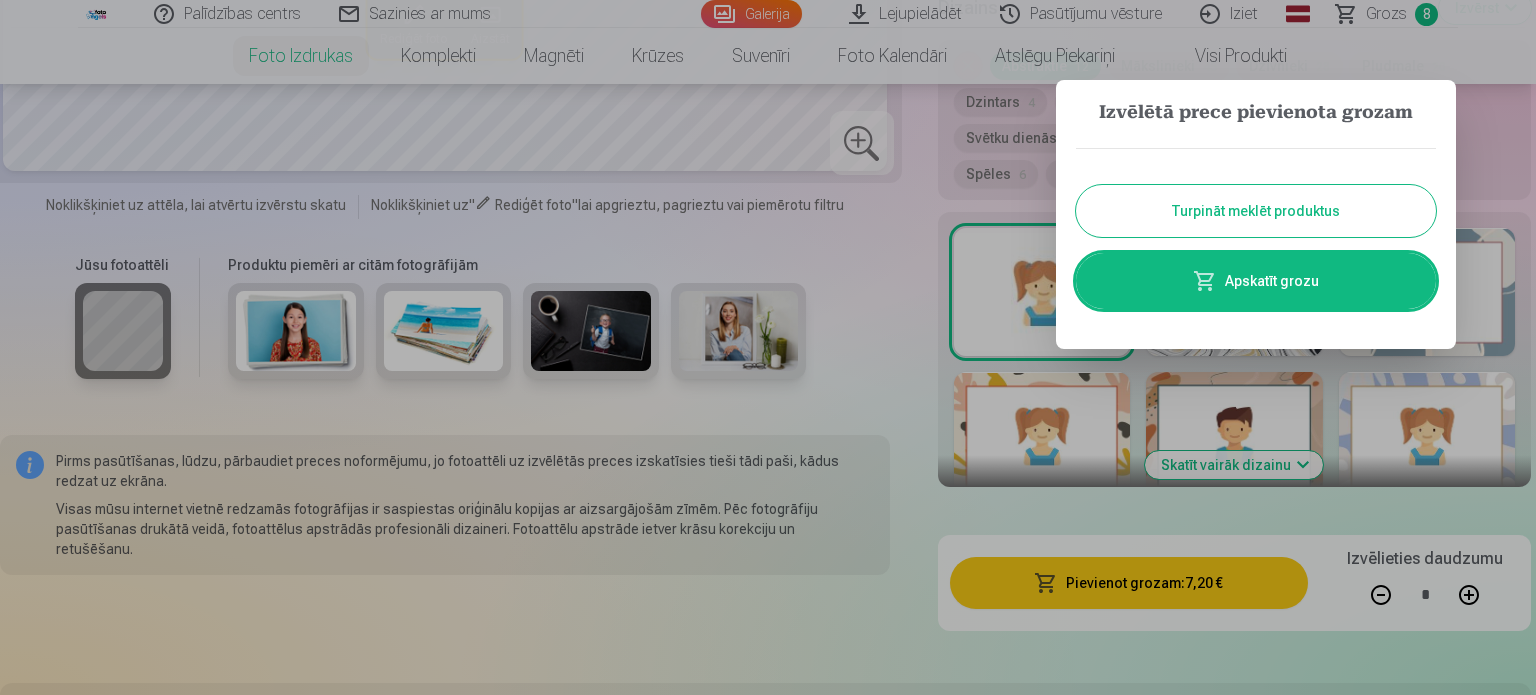 click on "Turpināt meklēt produktus" at bounding box center (1256, 211) 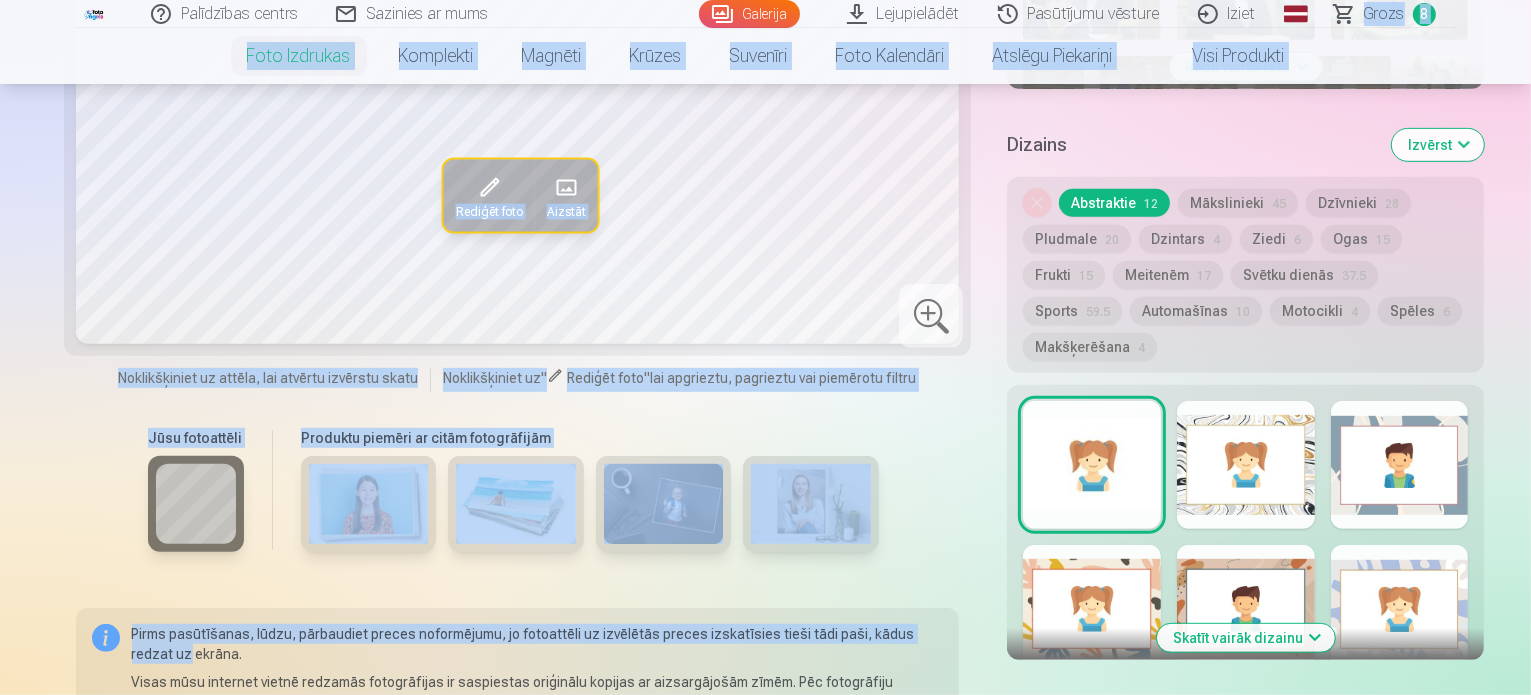 drag, startPoint x: 868, startPoint y: 434, endPoint x: 1332, endPoint y: 15, distance: 625.18555 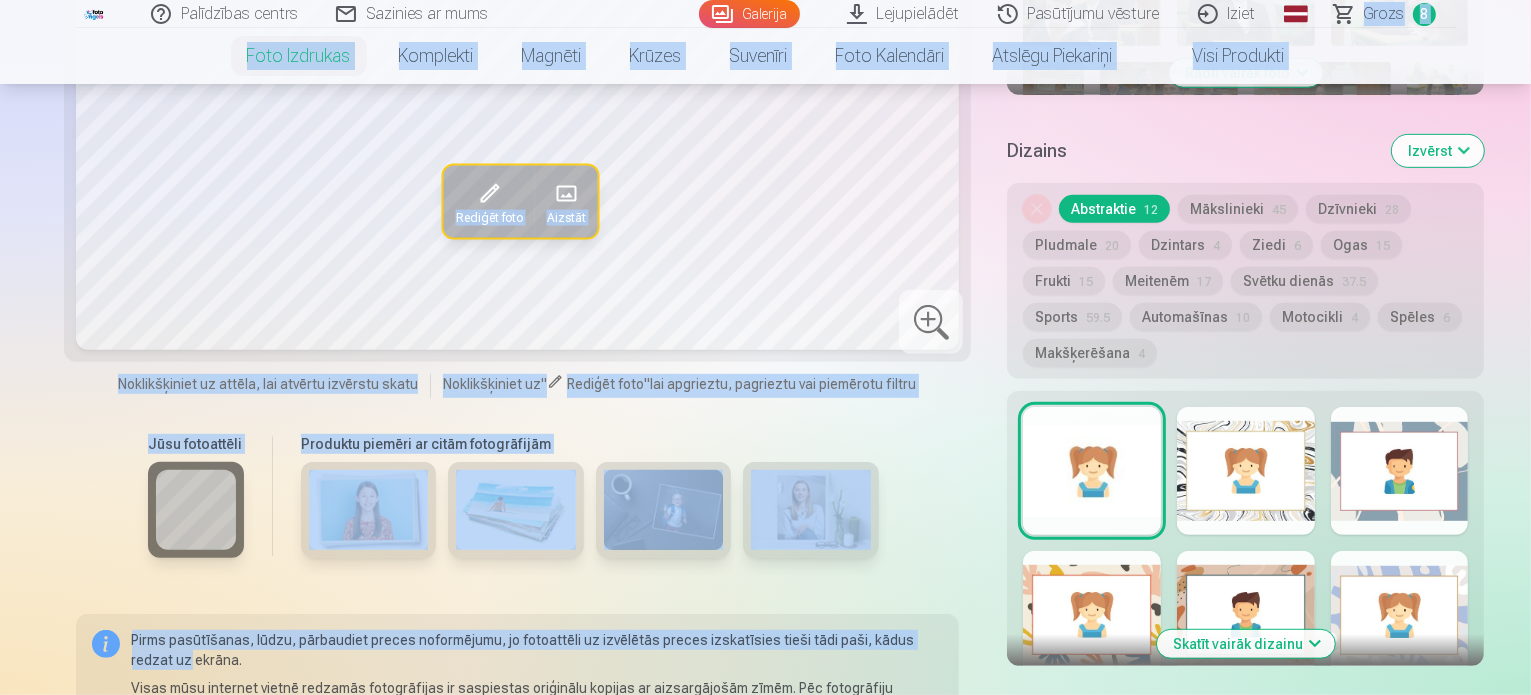 click on "Grozs" at bounding box center [1384, 14] 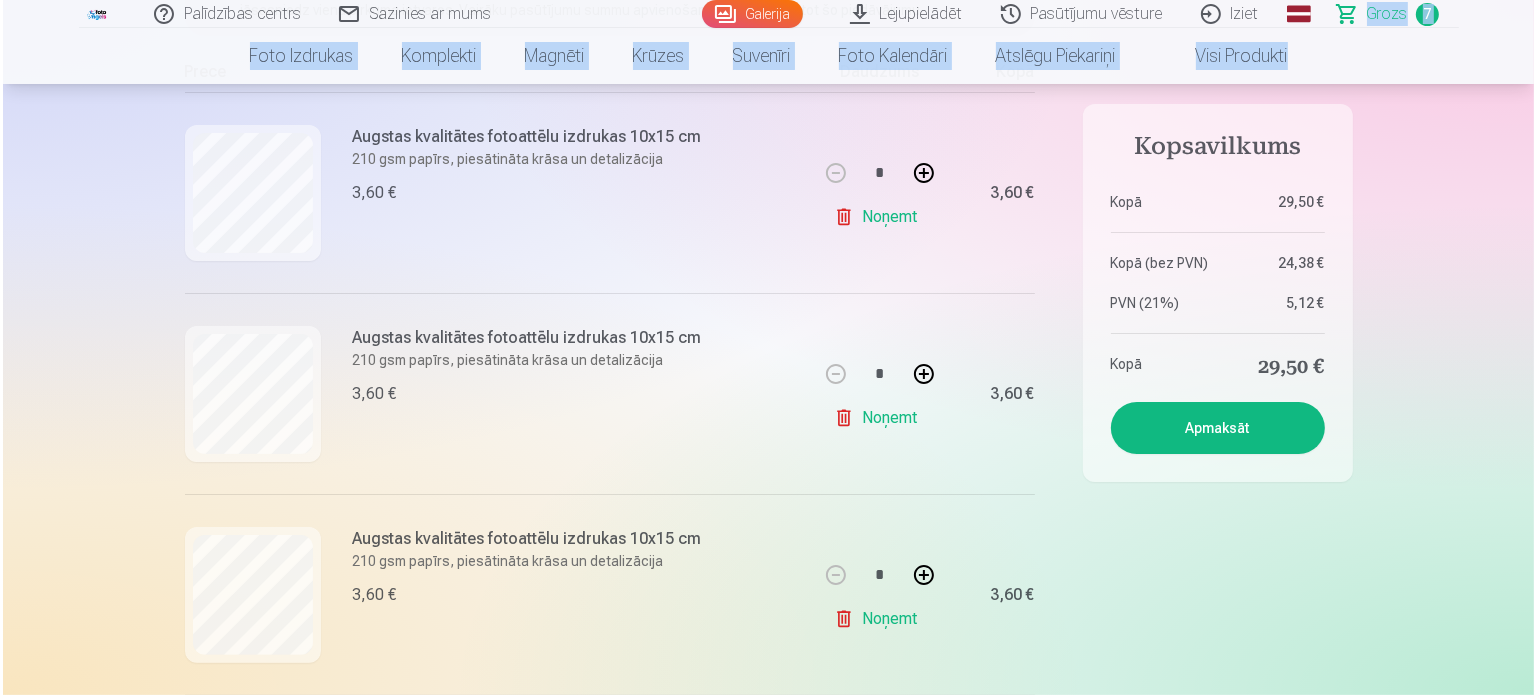 scroll, scrollTop: 320, scrollLeft: 0, axis: vertical 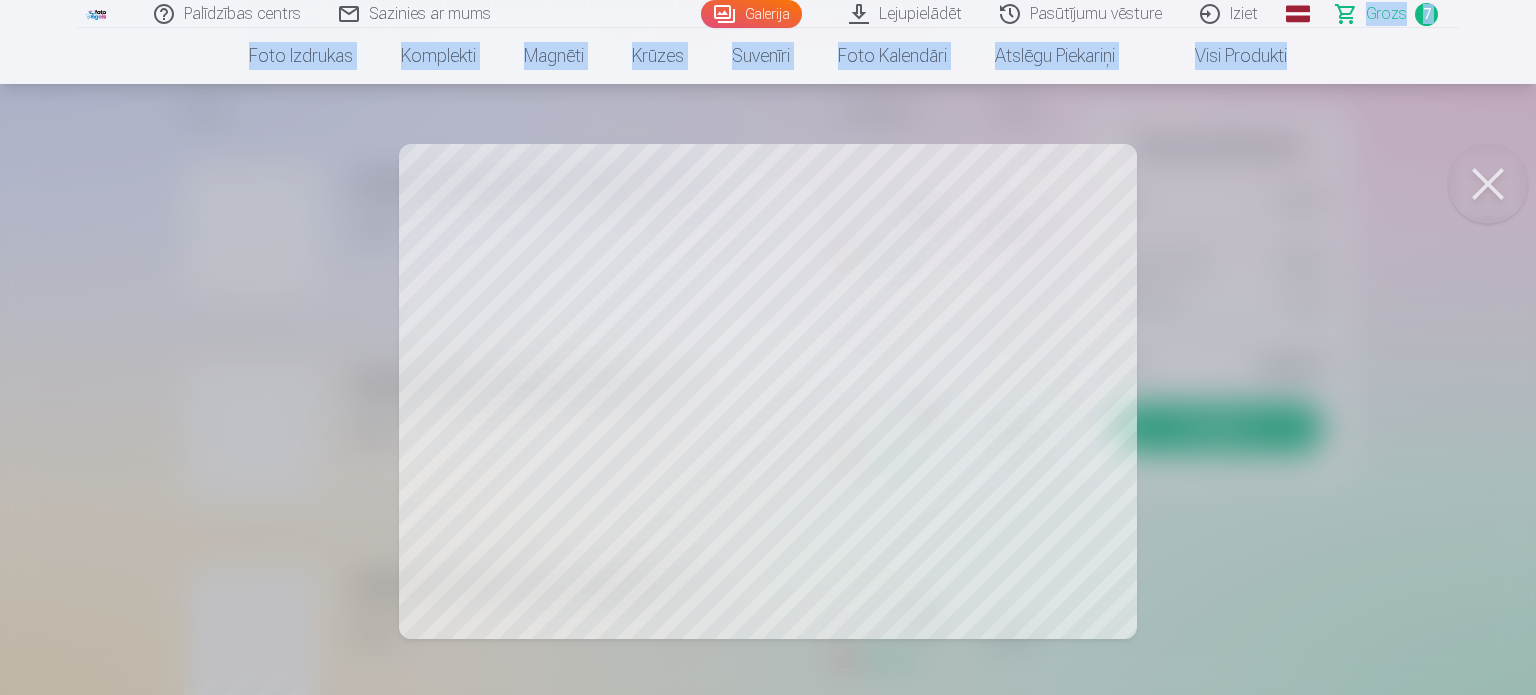 click on "Galerija" at bounding box center (751, 14) 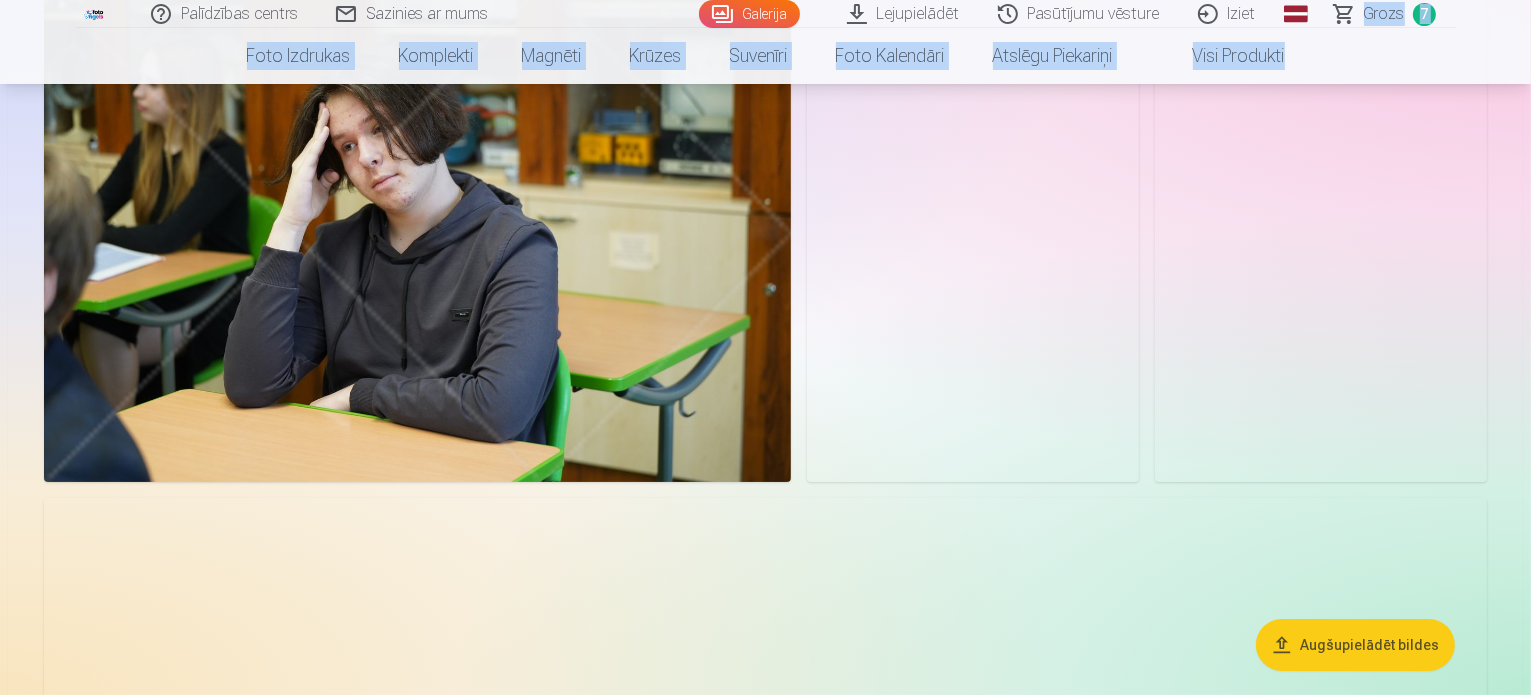 scroll, scrollTop: 7560, scrollLeft: 0, axis: vertical 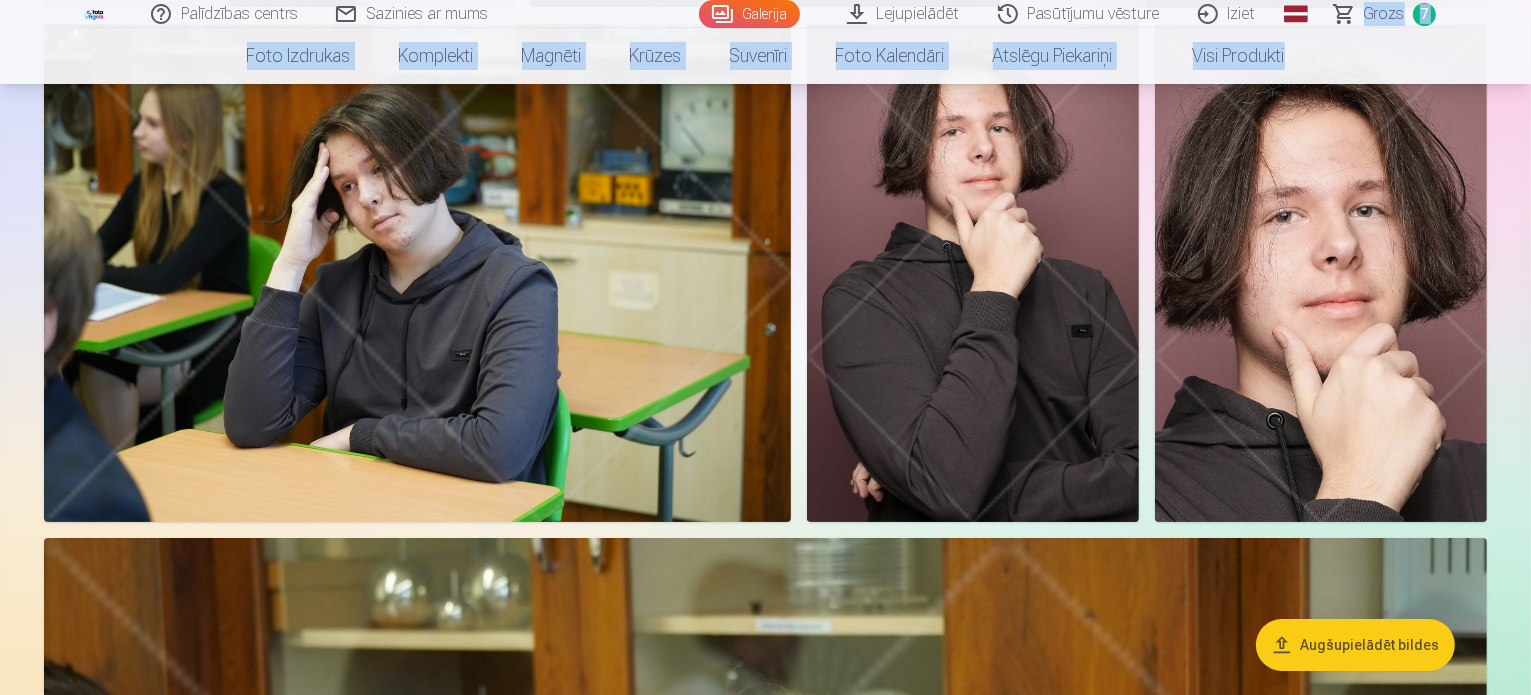 click at bounding box center [218, -1516] 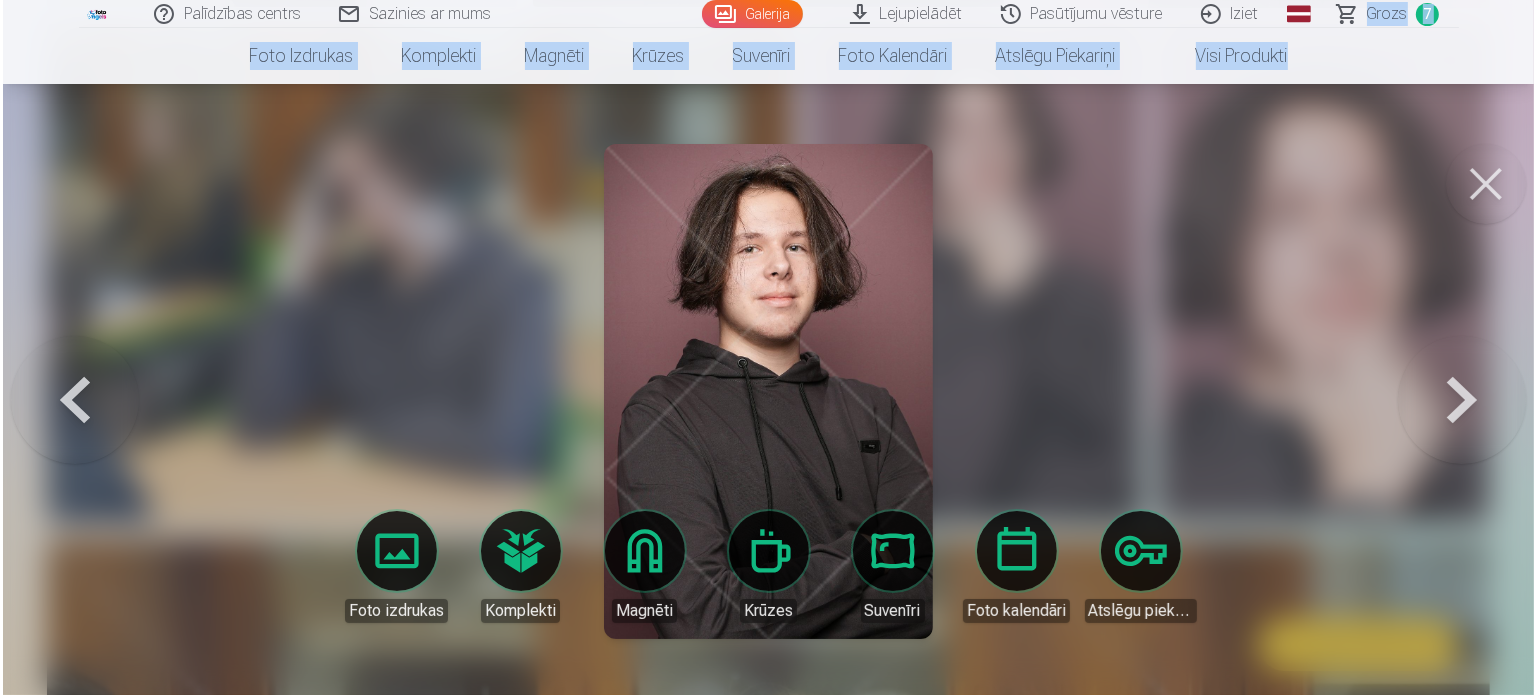 scroll, scrollTop: 7582, scrollLeft: 0, axis: vertical 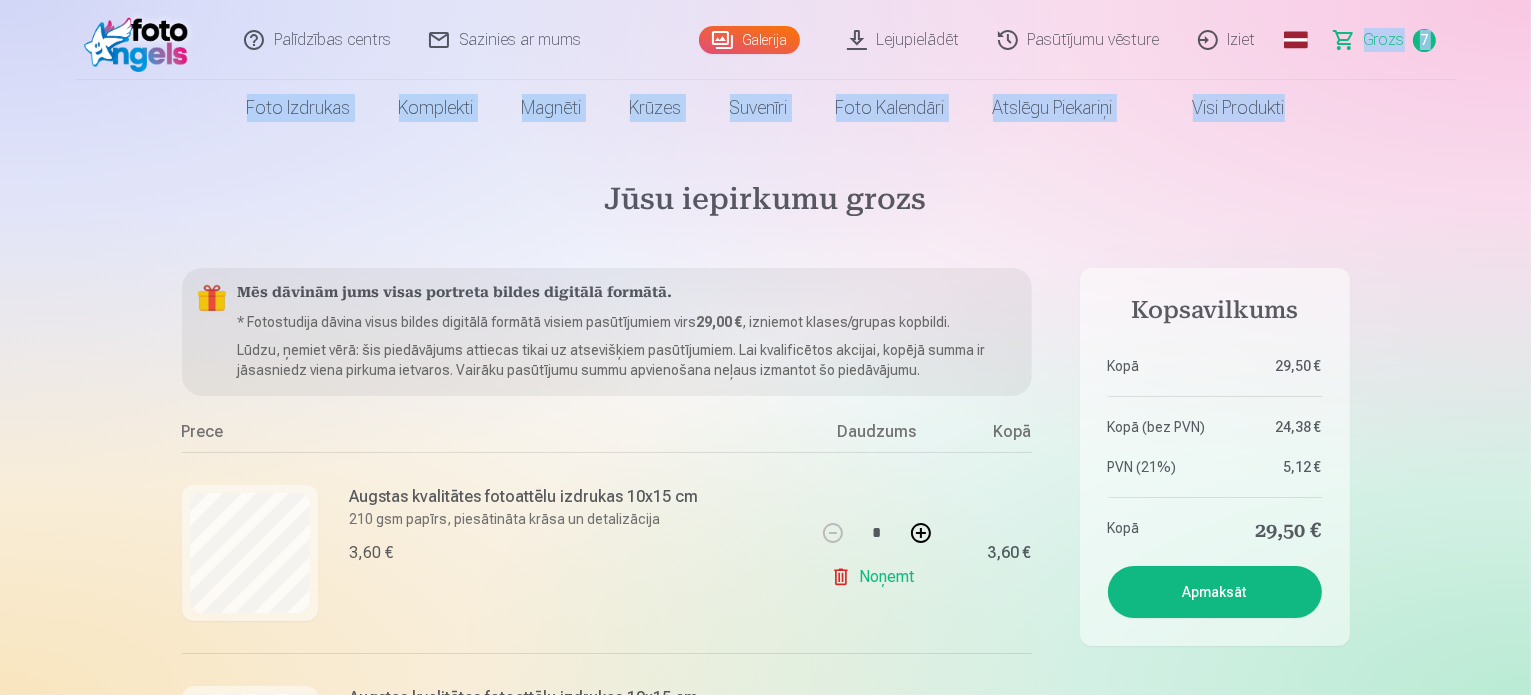 click on "Galerija" at bounding box center [749, 40] 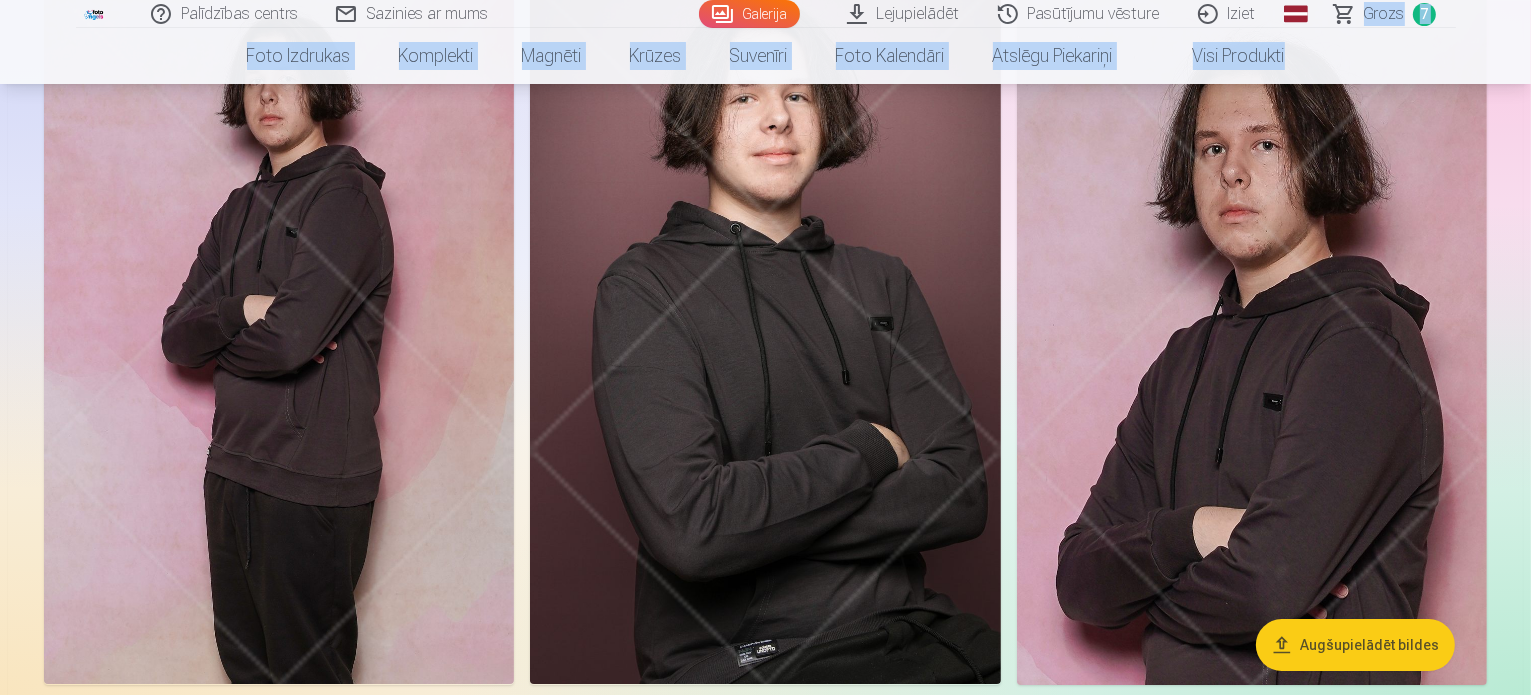 scroll, scrollTop: 6880, scrollLeft: 0, axis: vertical 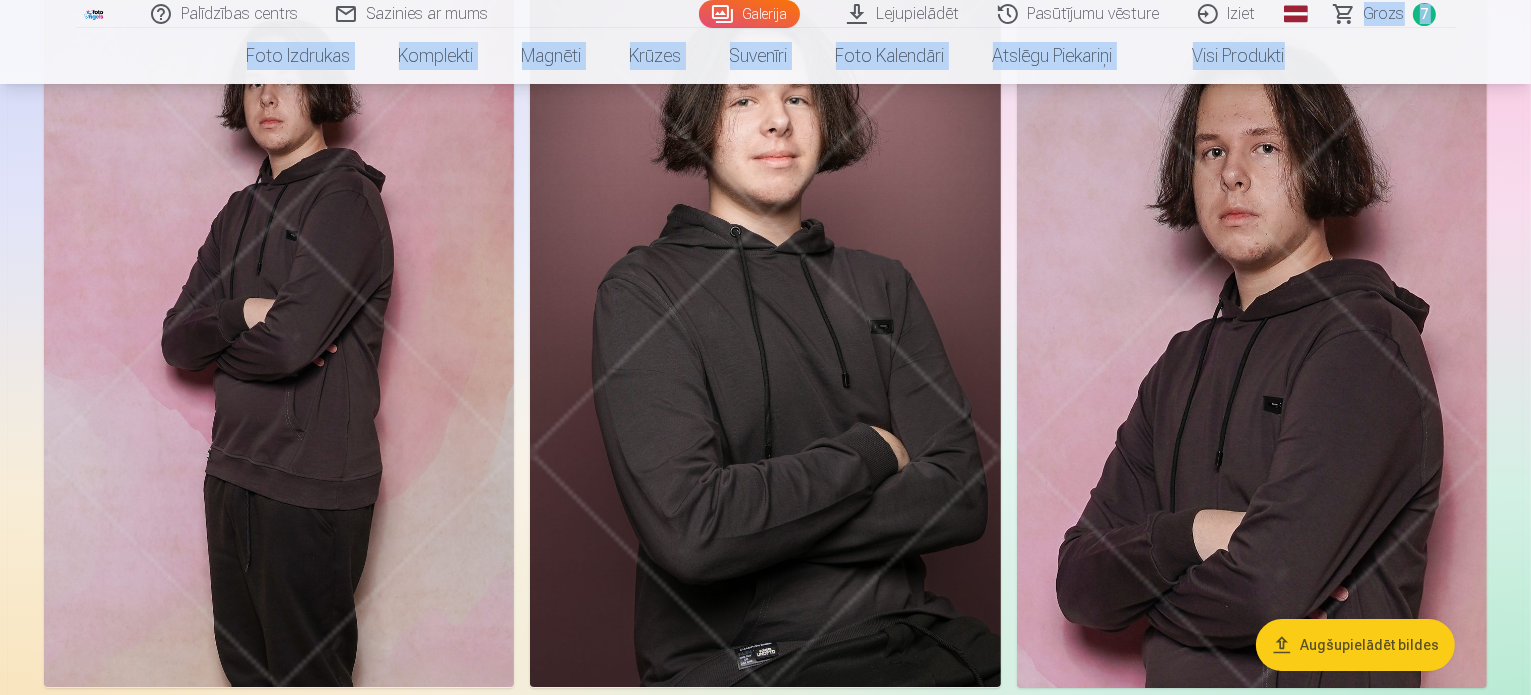 click at bounding box center [417, -1362] 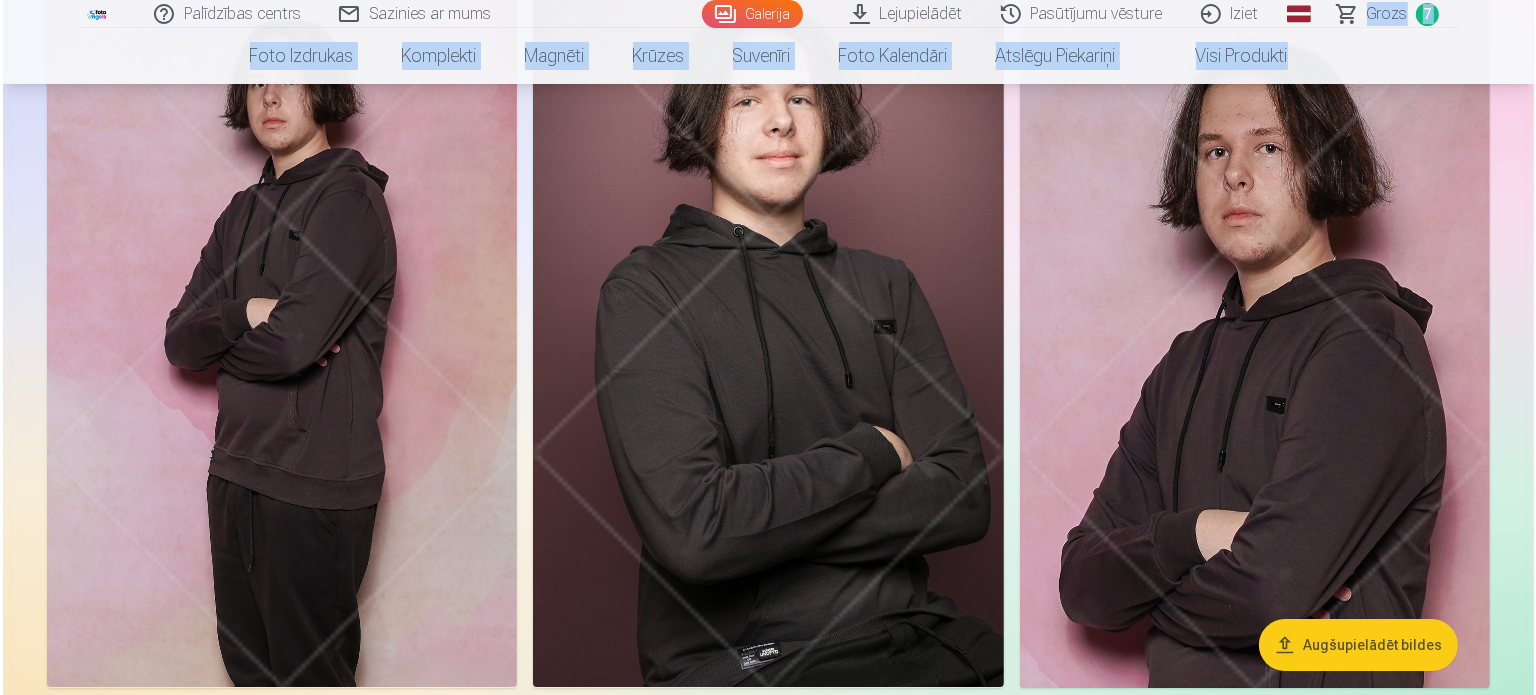 scroll, scrollTop: 6899, scrollLeft: 0, axis: vertical 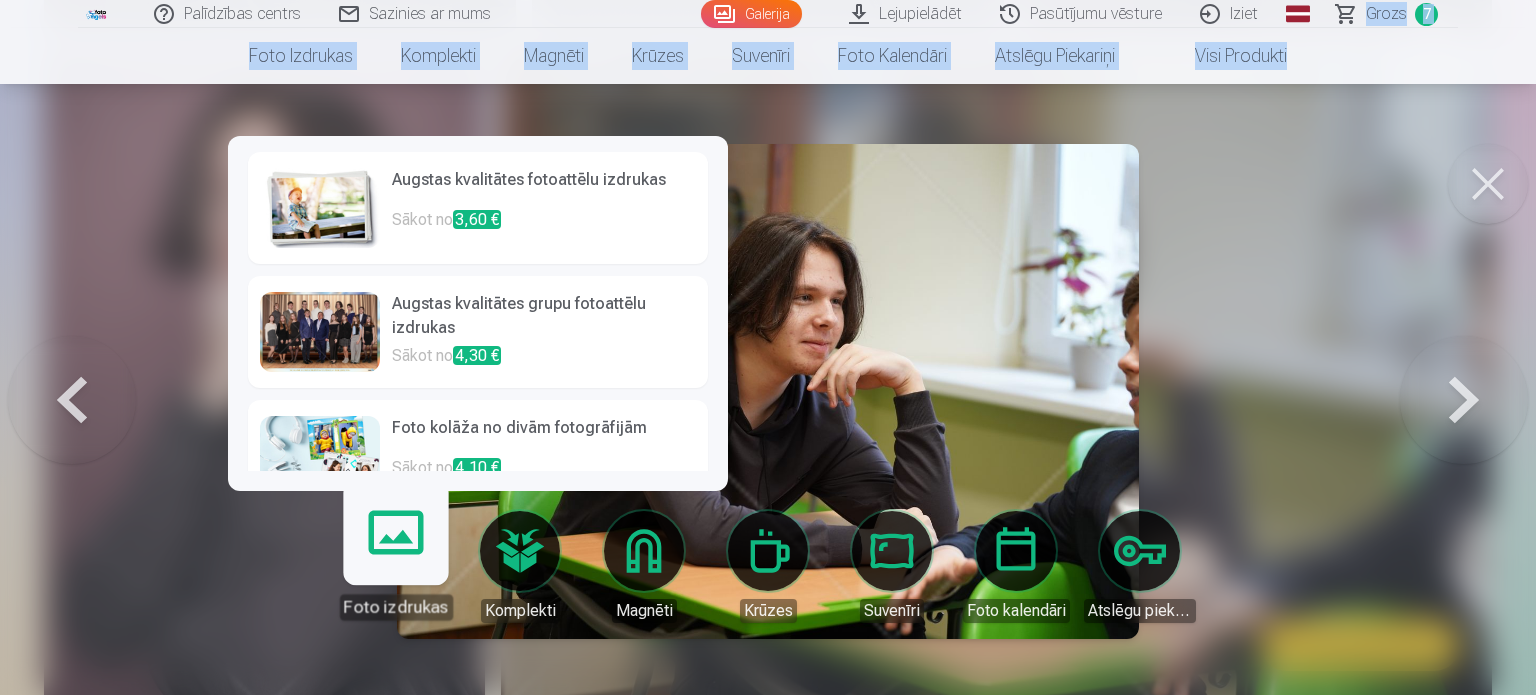click on "Foto izdrukas" at bounding box center [395, 558] 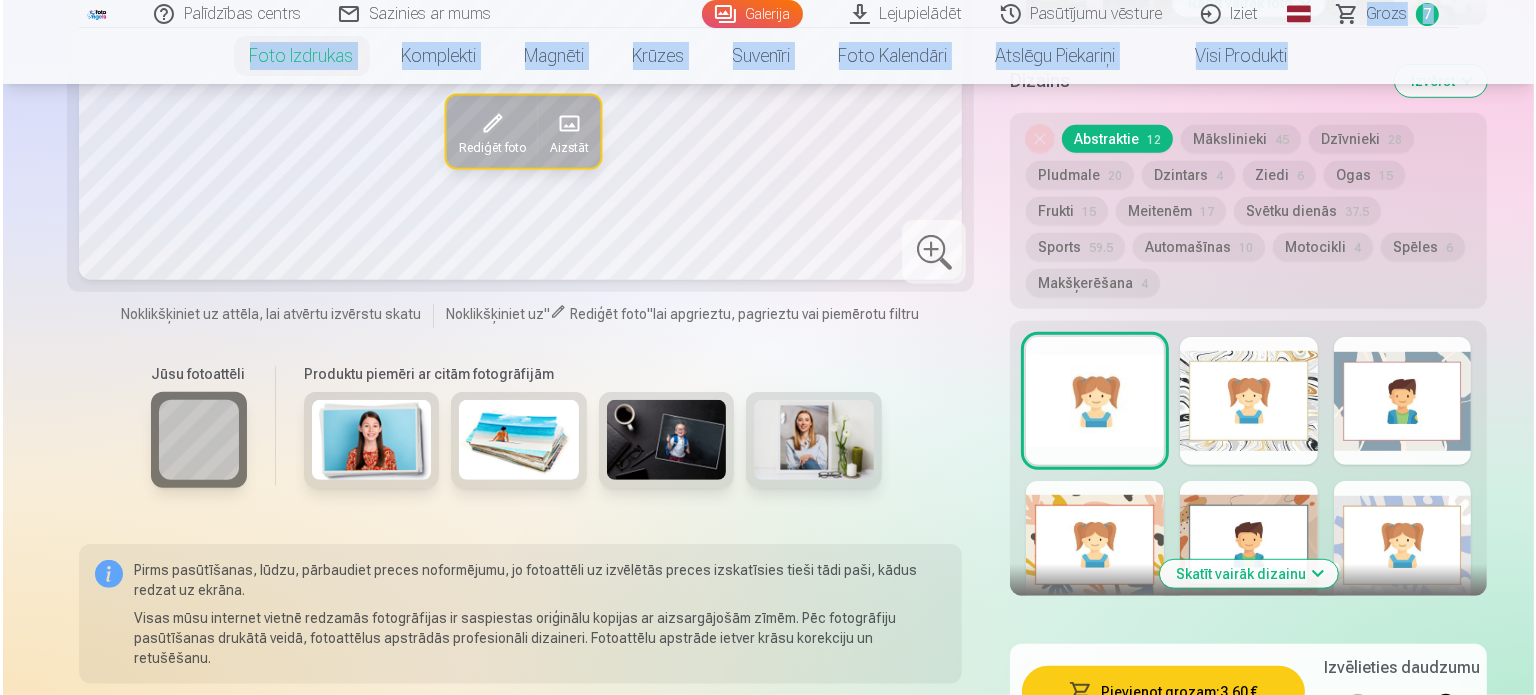 scroll, scrollTop: 1120, scrollLeft: 0, axis: vertical 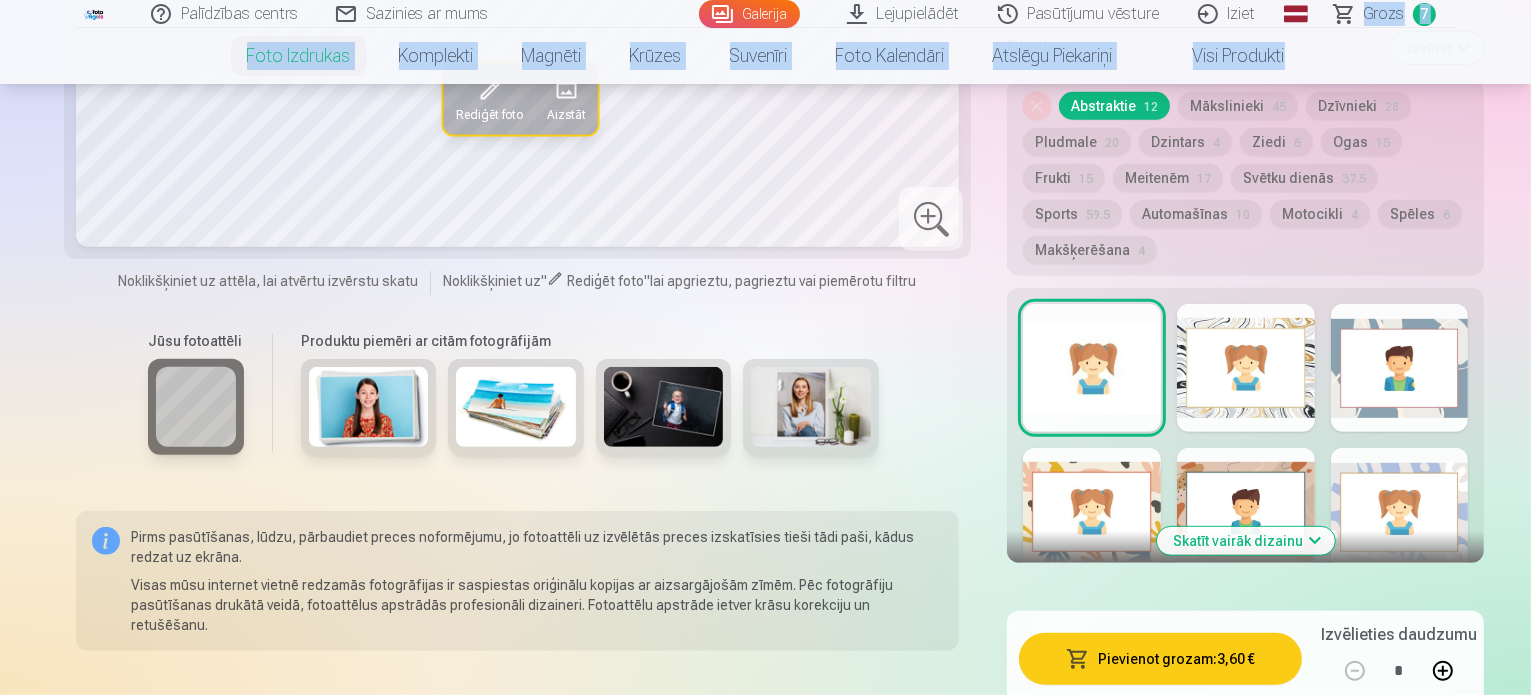 click on "Pievienot grozam :  3,60 €" at bounding box center [1160, 659] 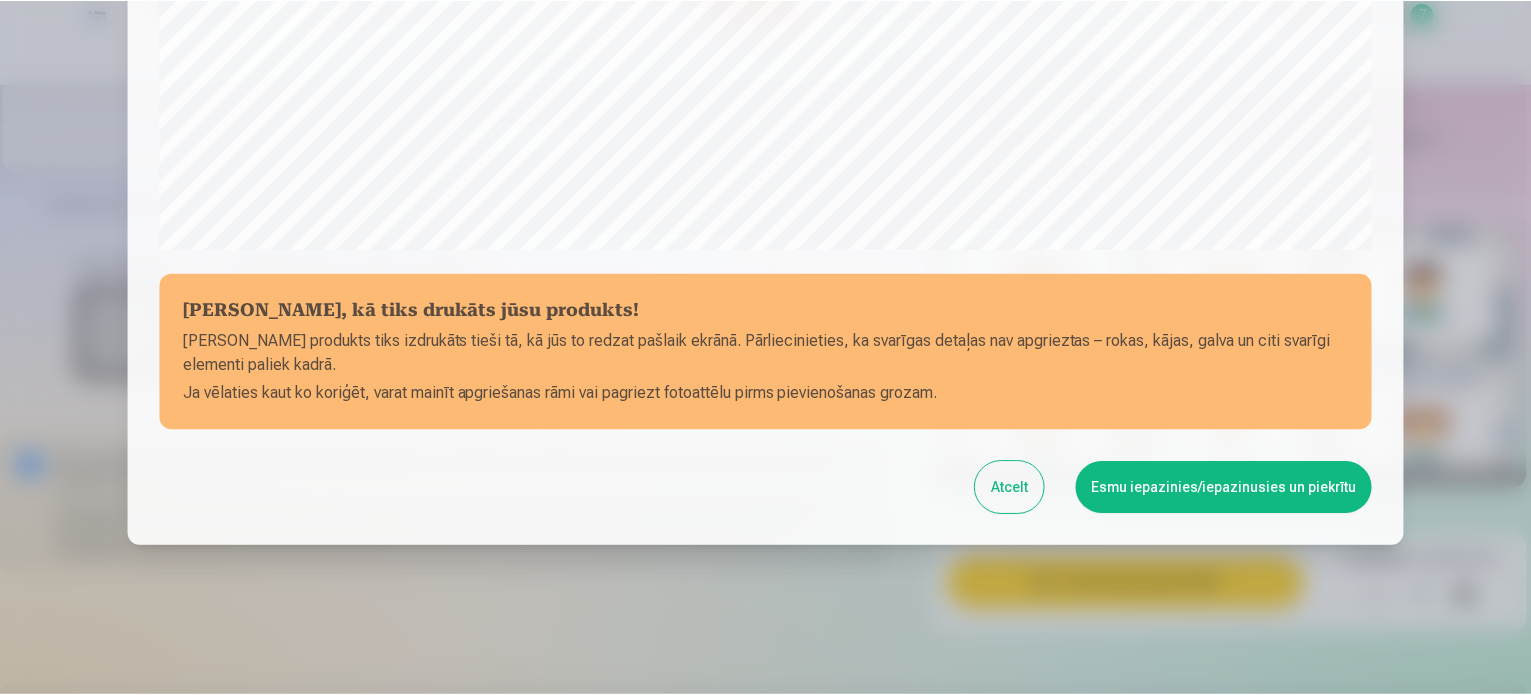 scroll, scrollTop: 744, scrollLeft: 0, axis: vertical 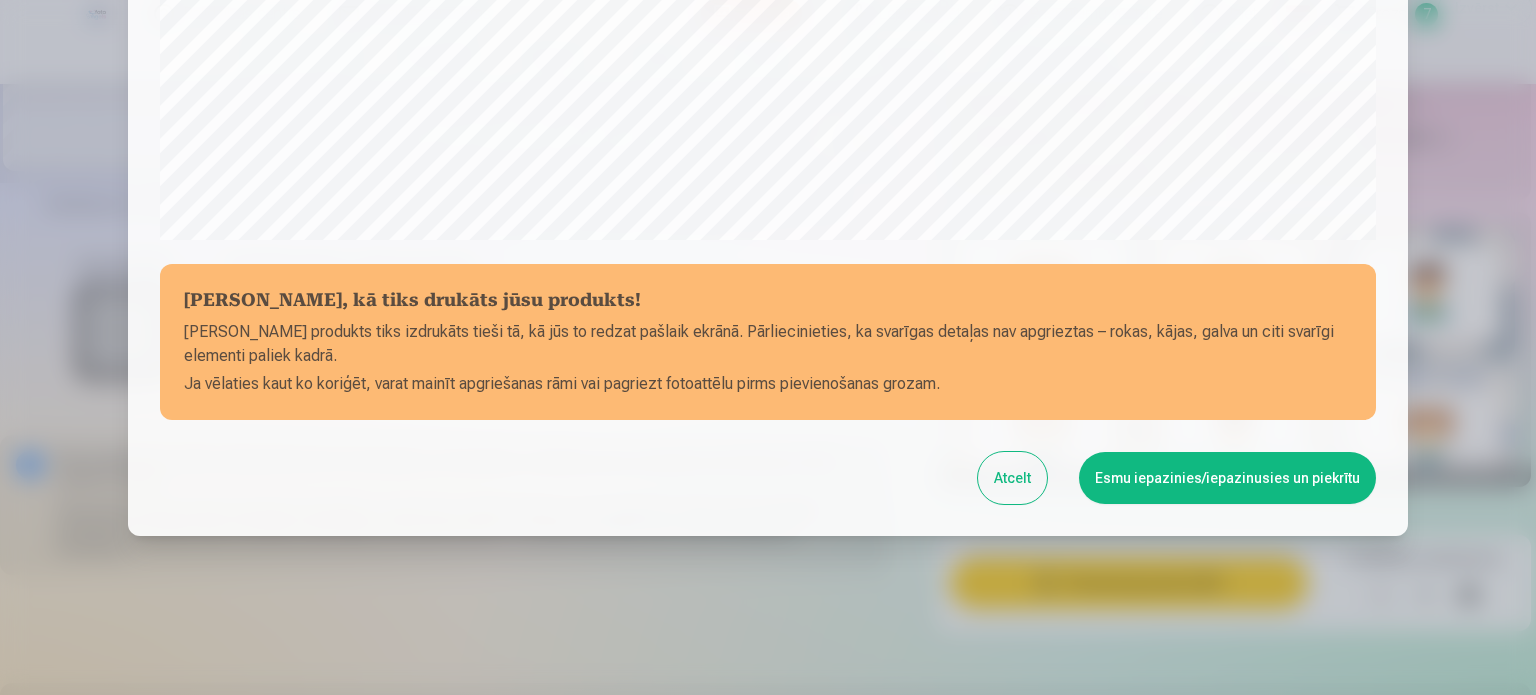 click on "Esmu iepazinies/iepazinusies un piekrītu" at bounding box center (1227, 478) 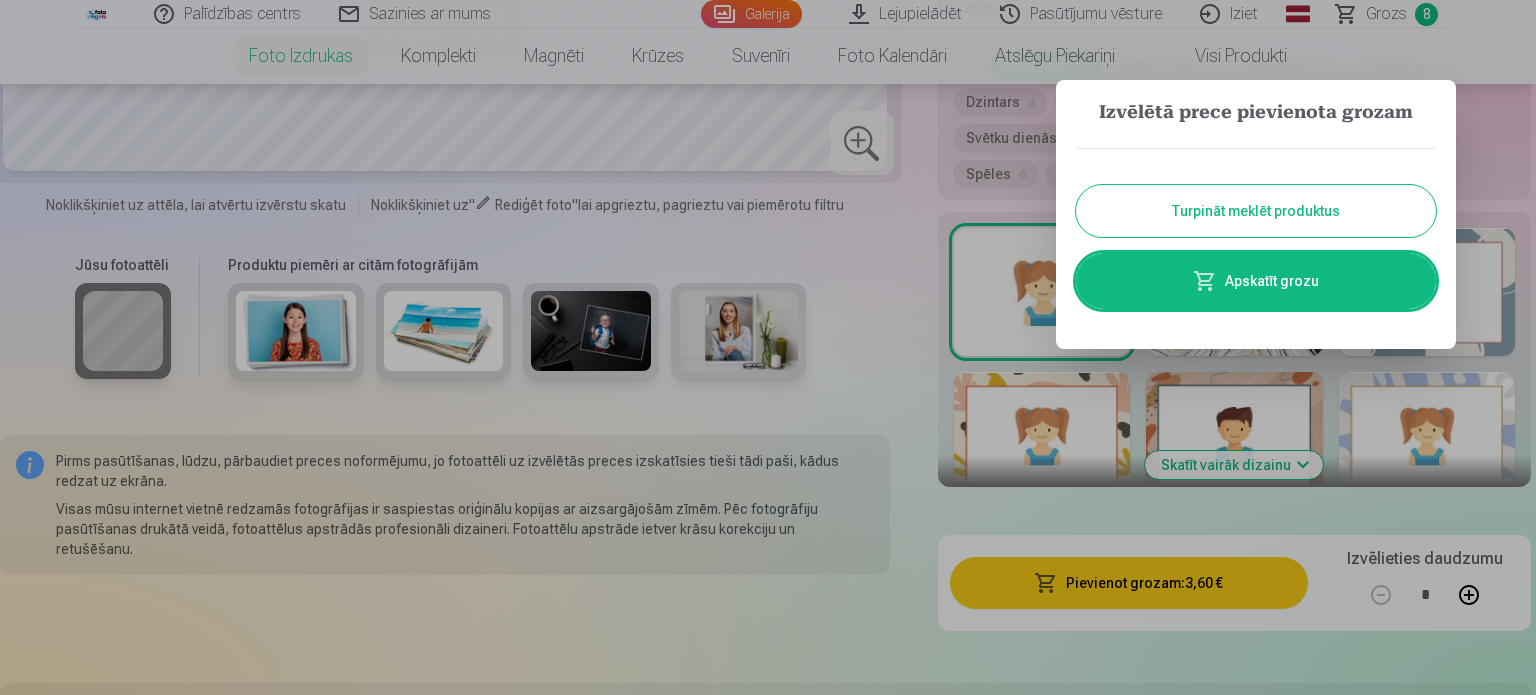 type 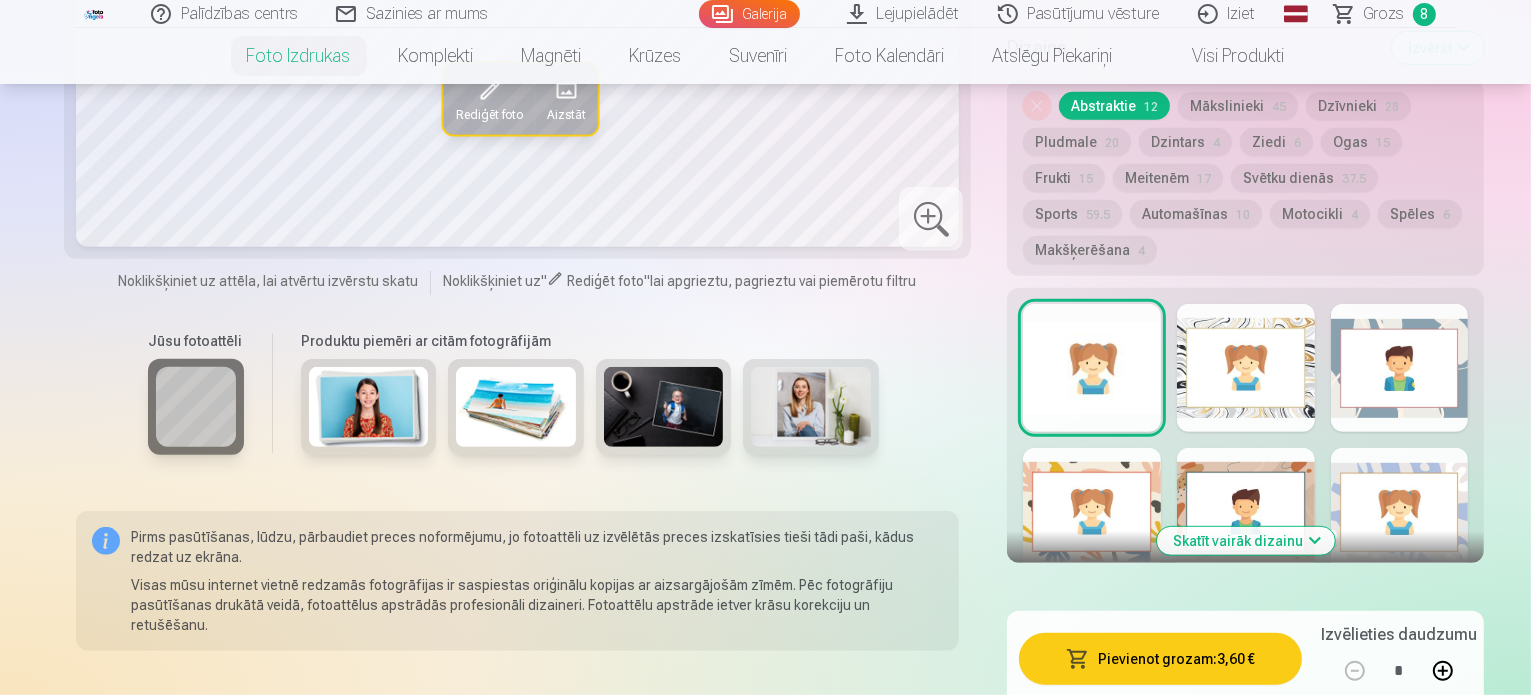 click on "Galerija" at bounding box center [749, 14] 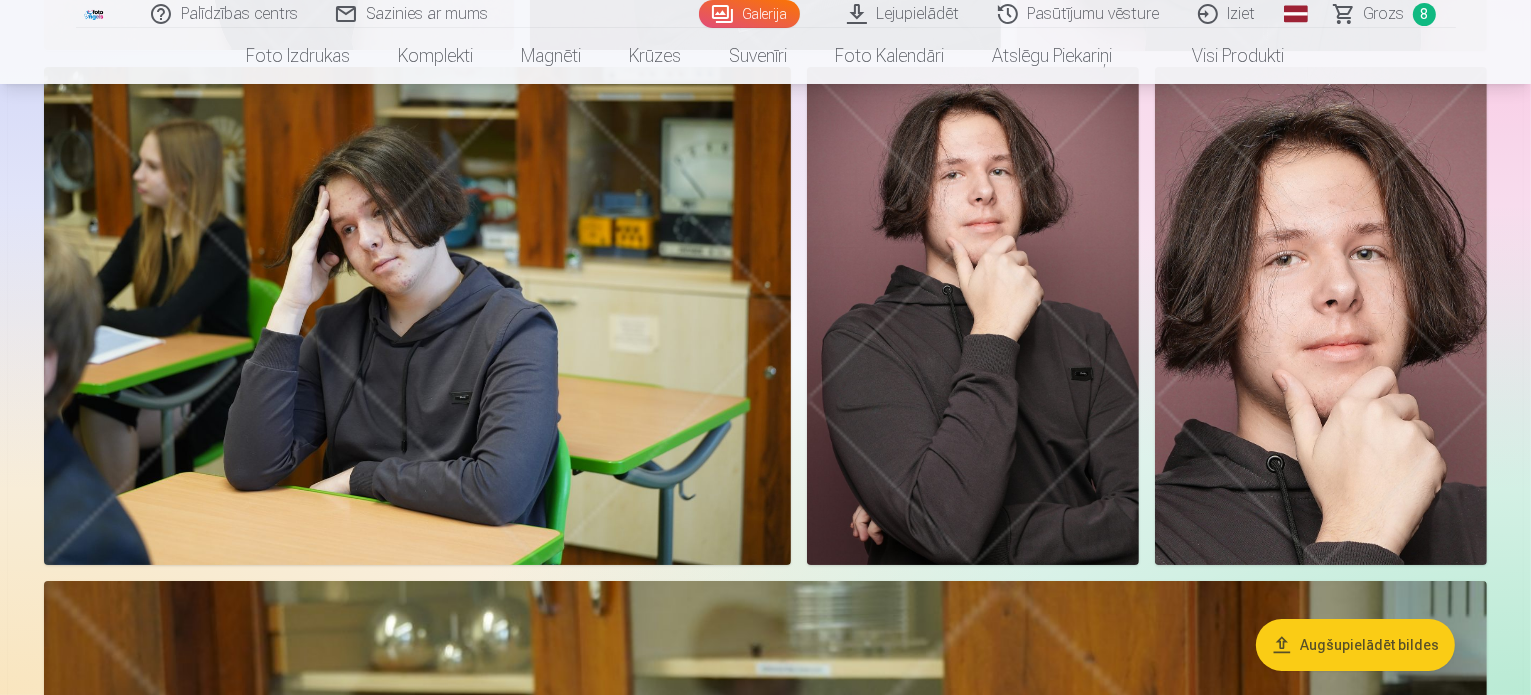 scroll, scrollTop: 7520, scrollLeft: 0, axis: vertical 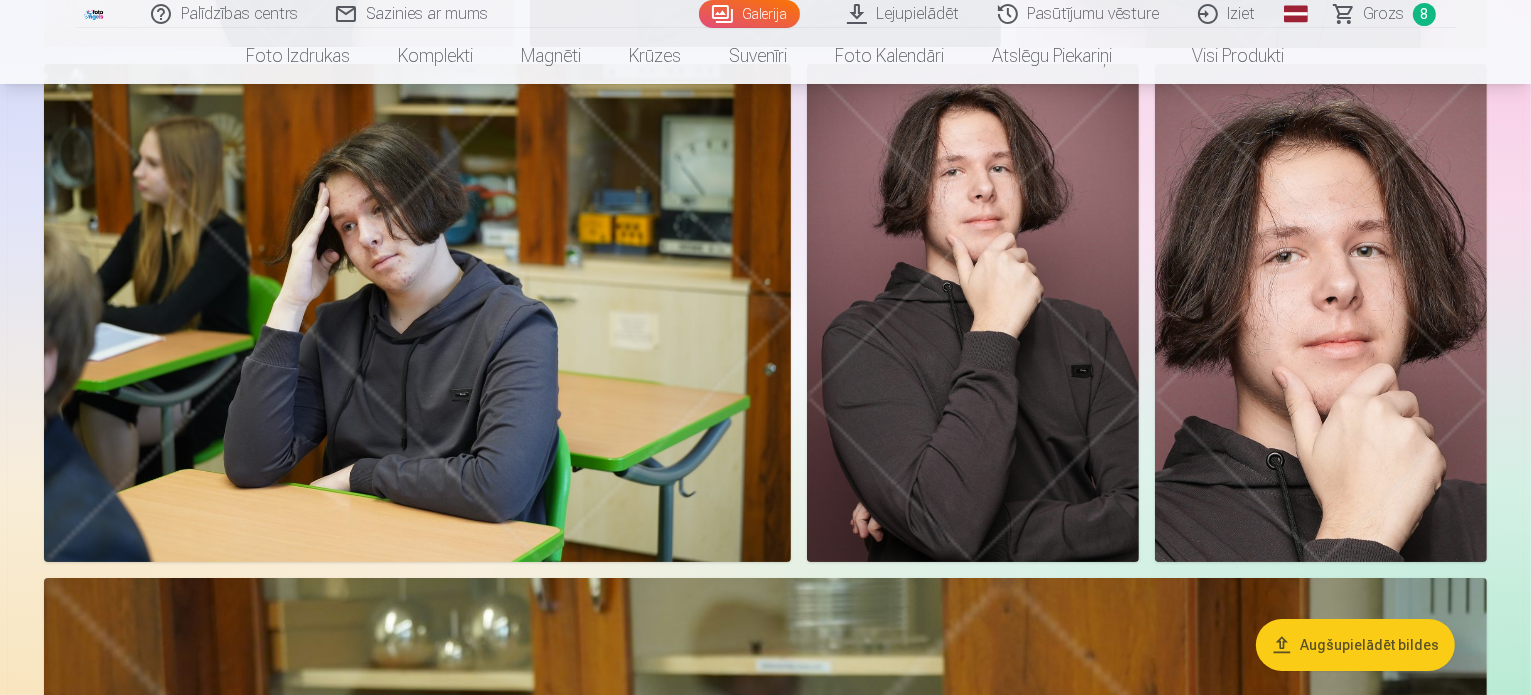 click at bounding box center [218, -1476] 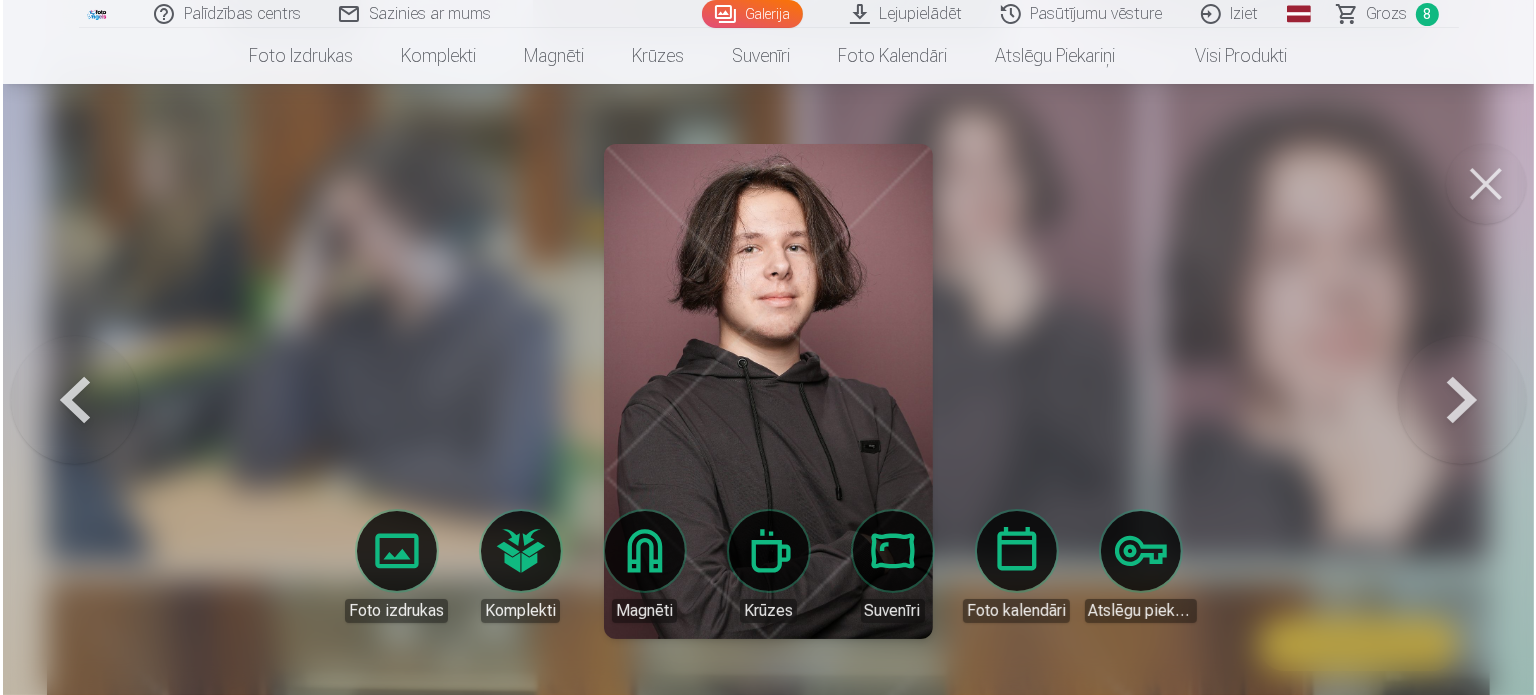 scroll, scrollTop: 7542, scrollLeft: 0, axis: vertical 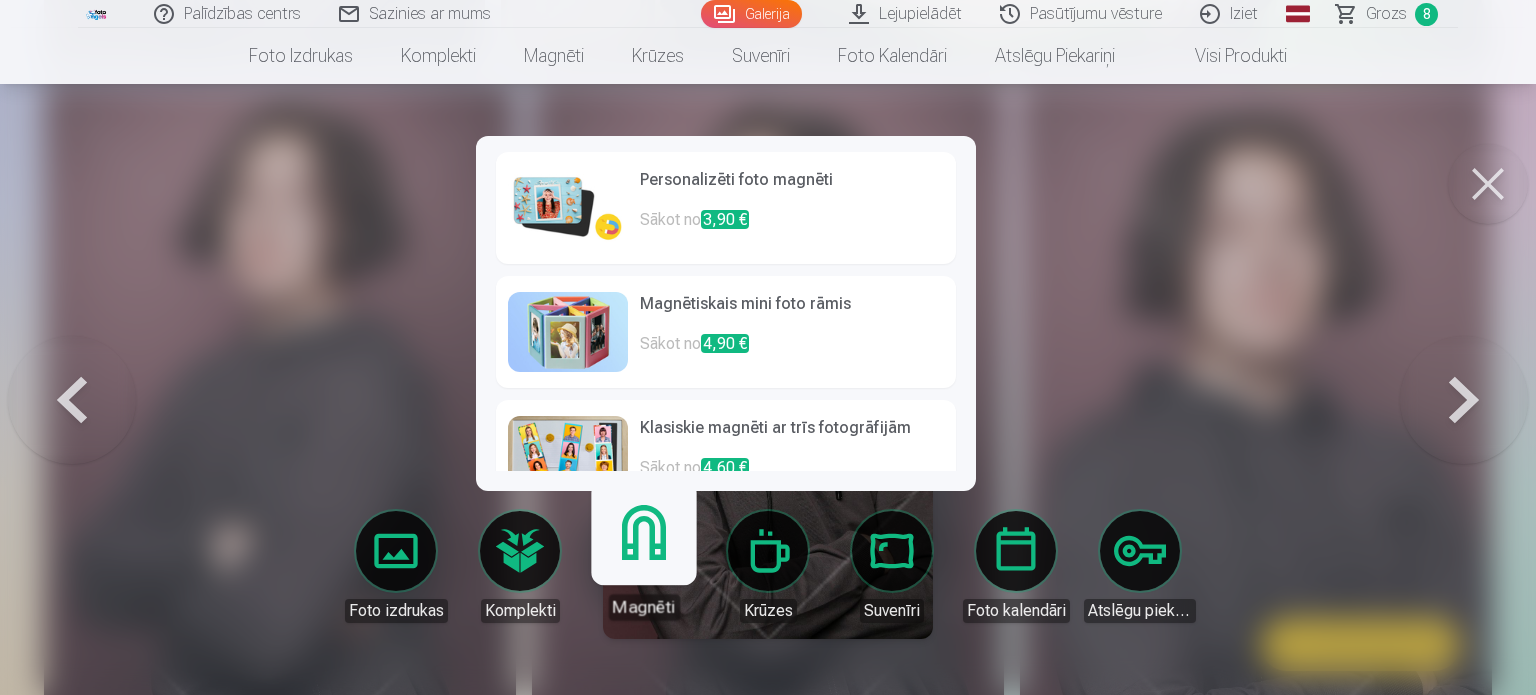 click on "Magnēti" at bounding box center (643, 558) 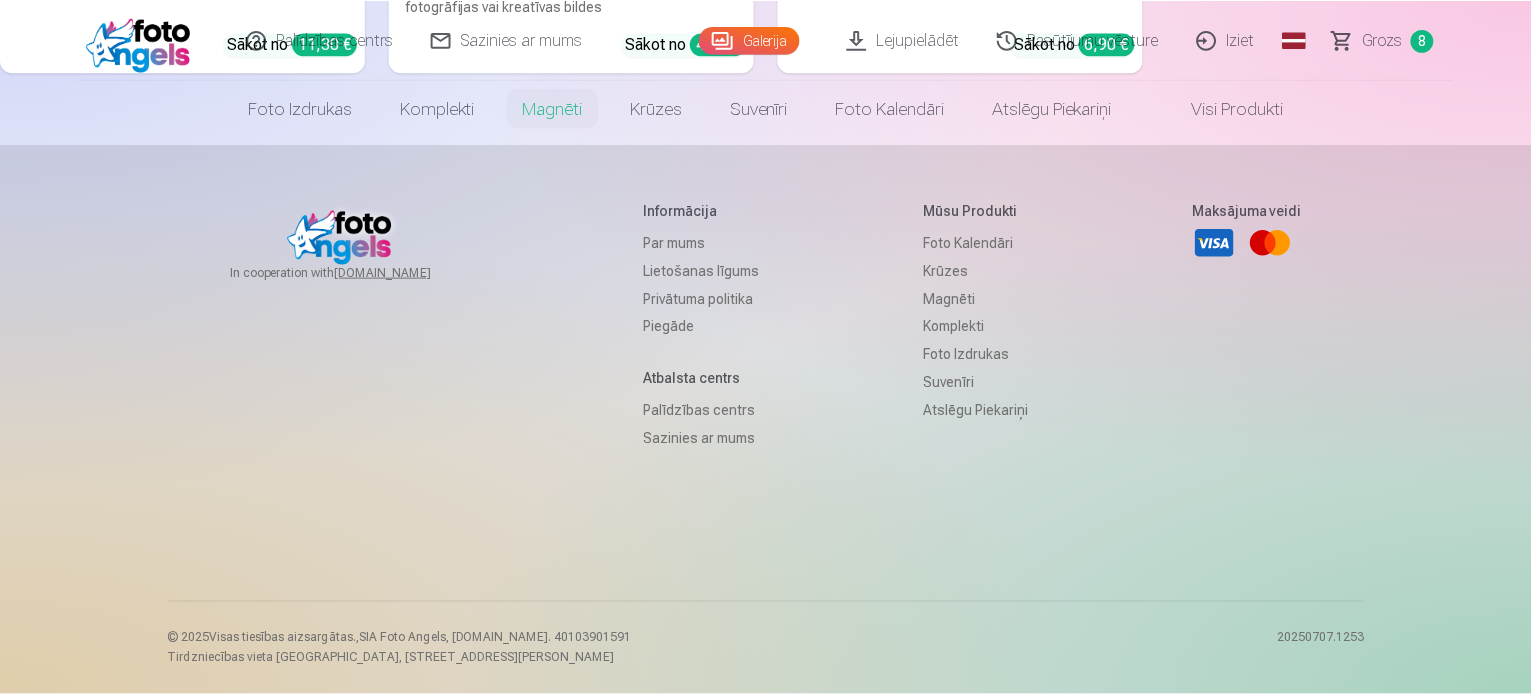scroll, scrollTop: 0, scrollLeft: 0, axis: both 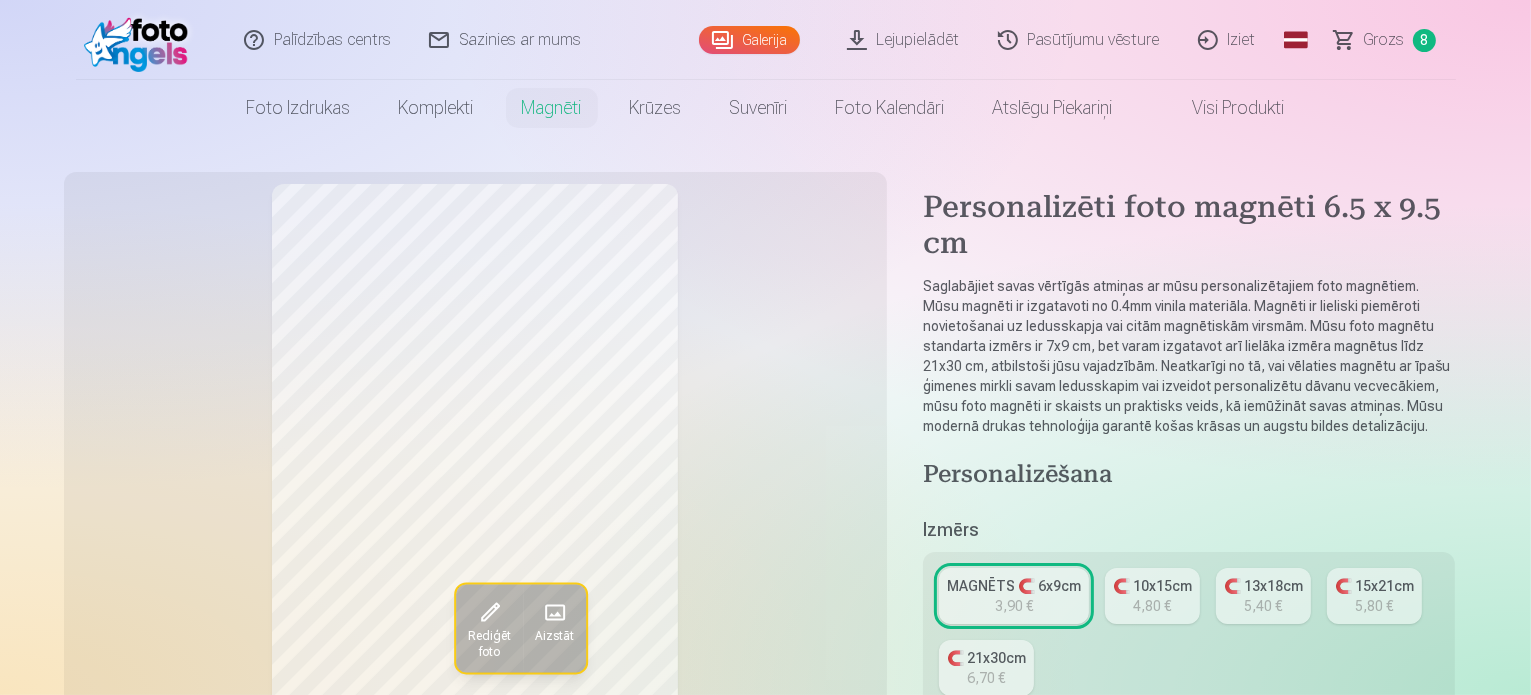 click on "3,90 €" at bounding box center (1014, 606) 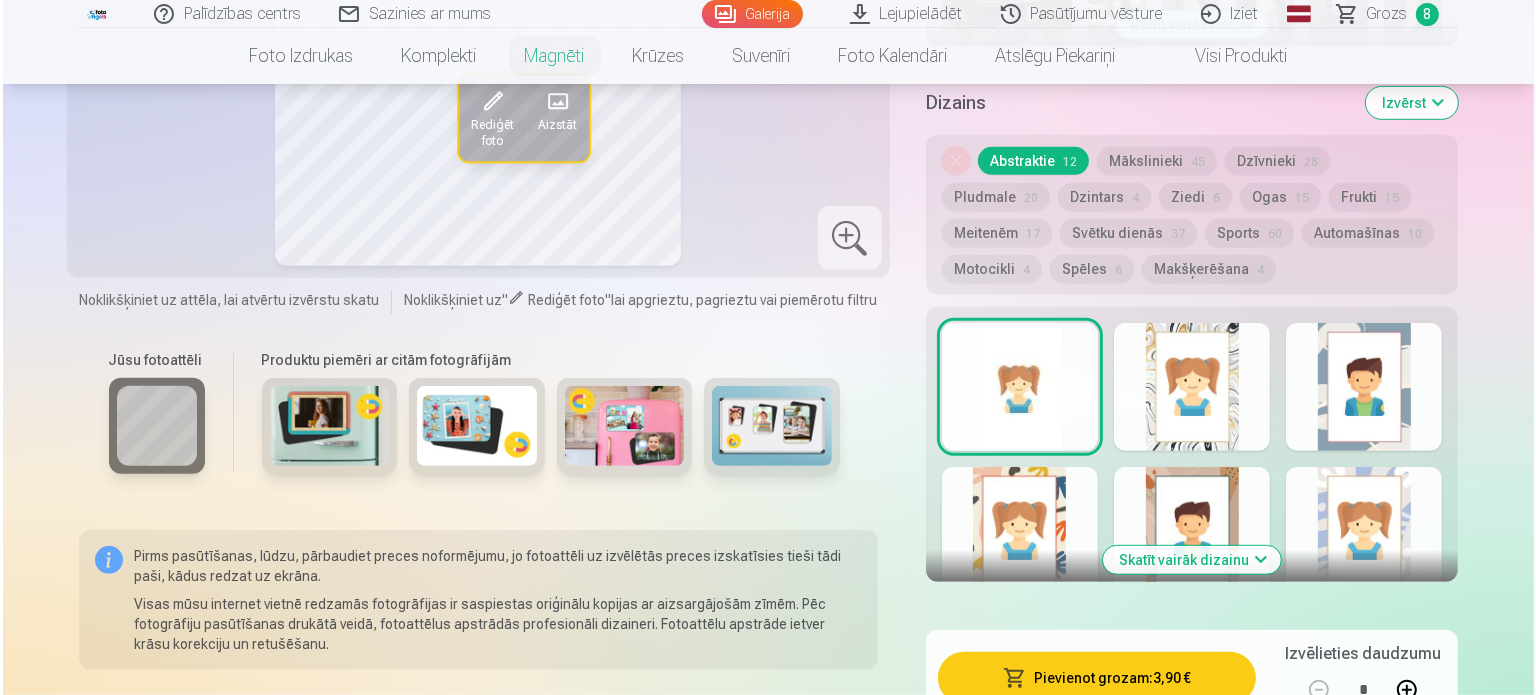 scroll, scrollTop: 1080, scrollLeft: 0, axis: vertical 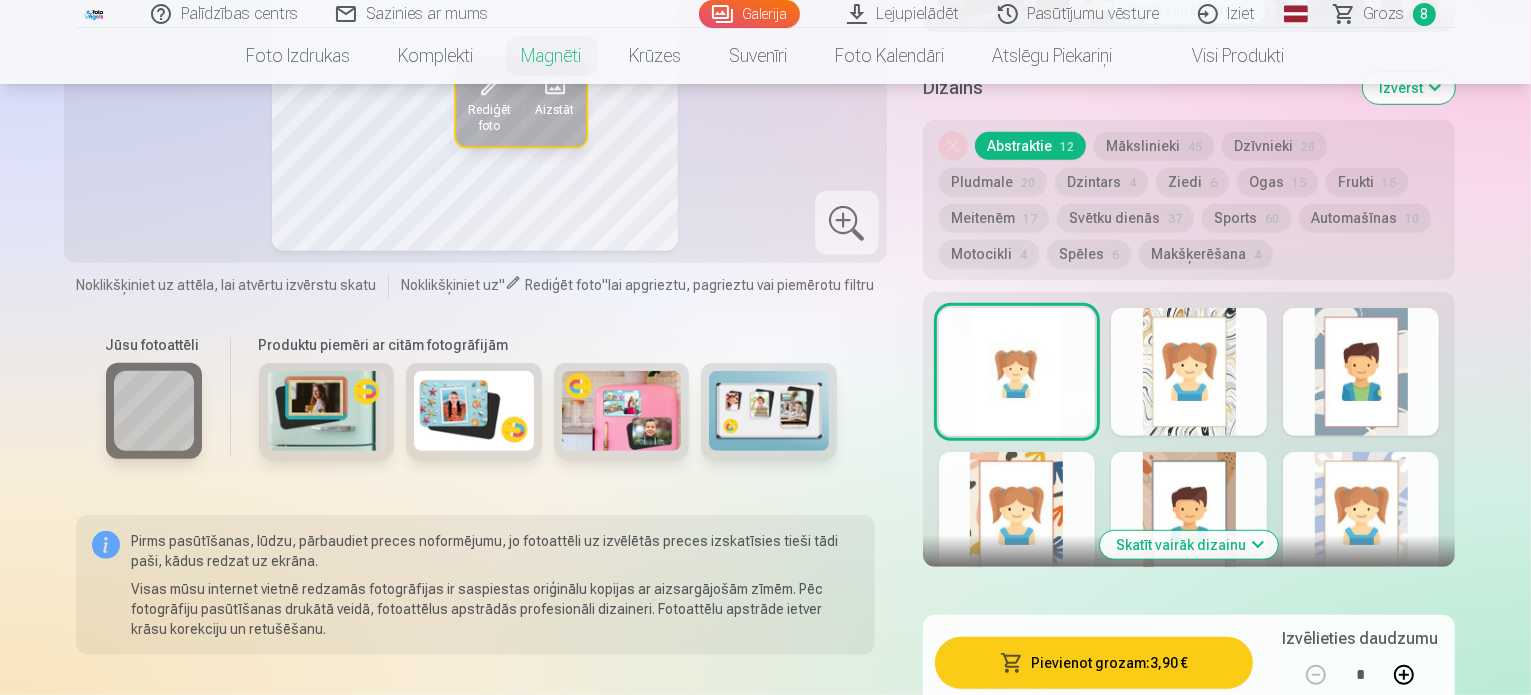 click on "Pievienot grozam :  3,90 €" at bounding box center [1094, 663] 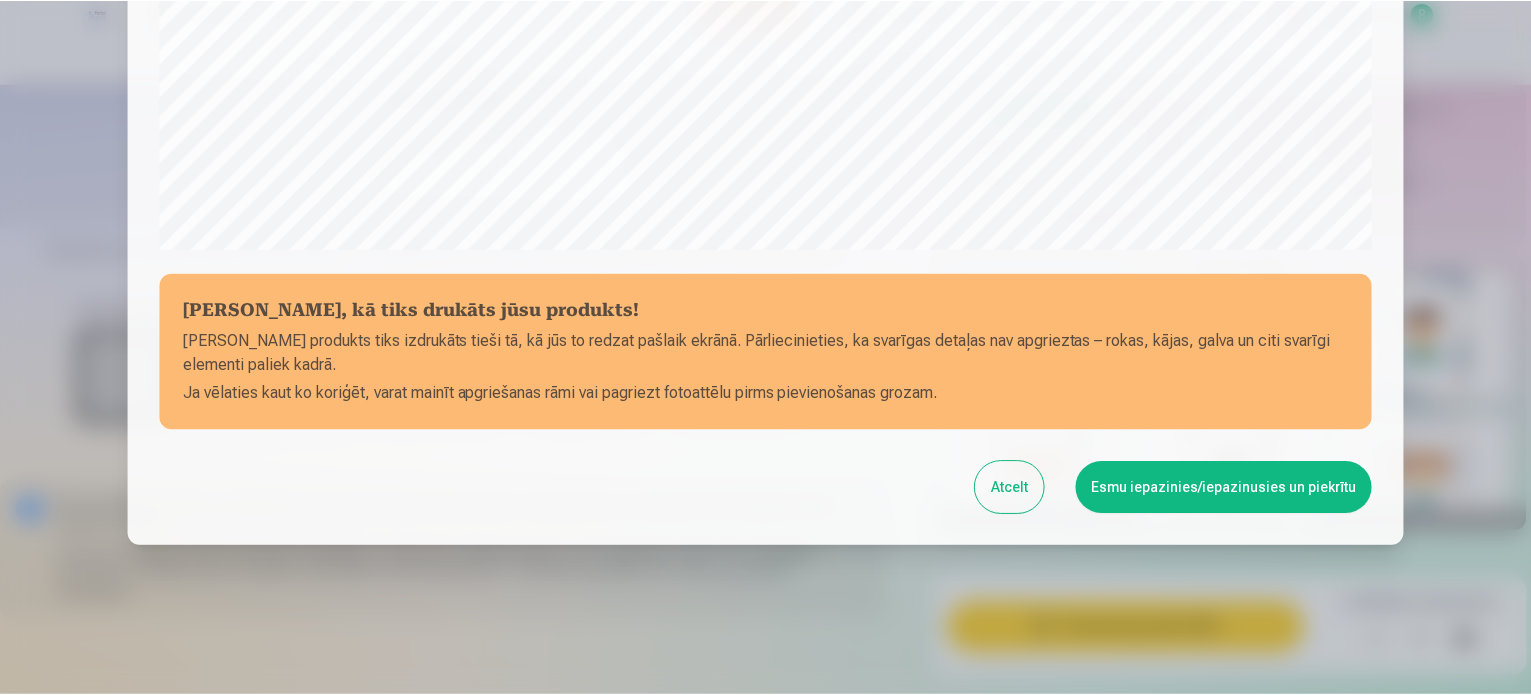 scroll, scrollTop: 744, scrollLeft: 0, axis: vertical 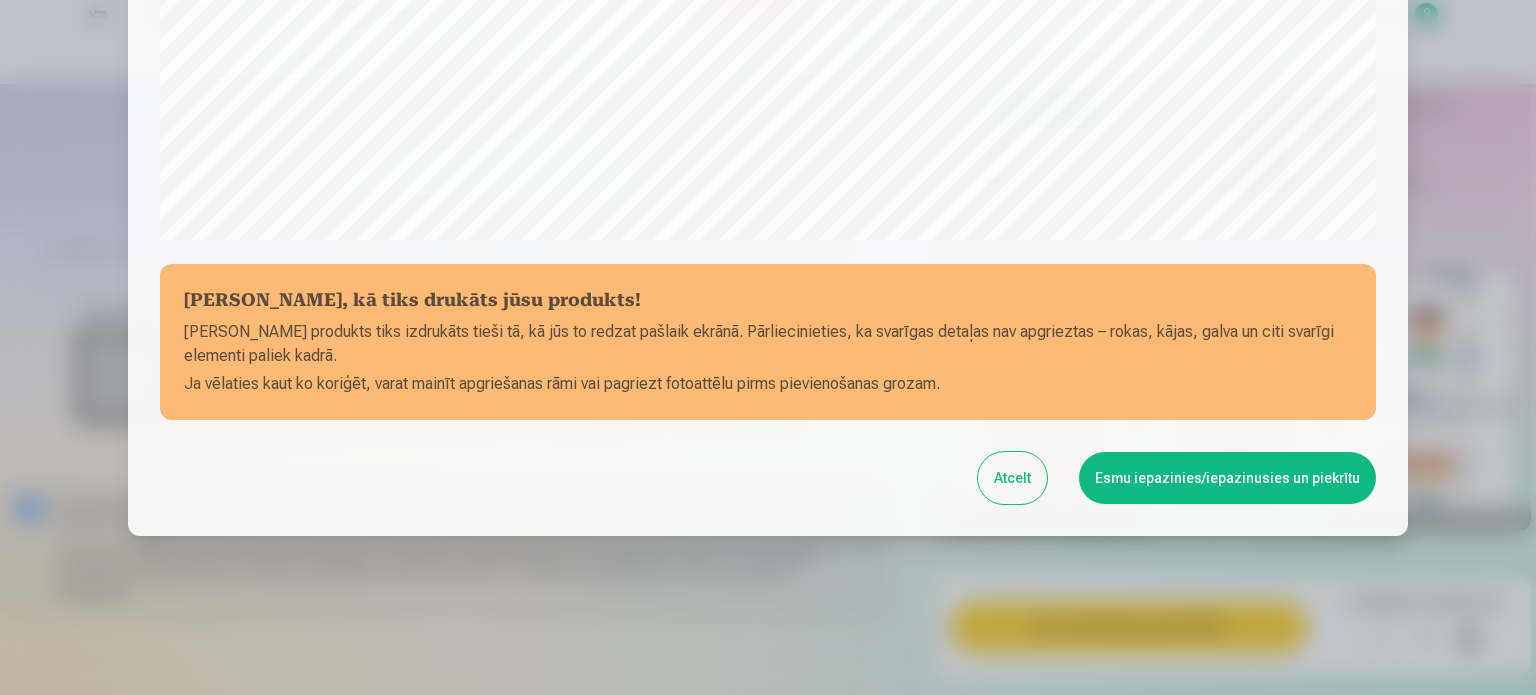 click on "Esmu iepazinies/iepazinusies un piekrītu" at bounding box center [1227, 478] 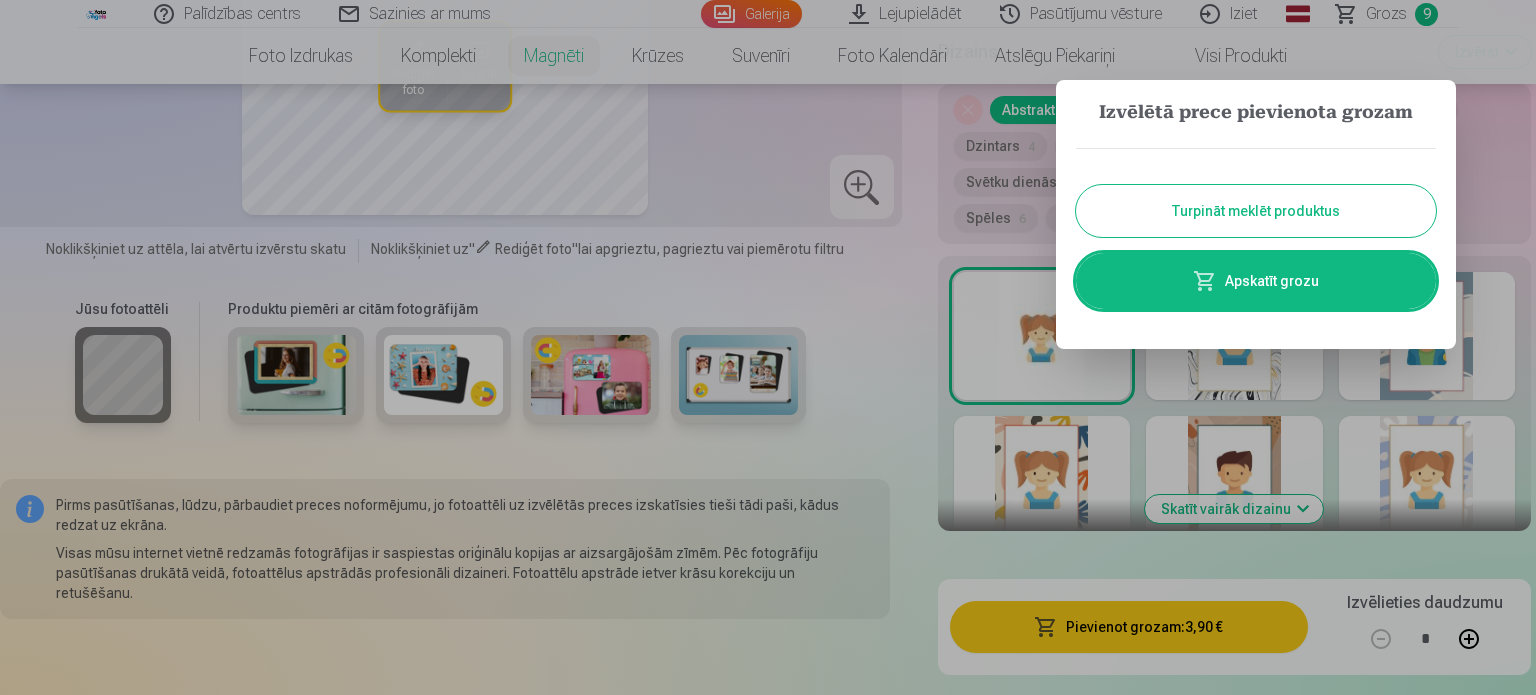click at bounding box center (768, 347) 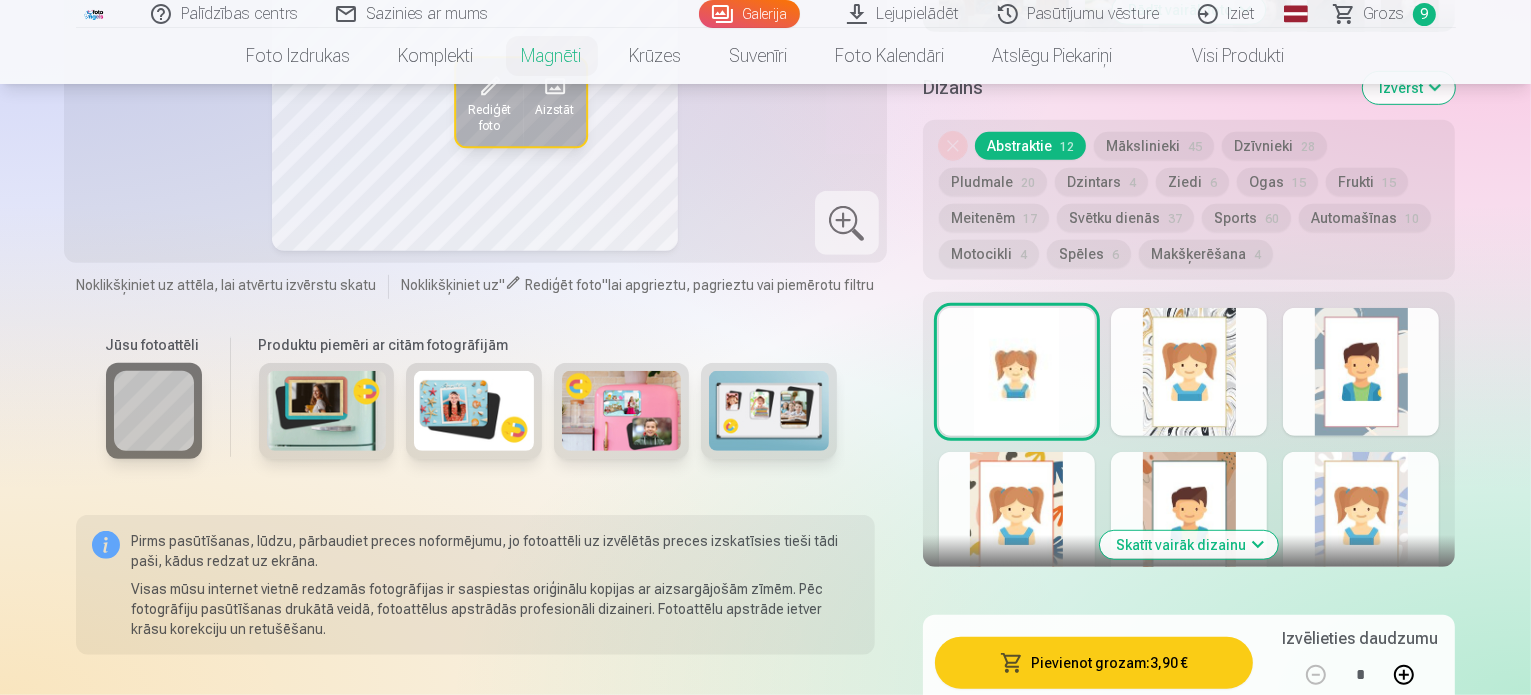 click on "Grozs" at bounding box center [1384, 14] 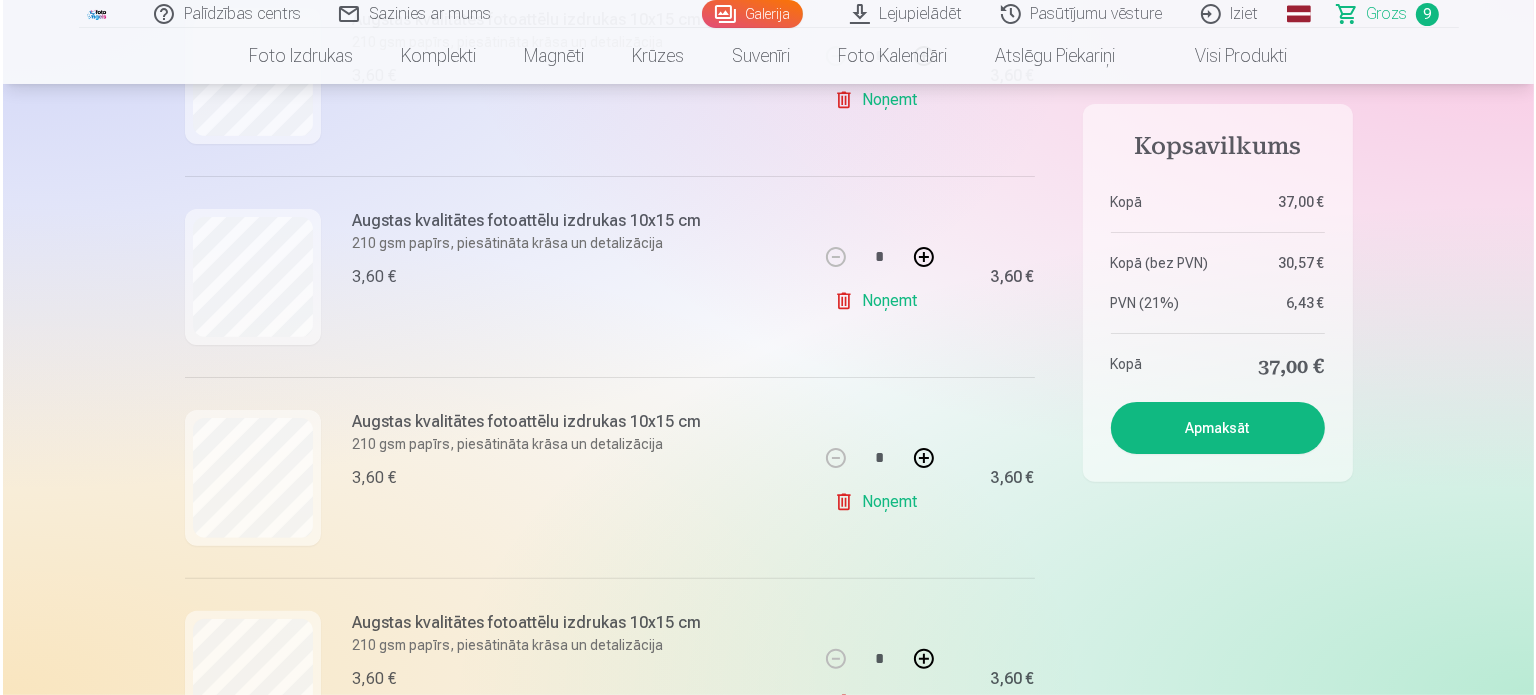 scroll, scrollTop: 480, scrollLeft: 0, axis: vertical 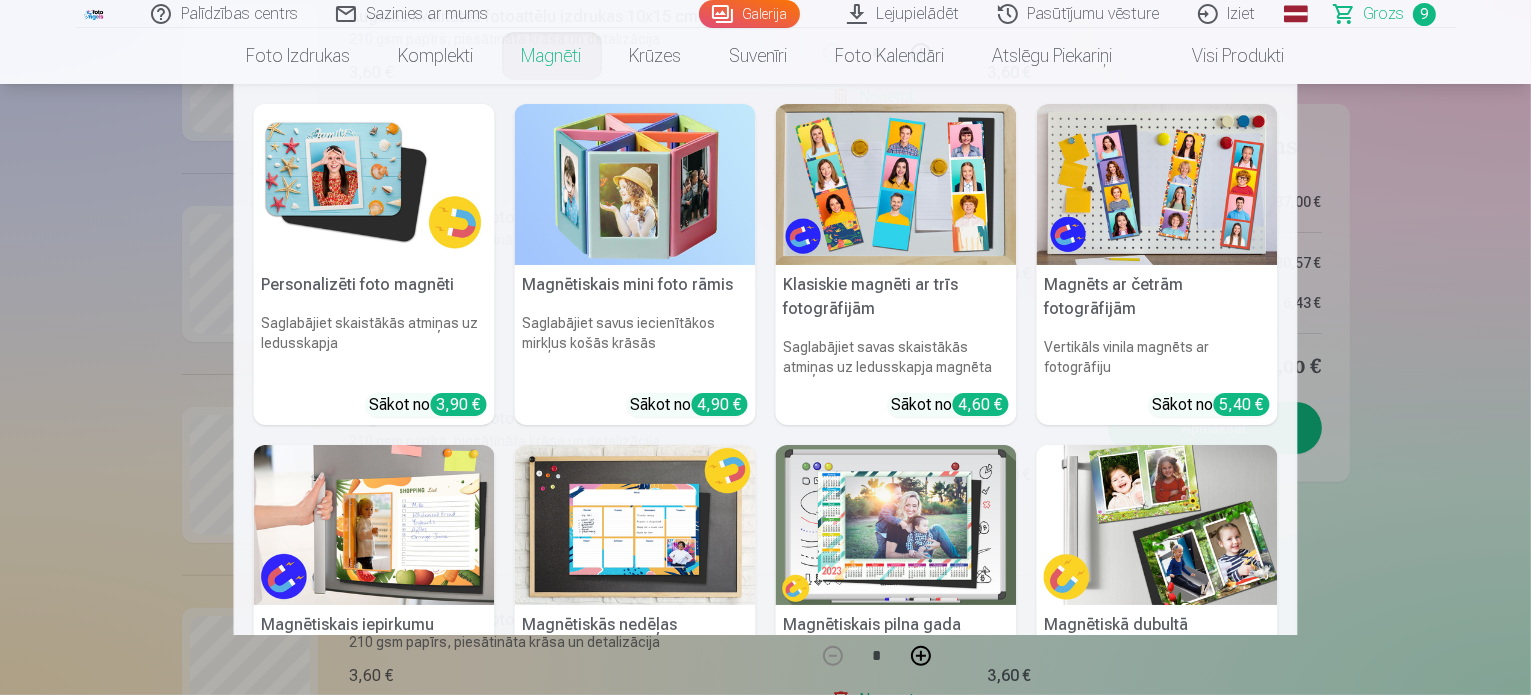 click on "Personalizēti foto magnēti Saglabājiet skaistākās atmiņas uz ledusskapja Sākot no  3,90 € Magnētiskais mini foto rāmis Saglabājiet savus iecienītākos mirkļus košās krāsās Sākot no  4,90 € Klasiskie magnēti ar trīs fotogrāfijām Saglabājiet savas skaistākās atmiņas uz ledusskapja magnēta Sākot no  4,60 € Magnēts ar četrām fotogrāfijām Vertikāls vinila magnēts ar fotogrāfiju Sākot no  5,40 € Magnētiskais iepirkumu saraksts Saglabājiet savu pārtikas preču sarakstu parocīgu un sakārtotu Sākot no  9,80 € Magnētiskās nedēļas piezīmes/grafiki 20x30 cm Organizējiet savu aktivitāšu grafiku  Sākot no  9,80 € Magnētiskais pilna gada kalendārs Sekojiet līdzi svarīgiem datumiem ērtā veidā Sākot no  5,40 € Magnētiskā dubultā fotogrāfija 6x9 cm Izbaudiet divas dārgas atmiņas uz ledusskapja Sākot no  4,10 € See all products" at bounding box center [765, 359] 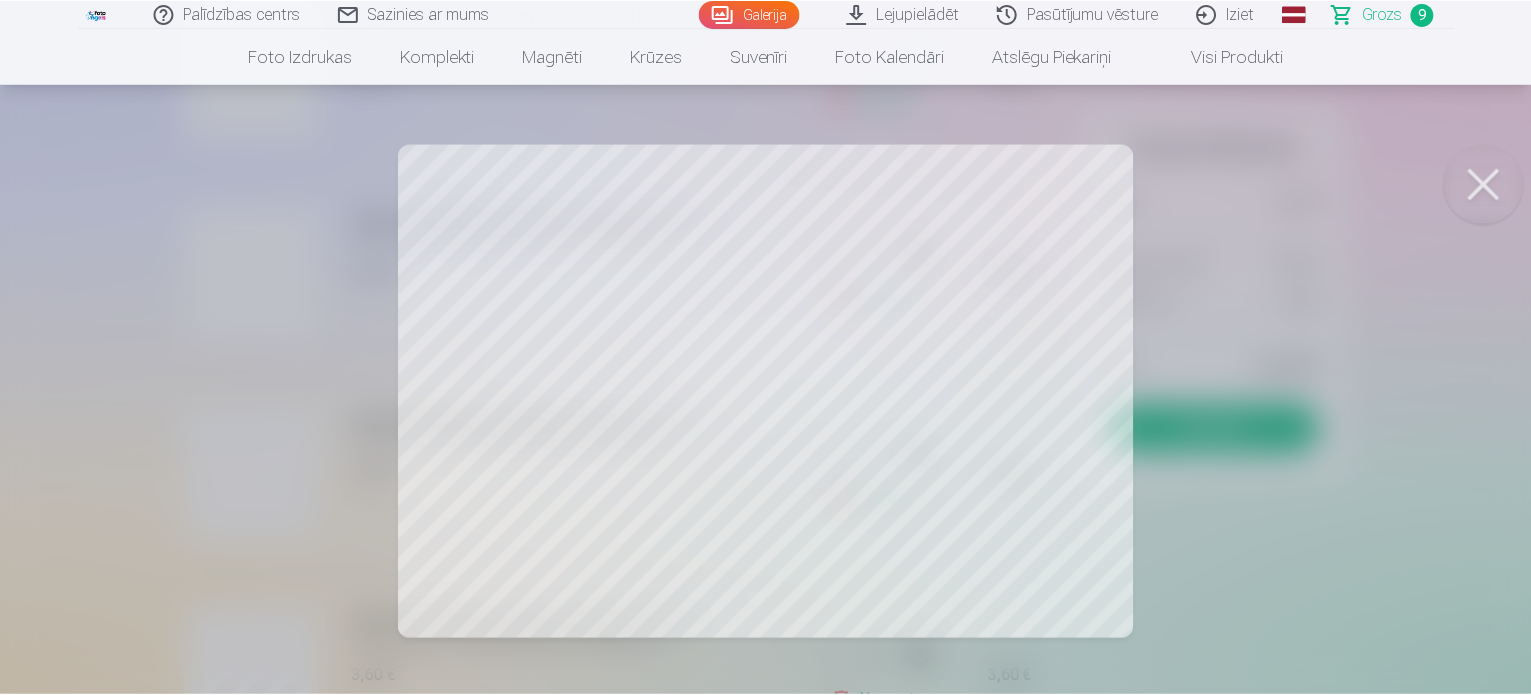 scroll, scrollTop: 0, scrollLeft: 0, axis: both 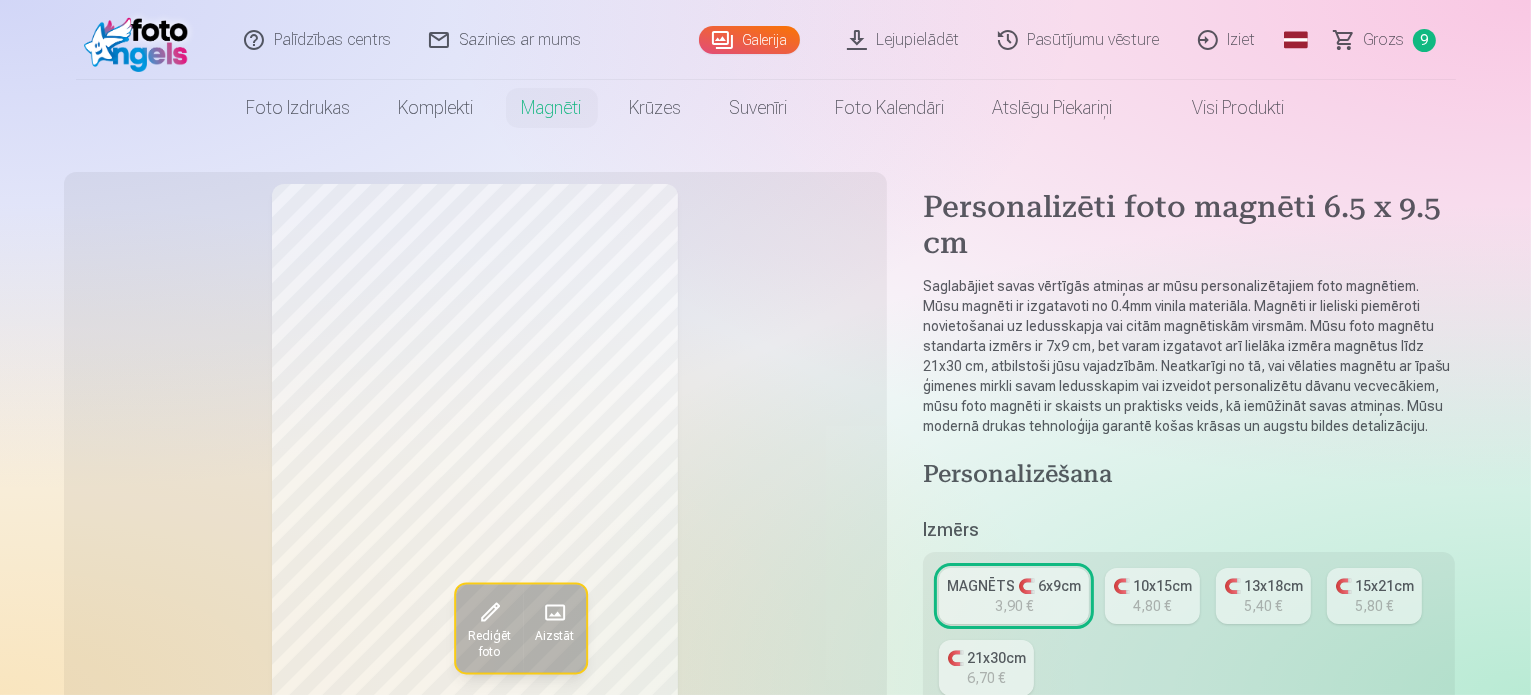 click on "Grozs" at bounding box center [1384, 40] 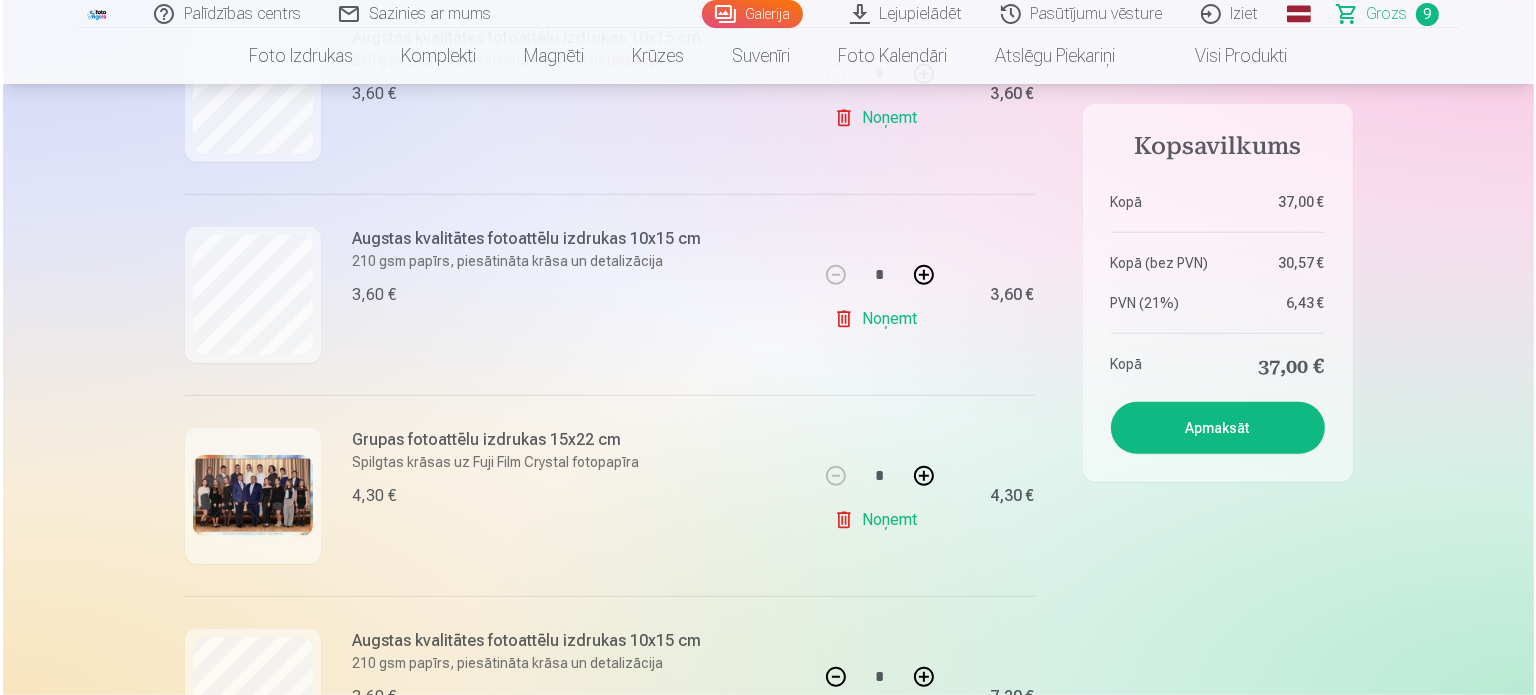 scroll, scrollTop: 1160, scrollLeft: 0, axis: vertical 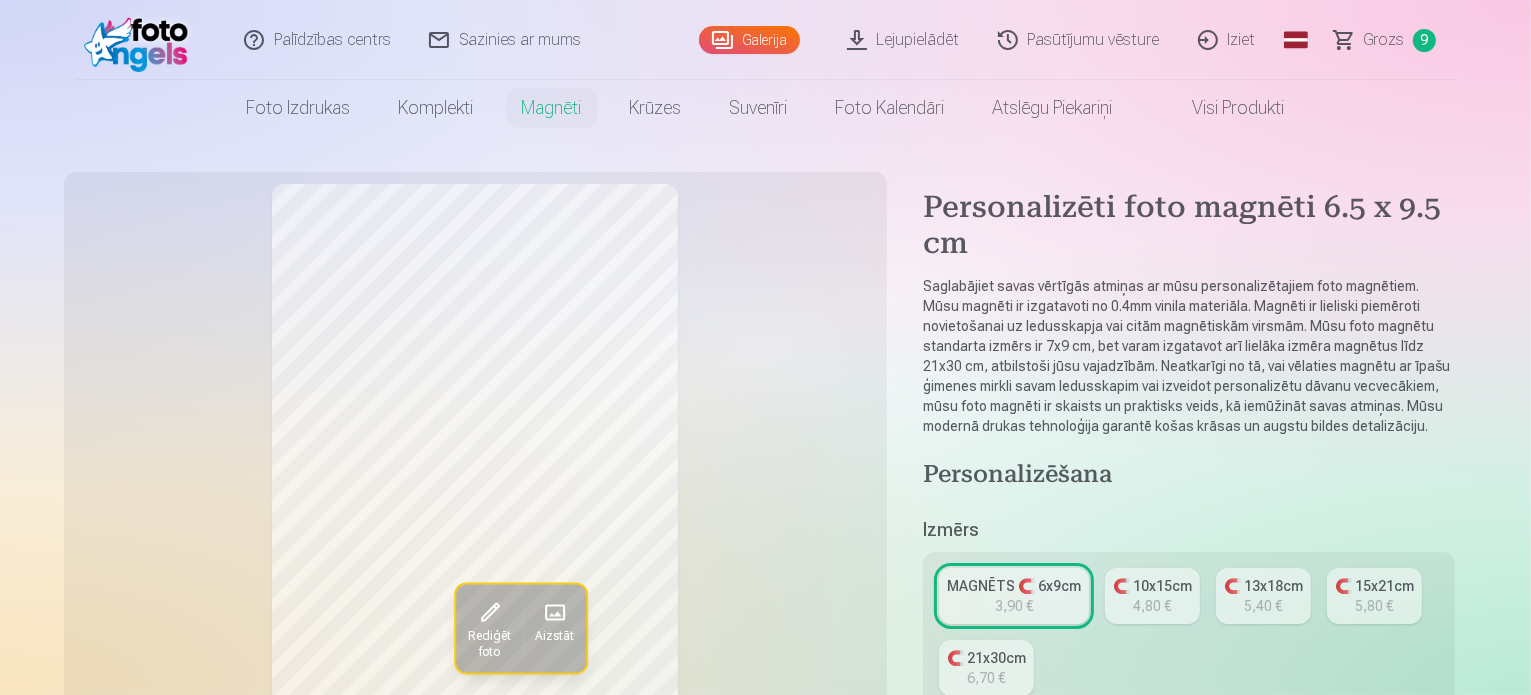 click on "Grozs 9" at bounding box center (1386, 40) 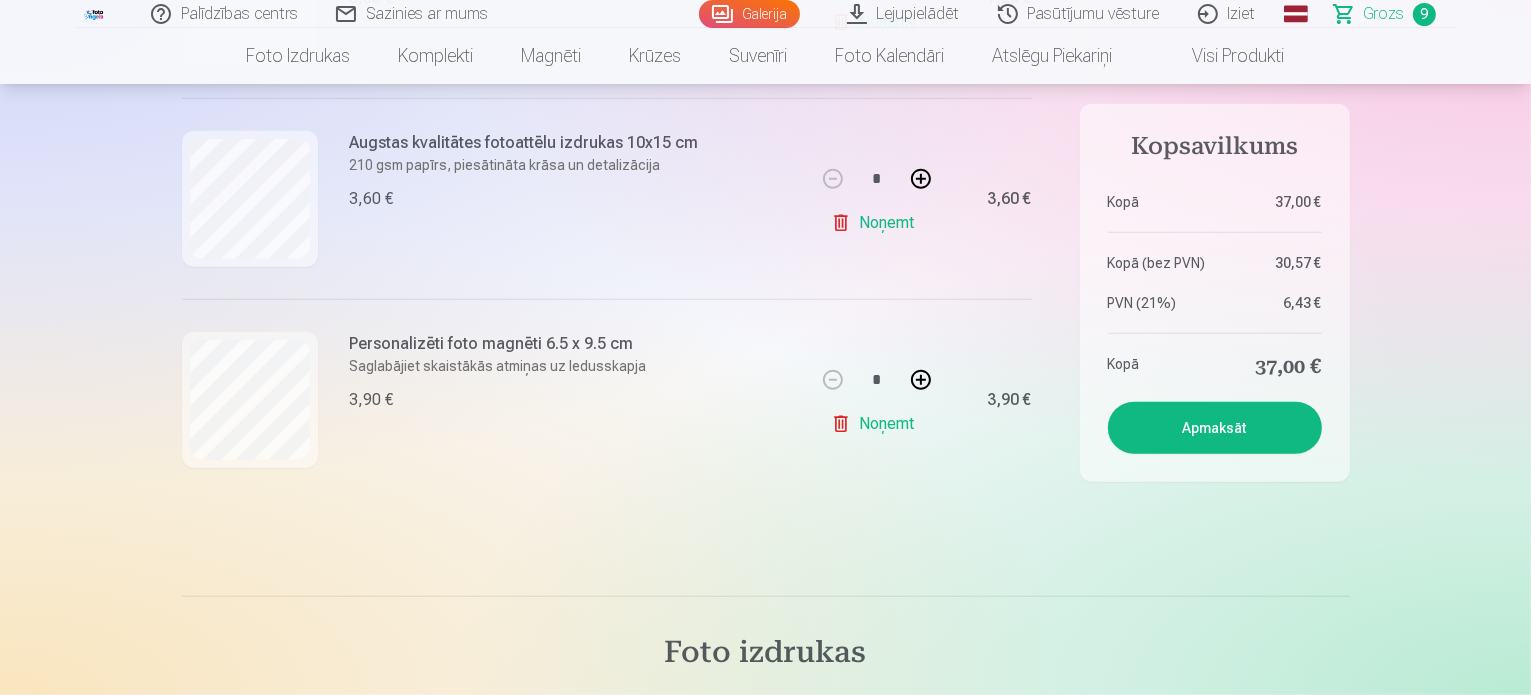 scroll, scrollTop: 1800, scrollLeft: 0, axis: vertical 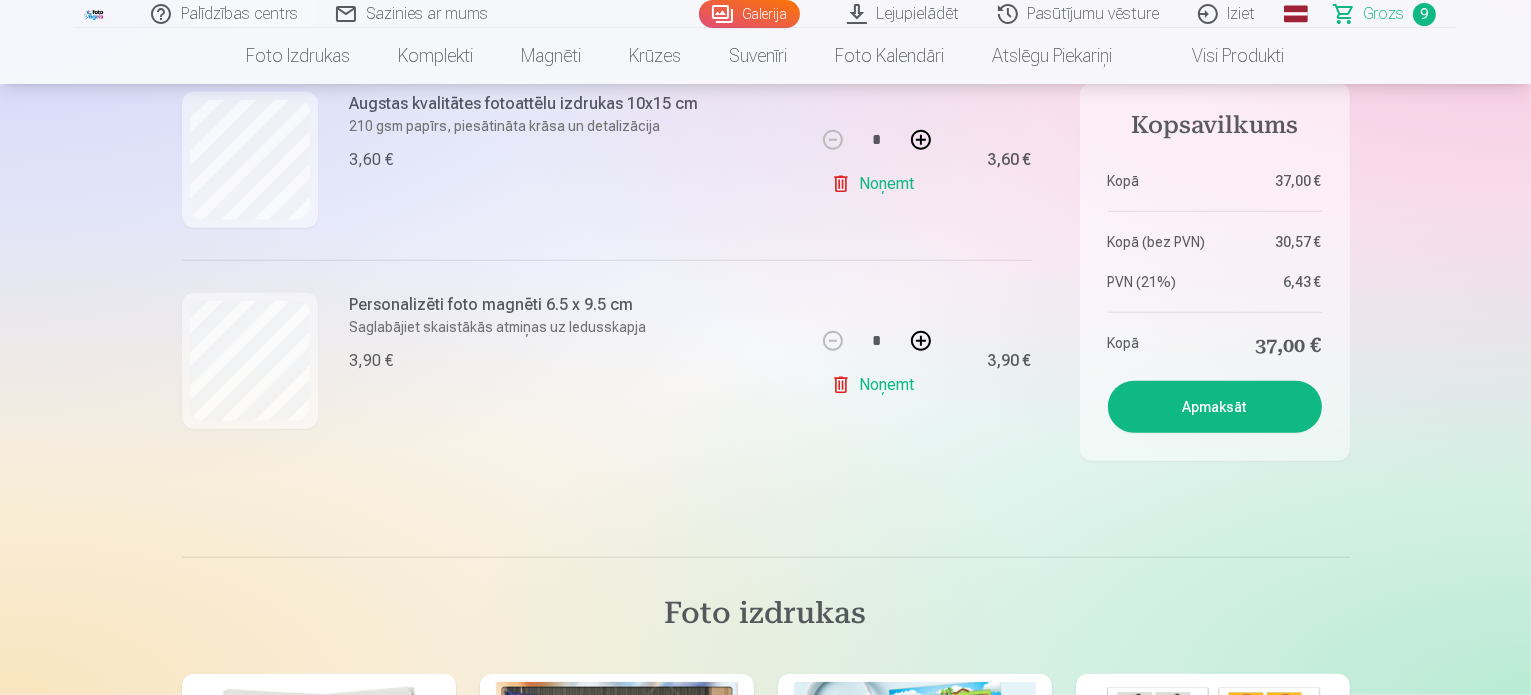 click on "Palīdzības centrs Sazinies ar mums Galerija Lejupielādēt Pasūtījumu vēsture Iziet Global English (en) Latvian (lv) Russian (ru) Lithuanian (lt) Estonian (et) Grozs 9 Foto izdrukas Augstas kvalitātes fotoattēlu izdrukas 210 gsm papīrs, piesātināta krāsa un detalizācija Sākot no  3,60 € Augstas kvalitātes grupu fotoattēlu izdrukas Spilgtas krāsas uz Fuji Film Crystal fotopapīra Sākot no  4,30 € Foto kolāža no divām fotogrāfijām Divi neaizmirstami mirkļi vienā skaistā bildē Sākot no  4,10 € Foto izdrukas dokumentiem Universālas foto izdrukas dokumentiem (6 fotogrāfijas) Sākot no  4,40 € Augstas izšķirtspējas digitālais fotoattēls JPG formātā Iemūžiniet savas atmiņas ērtā digitālā veidā Sākot no  6,00 € See all products Komplekti Pilns Atmiņu Komplekts – Drukātas (15×23cm, 40% ATLAIDE) un 🎁 Digitālas Fotogrāfijas   Klasiskais komplekts Sākot no  19,20 € Populārs komplekts Sākot no  24,00 € Premium komplekts + 🎁  Sākot no  * *" at bounding box center [765, 2328] 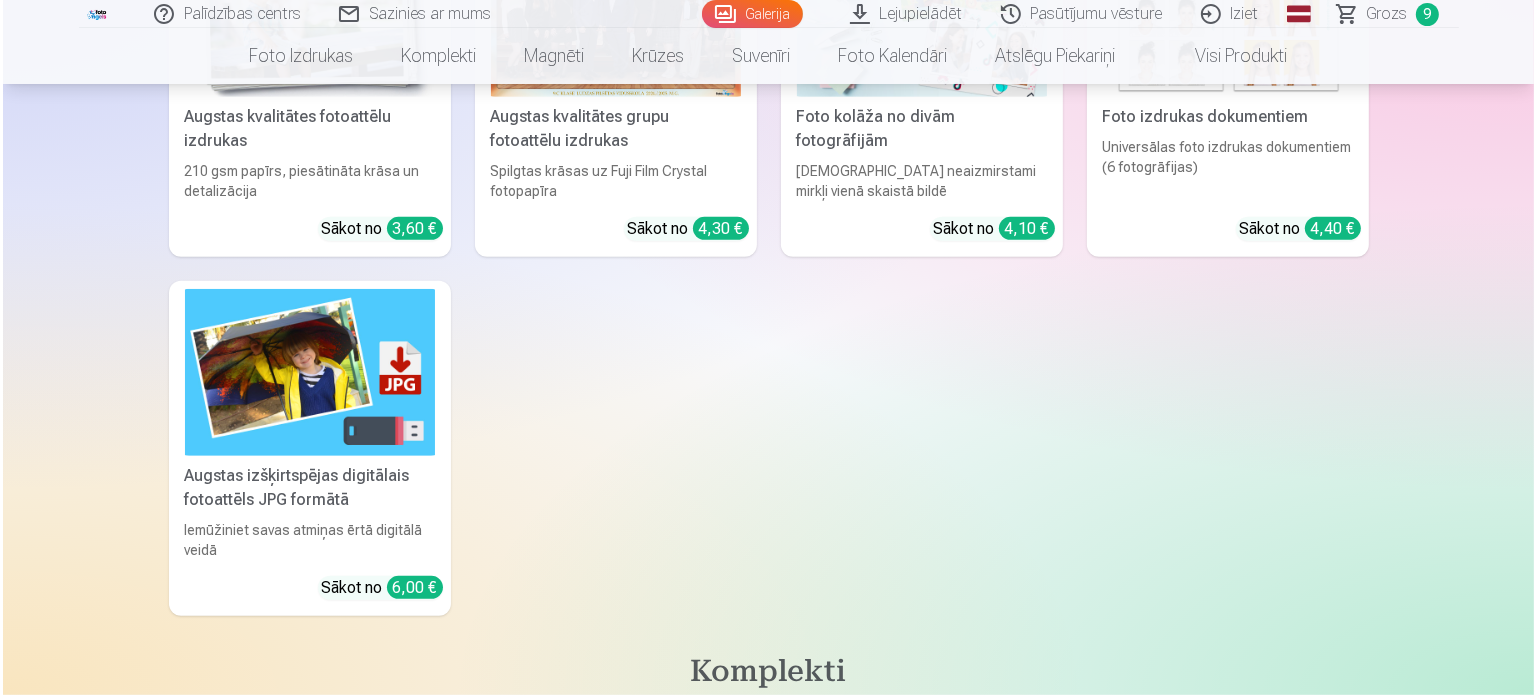 scroll, scrollTop: 16360, scrollLeft: 0, axis: vertical 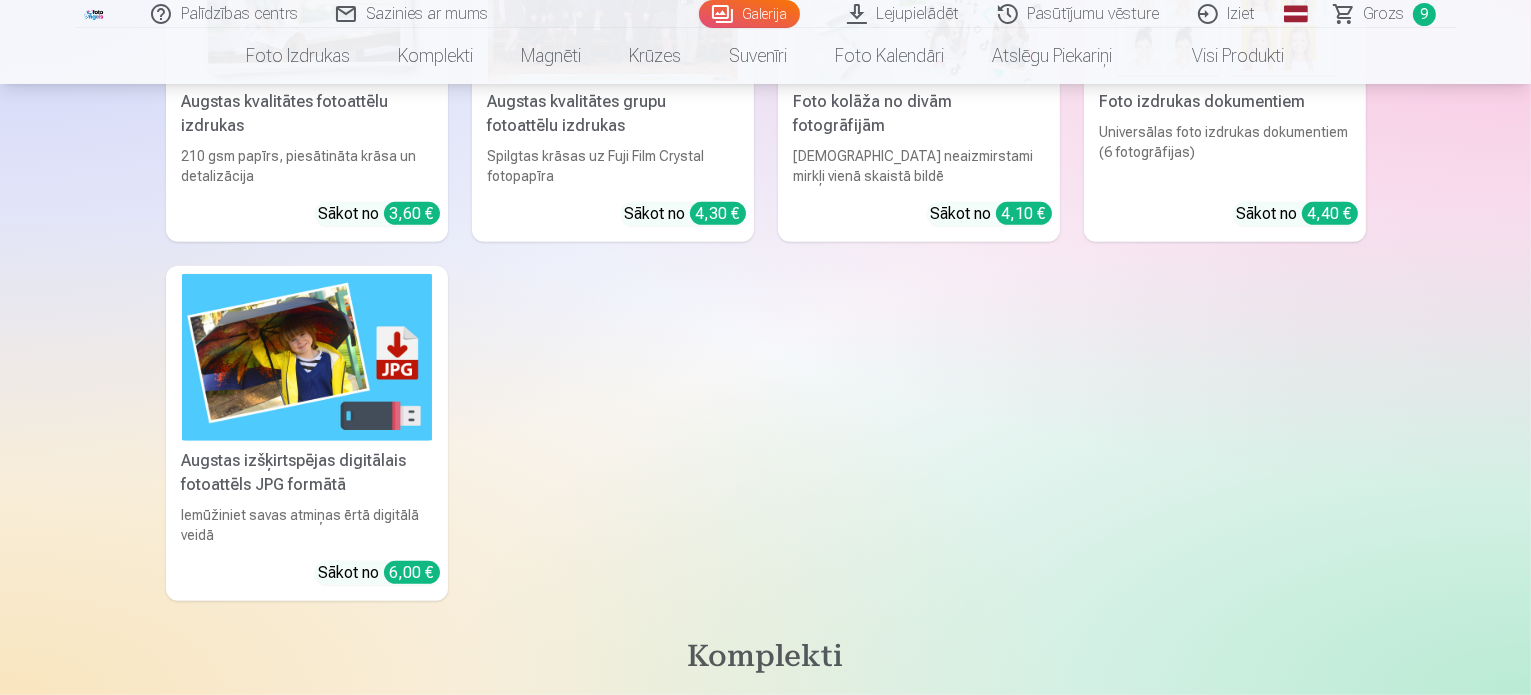 click at bounding box center (1321, -4708) 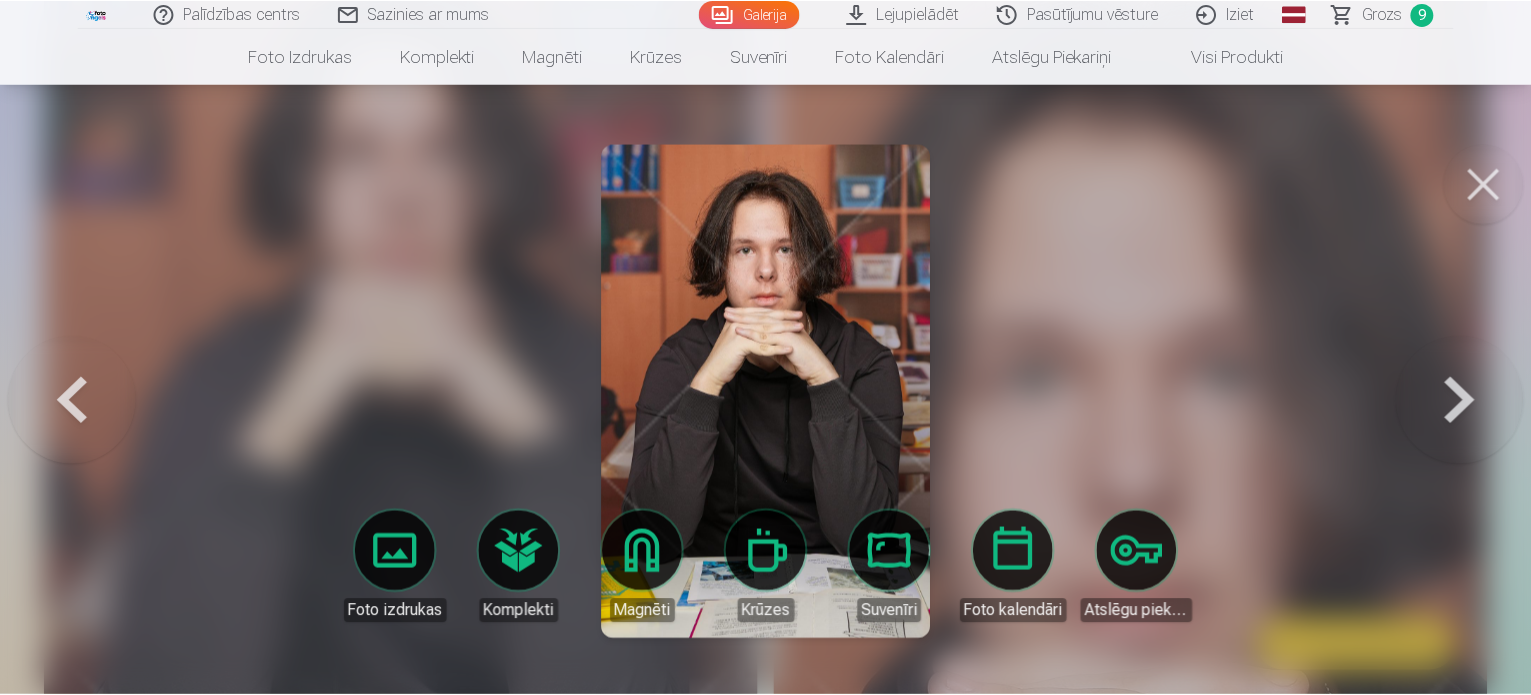 scroll, scrollTop: 0, scrollLeft: 0, axis: both 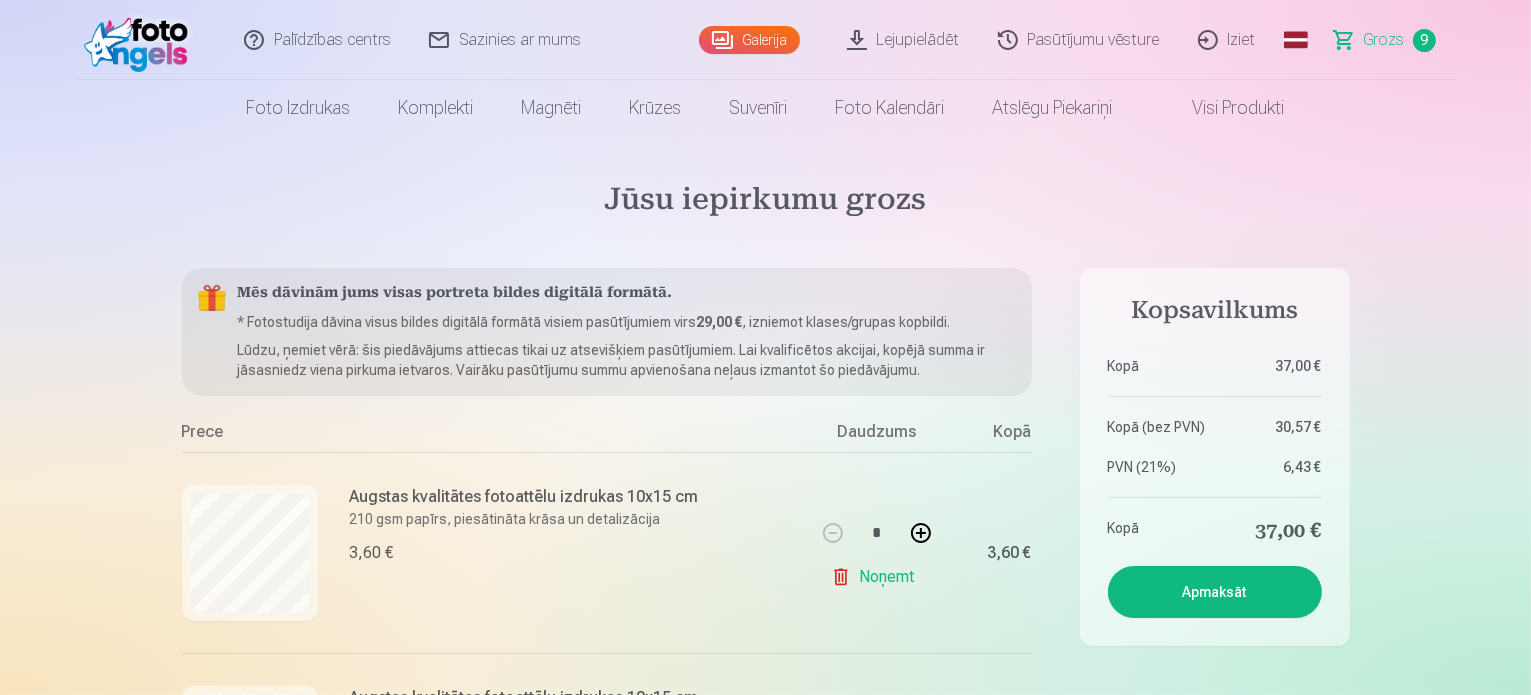 click on "Galerija" at bounding box center (749, 40) 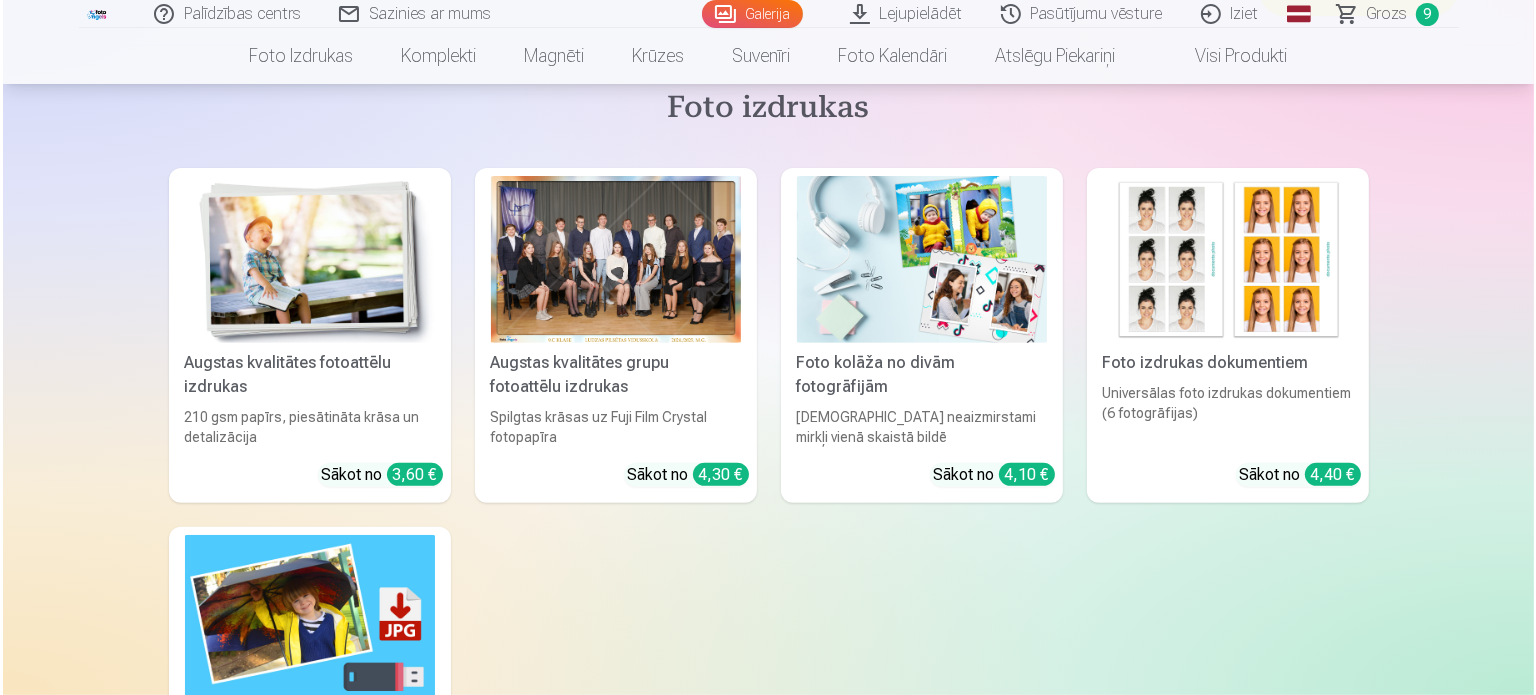 scroll, scrollTop: 16240, scrollLeft: 0, axis: vertical 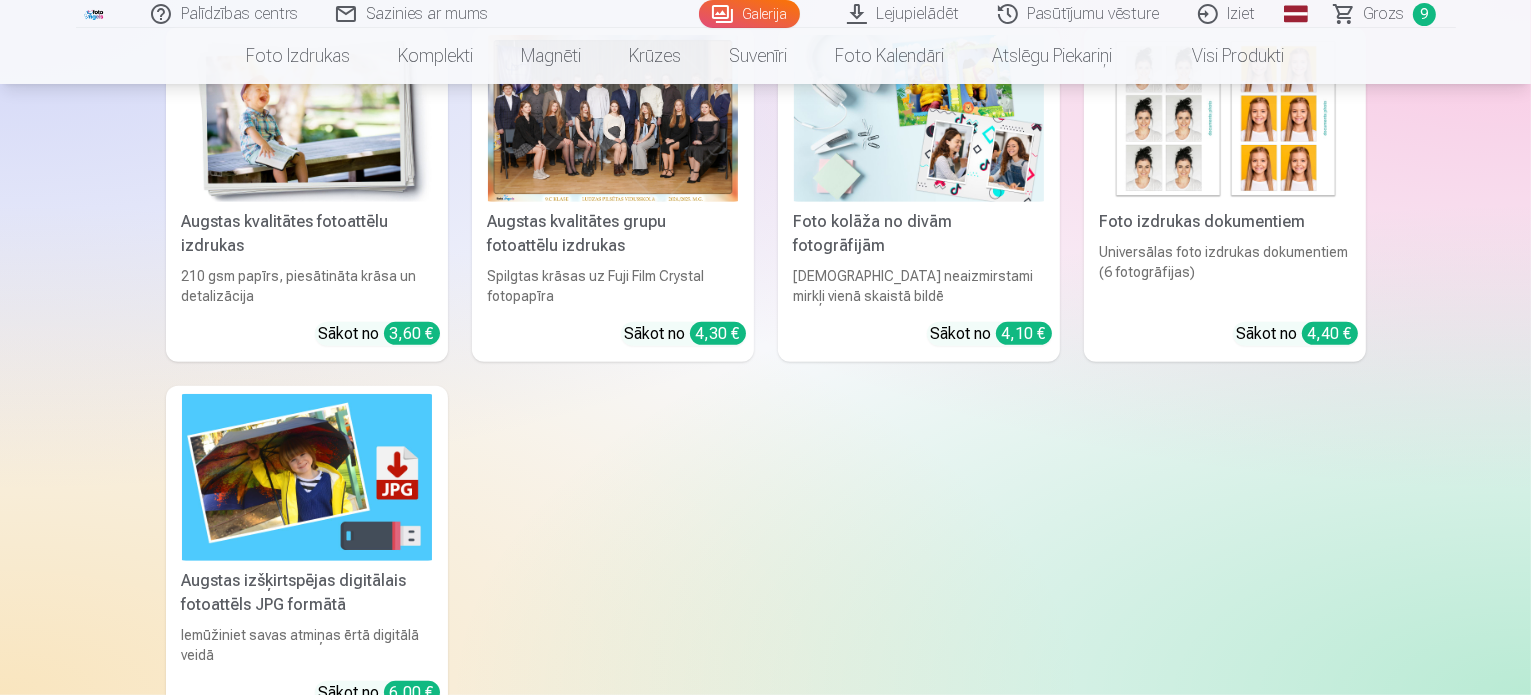 click at bounding box center (1321, -4588) 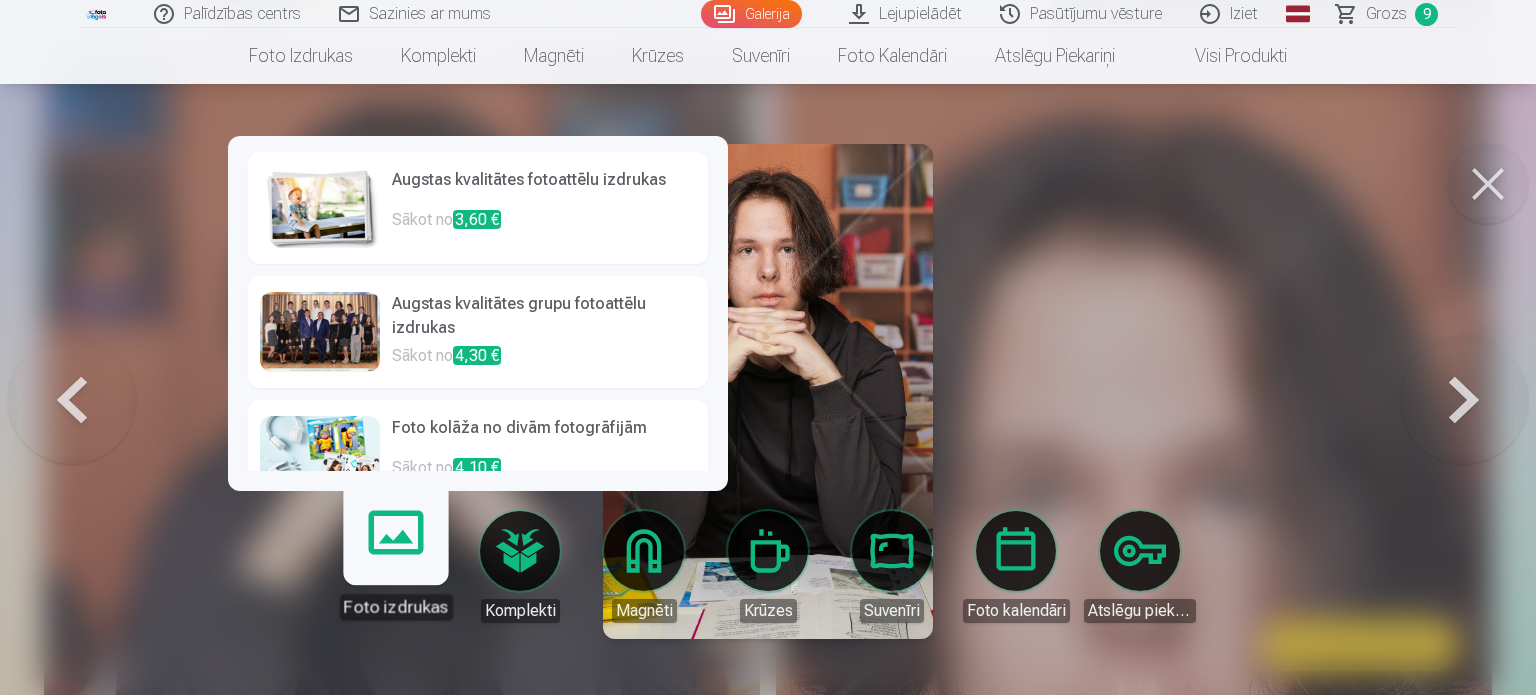 click on "Foto izdrukas" at bounding box center [395, 558] 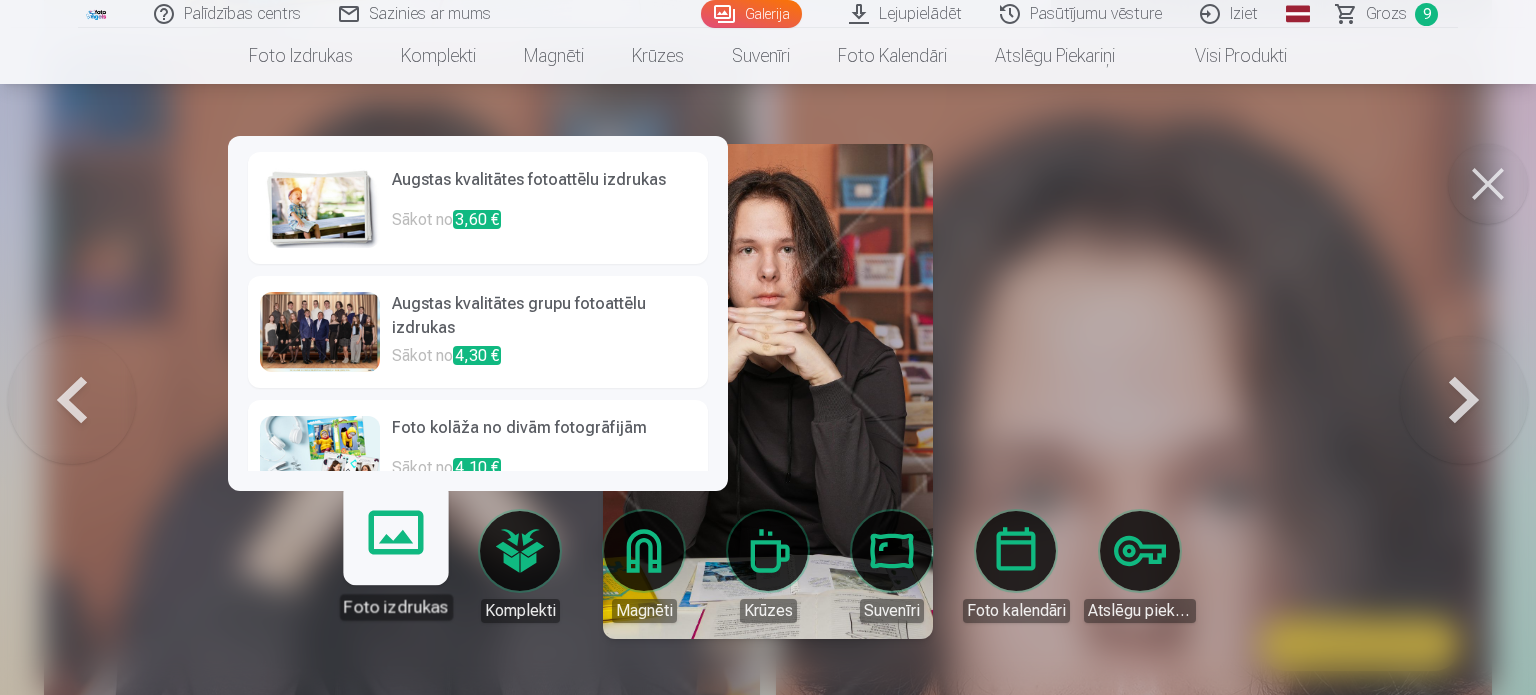click at bounding box center [320, 208] 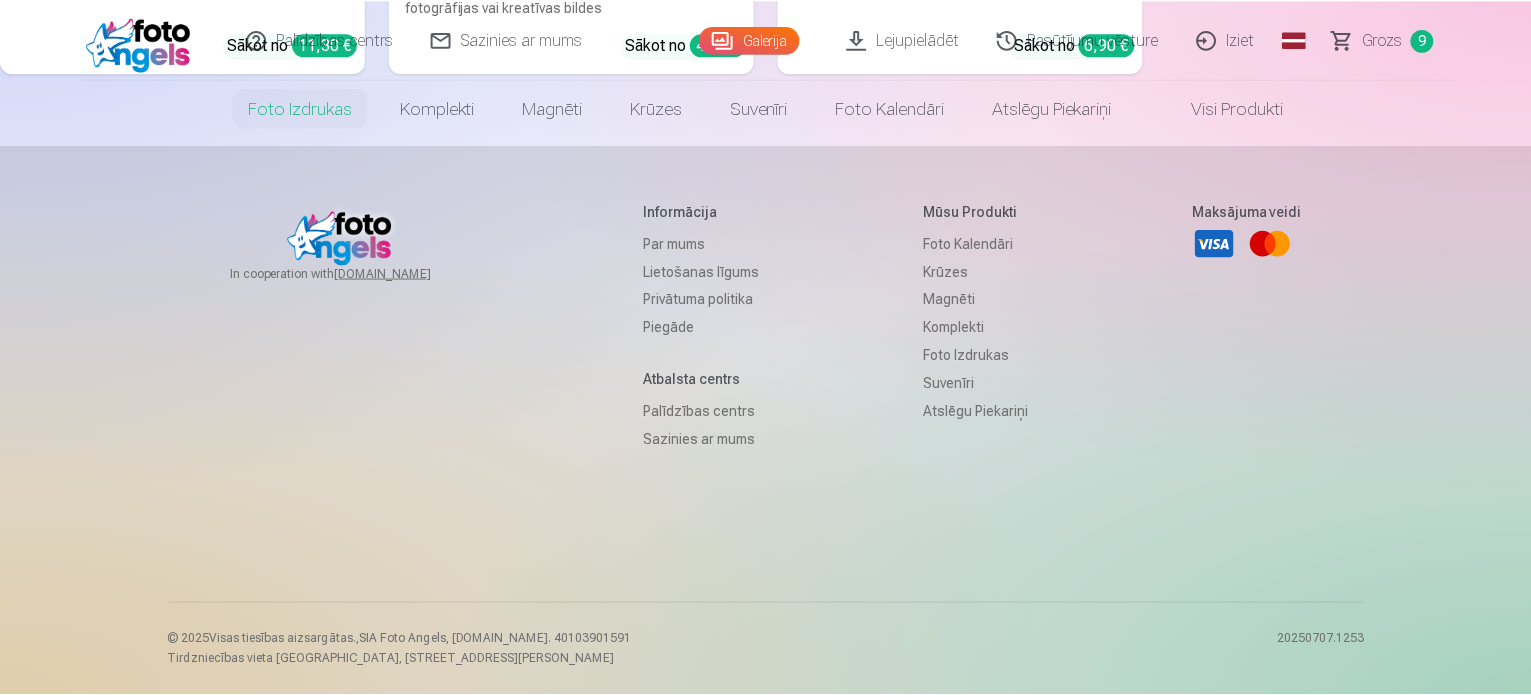 scroll, scrollTop: 0, scrollLeft: 0, axis: both 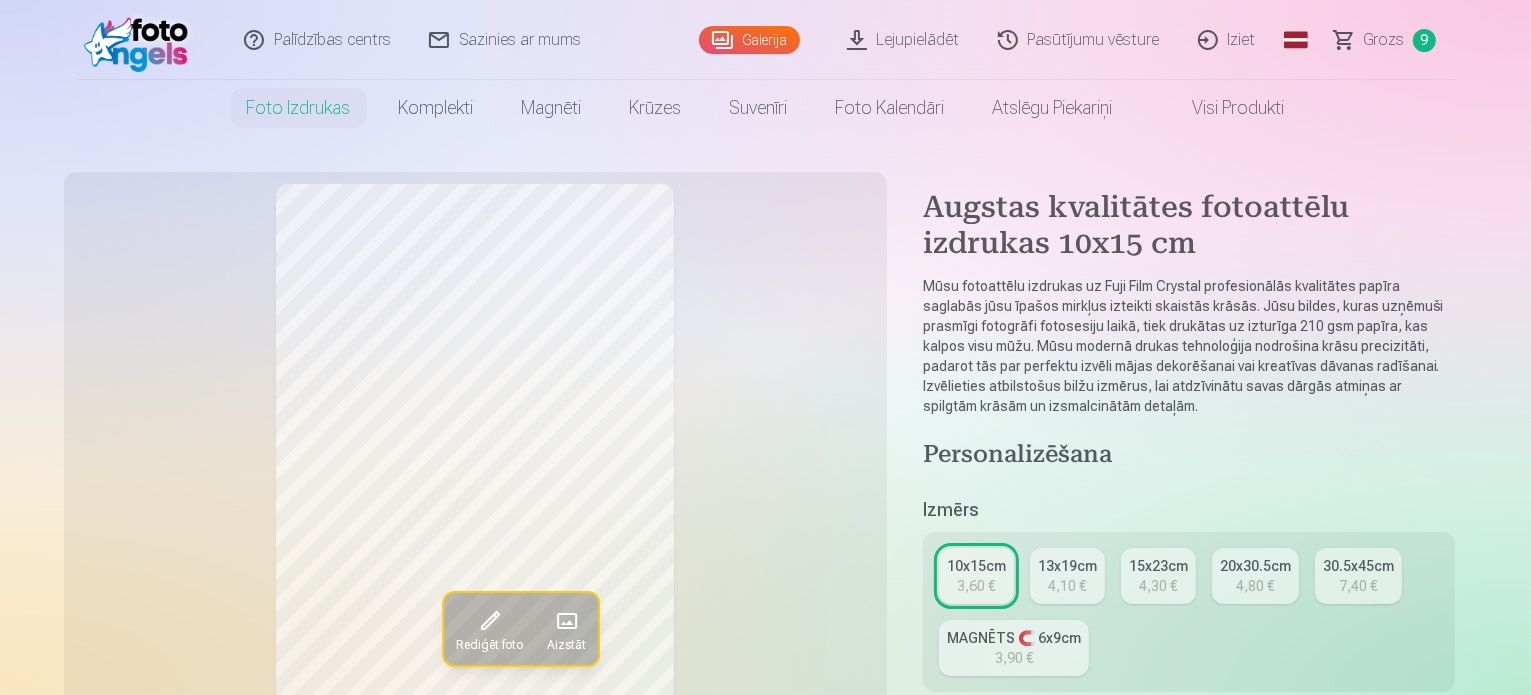 click on "3,60 €" at bounding box center [976, 586] 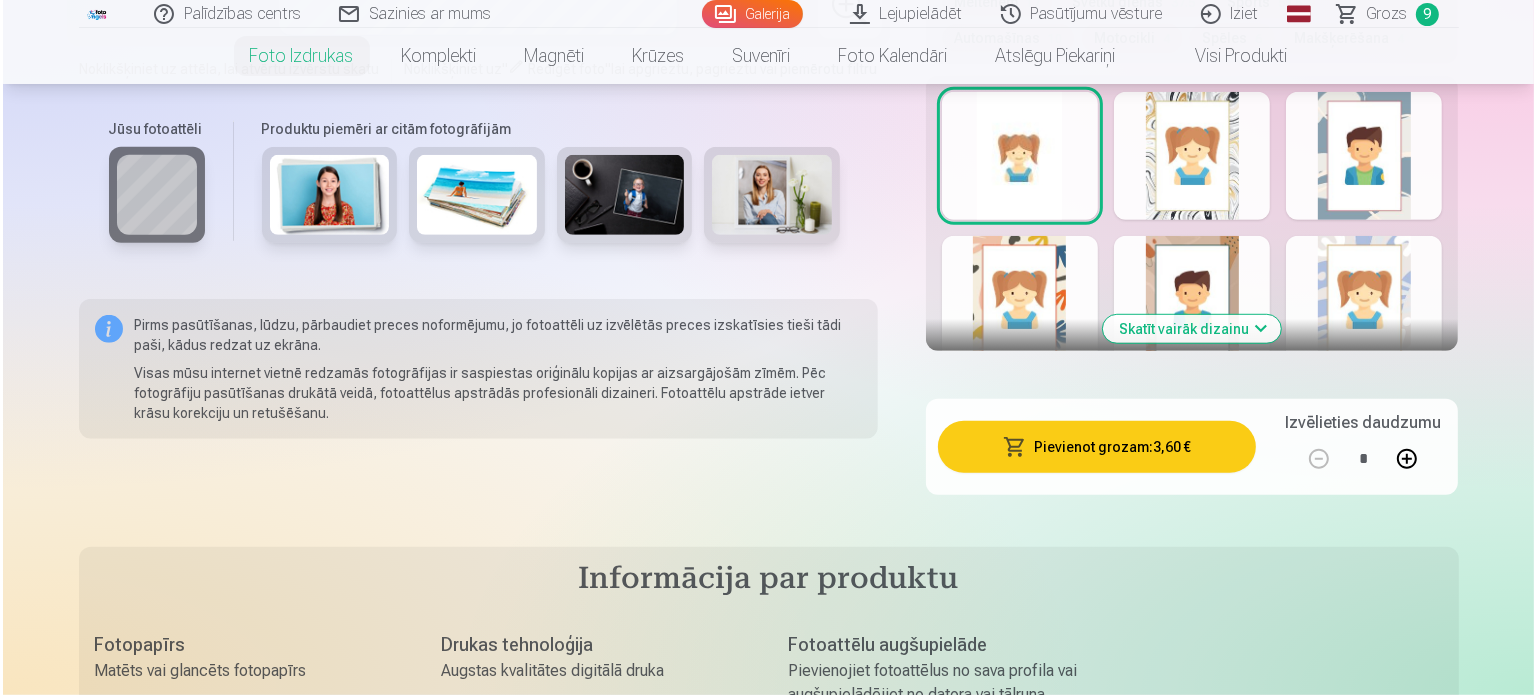 scroll, scrollTop: 1280, scrollLeft: 0, axis: vertical 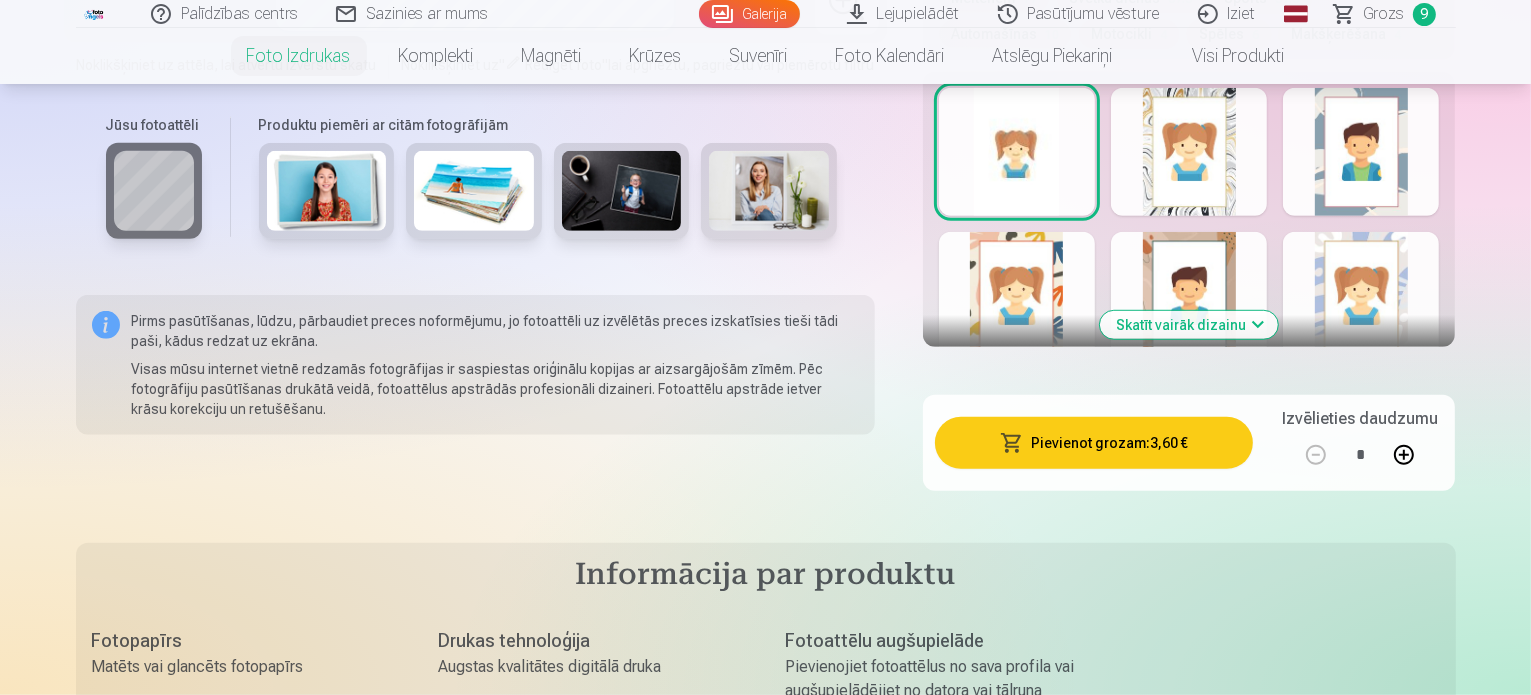 click on "Pievienot grozam :  3,60 €" at bounding box center (1094, 443) 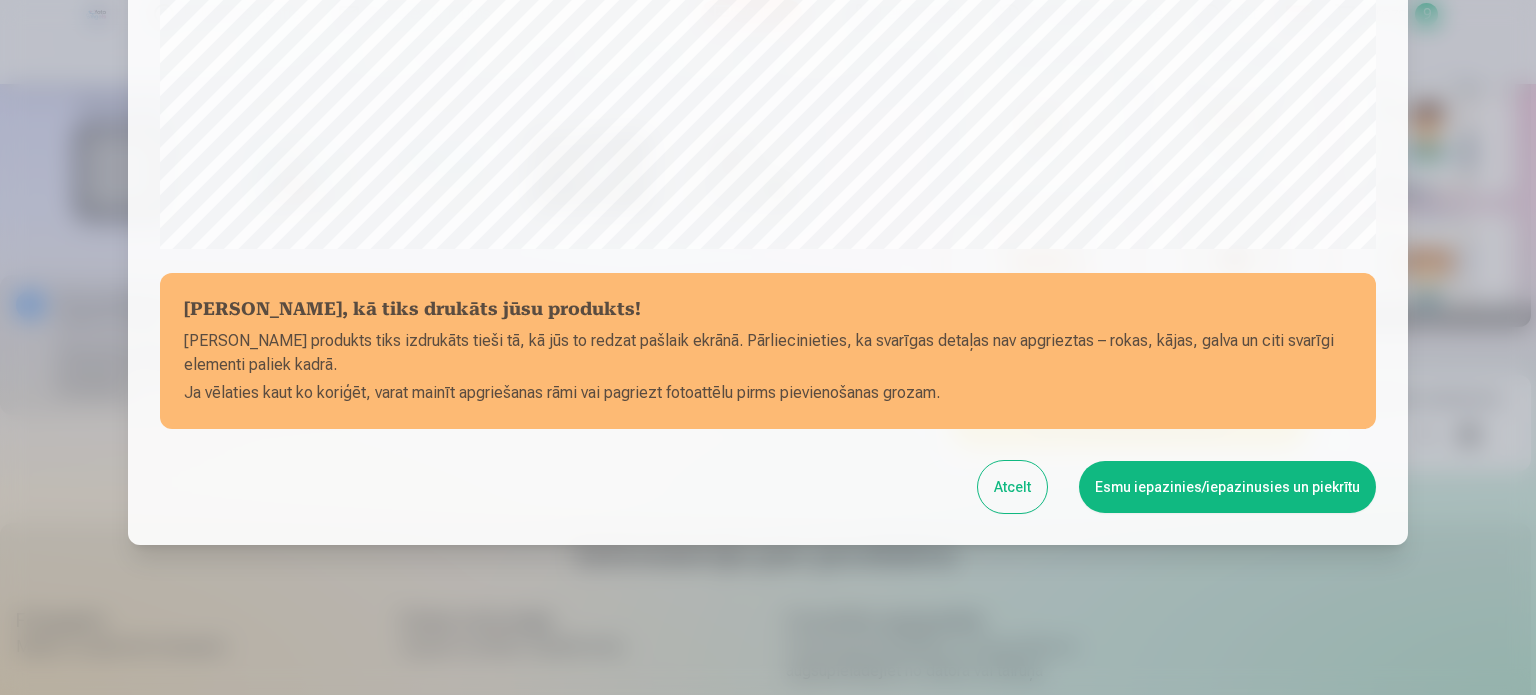 scroll, scrollTop: 744, scrollLeft: 0, axis: vertical 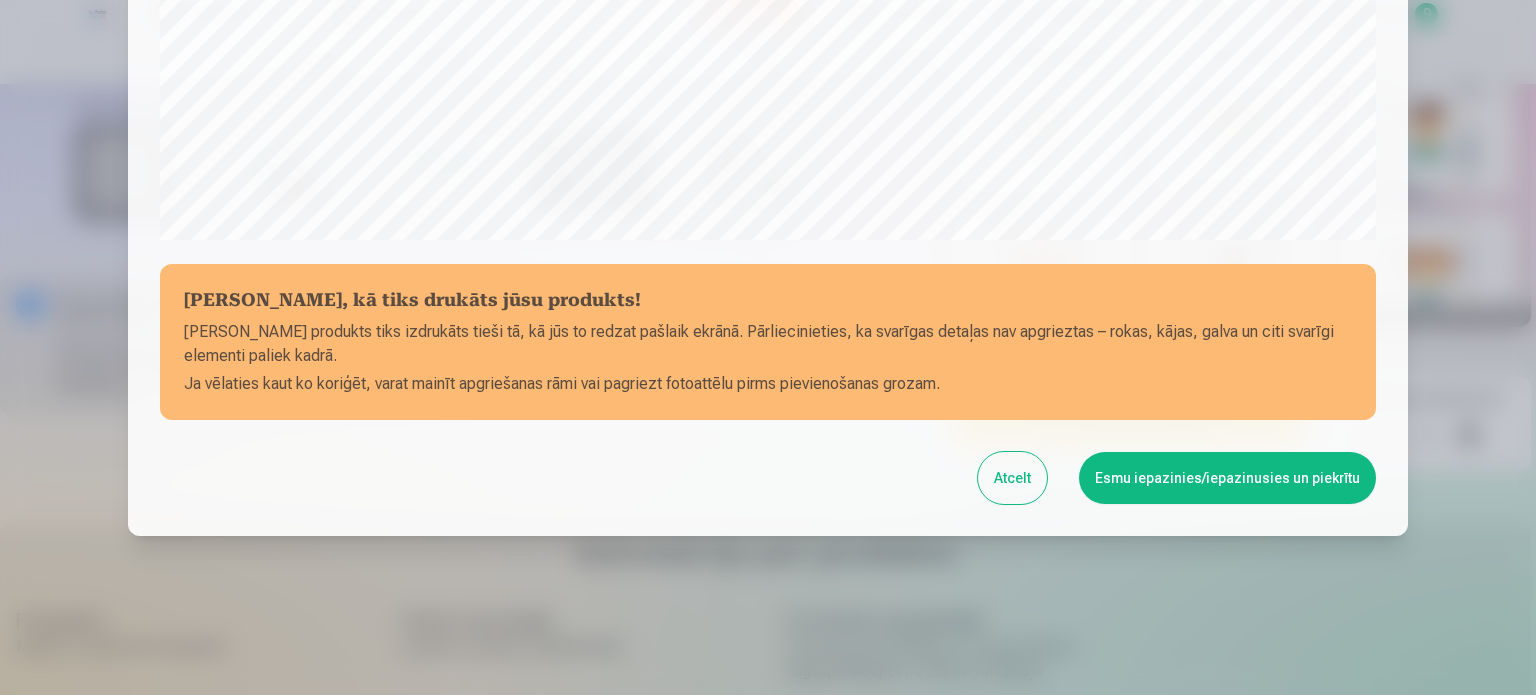 click on "Esmu iepazinies/iepazinusies un piekrītu" at bounding box center [1227, 478] 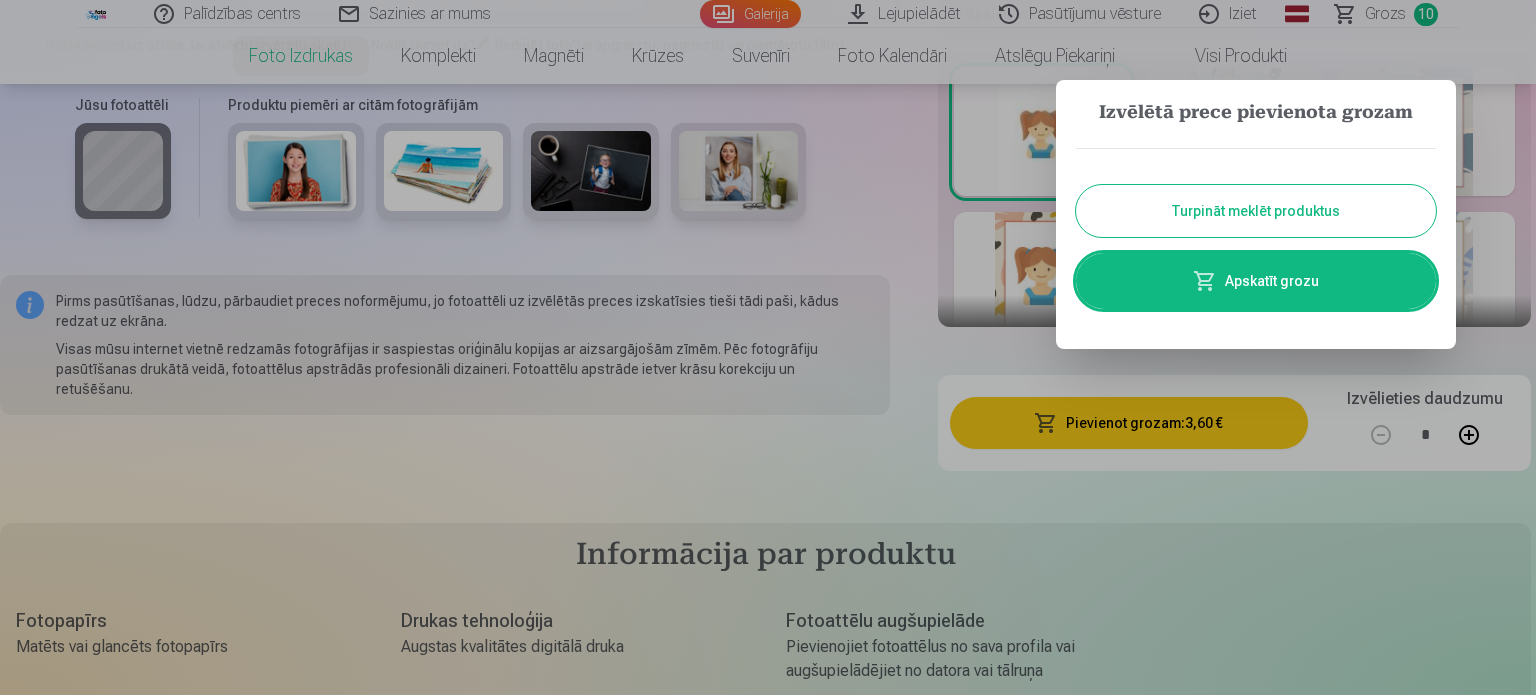 click on "Apskatīt grozu" at bounding box center (1256, 281) 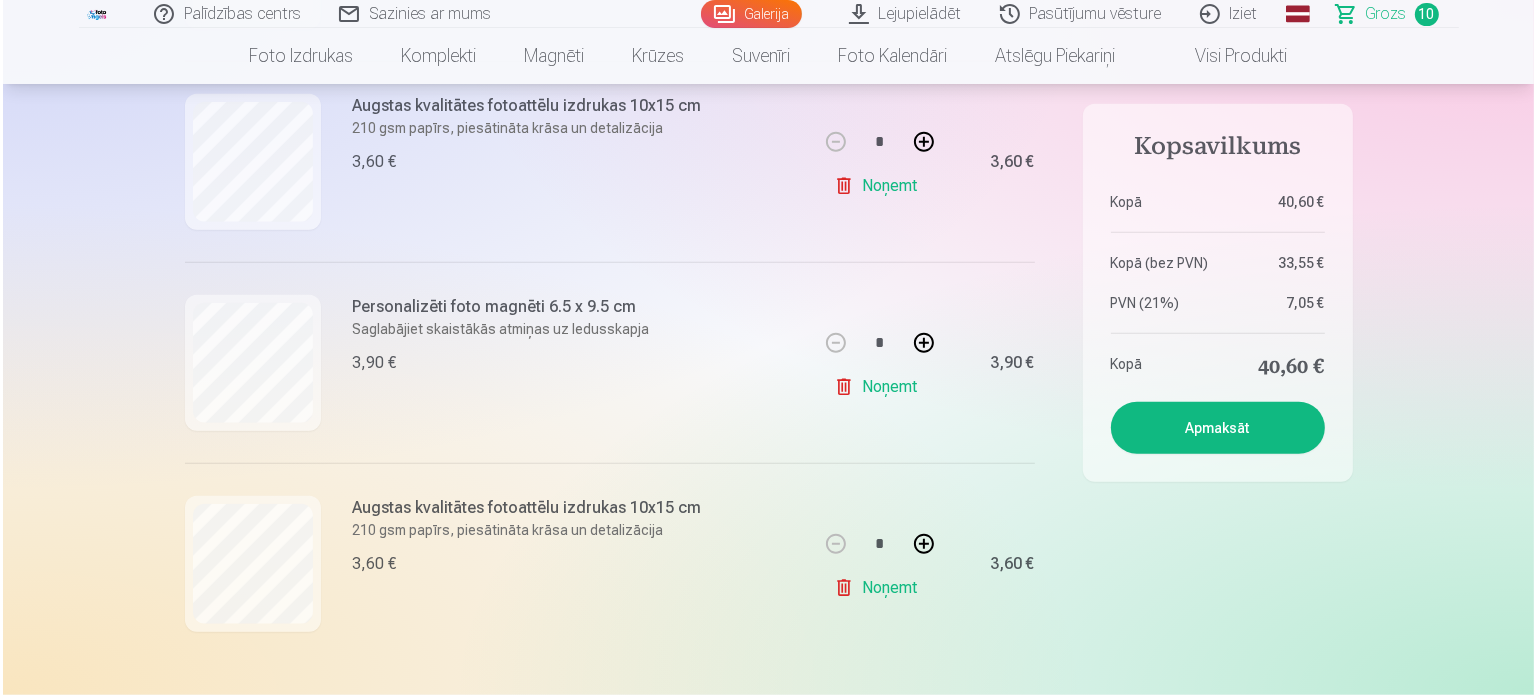 scroll, scrollTop: 1800, scrollLeft: 0, axis: vertical 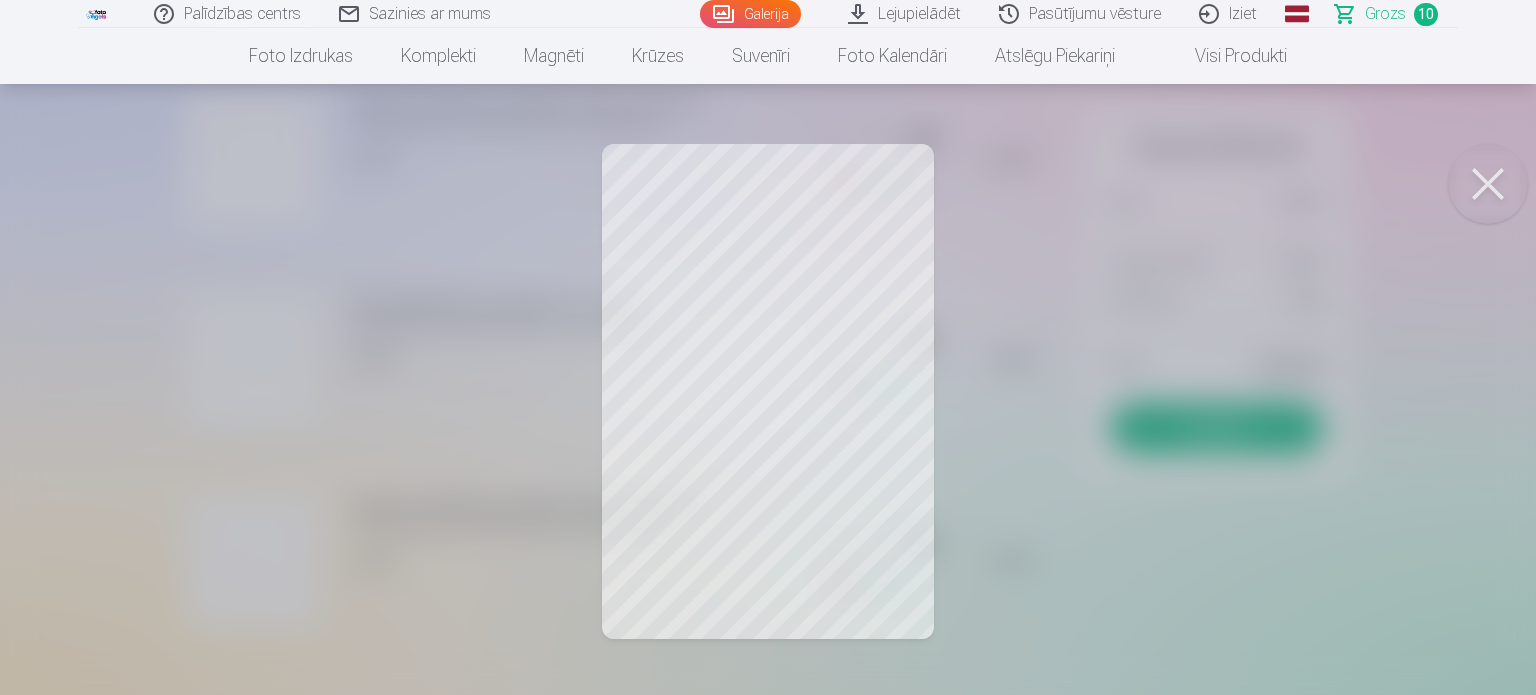 click on "Grozs" at bounding box center (1385, 14) 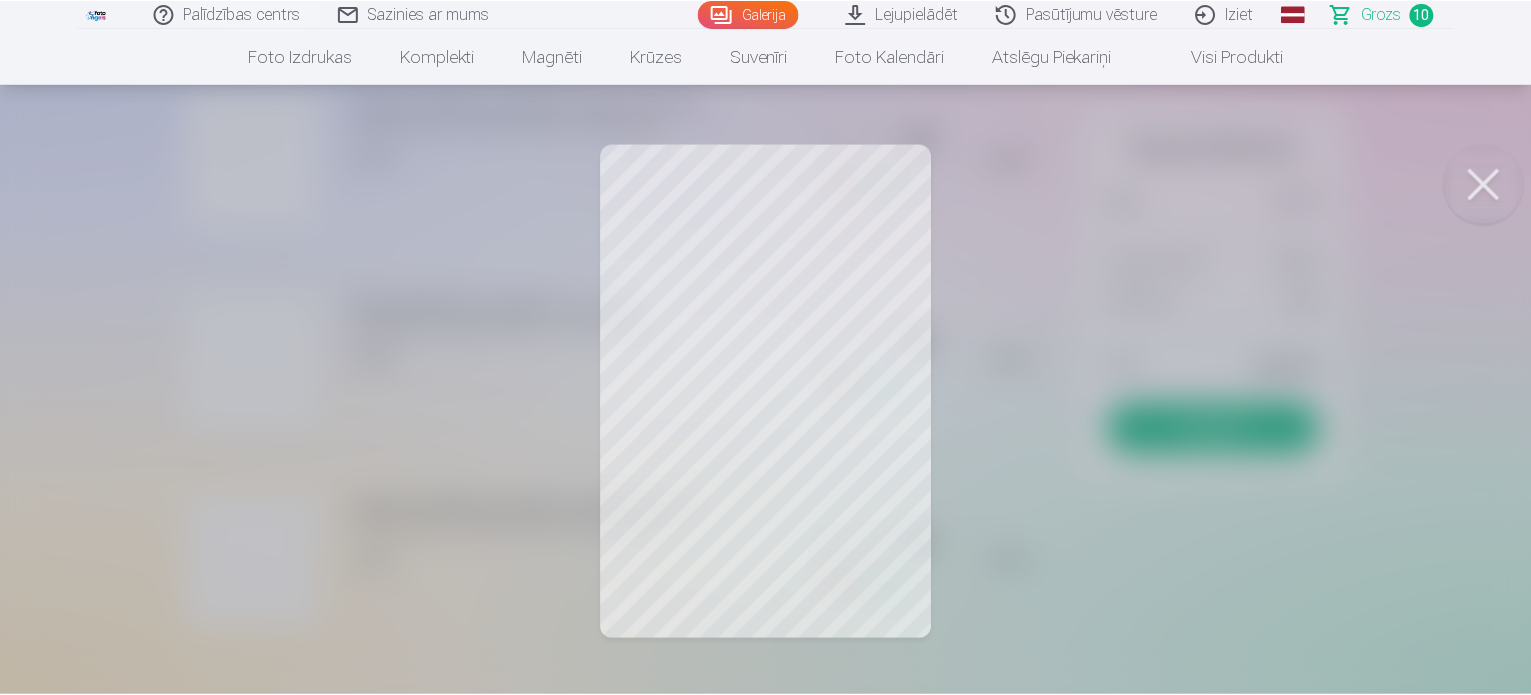 scroll, scrollTop: 0, scrollLeft: 0, axis: both 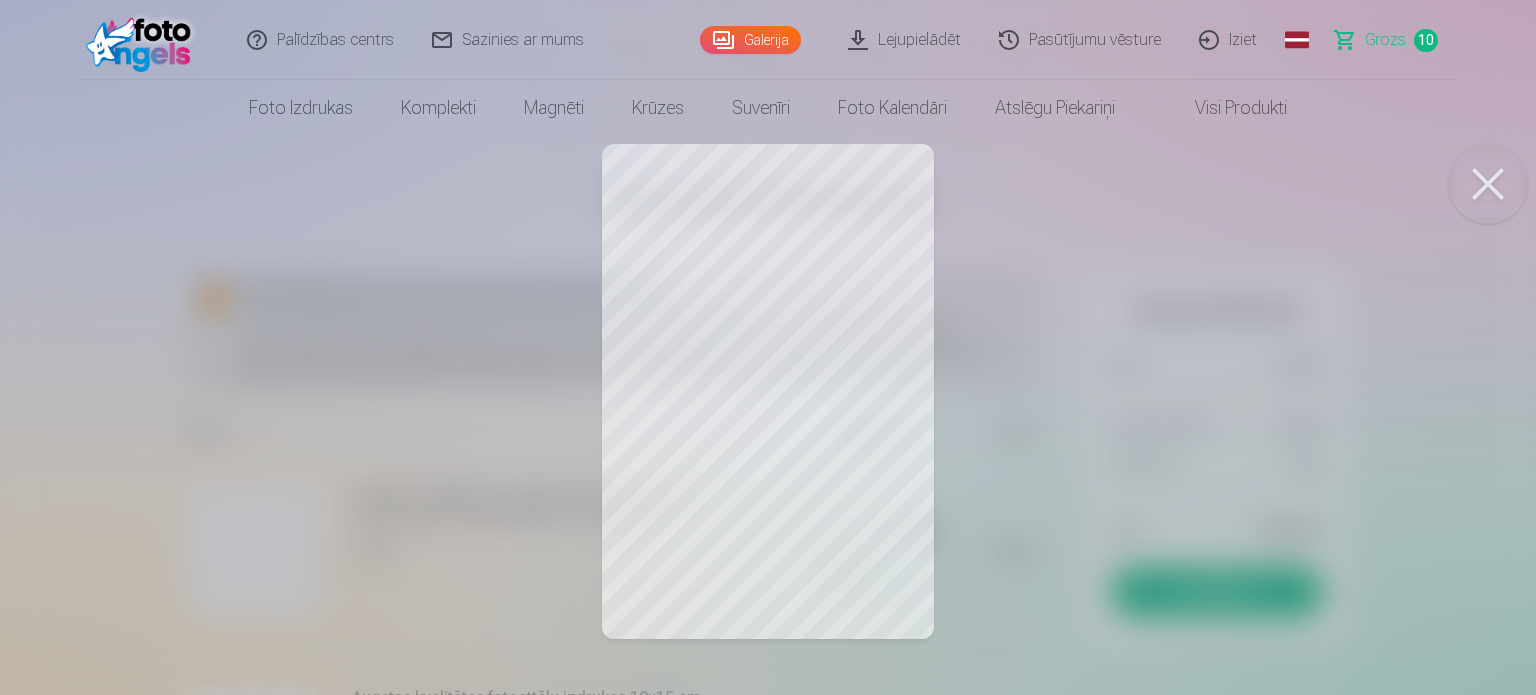 click on "Grozs" at bounding box center (1385, 40) 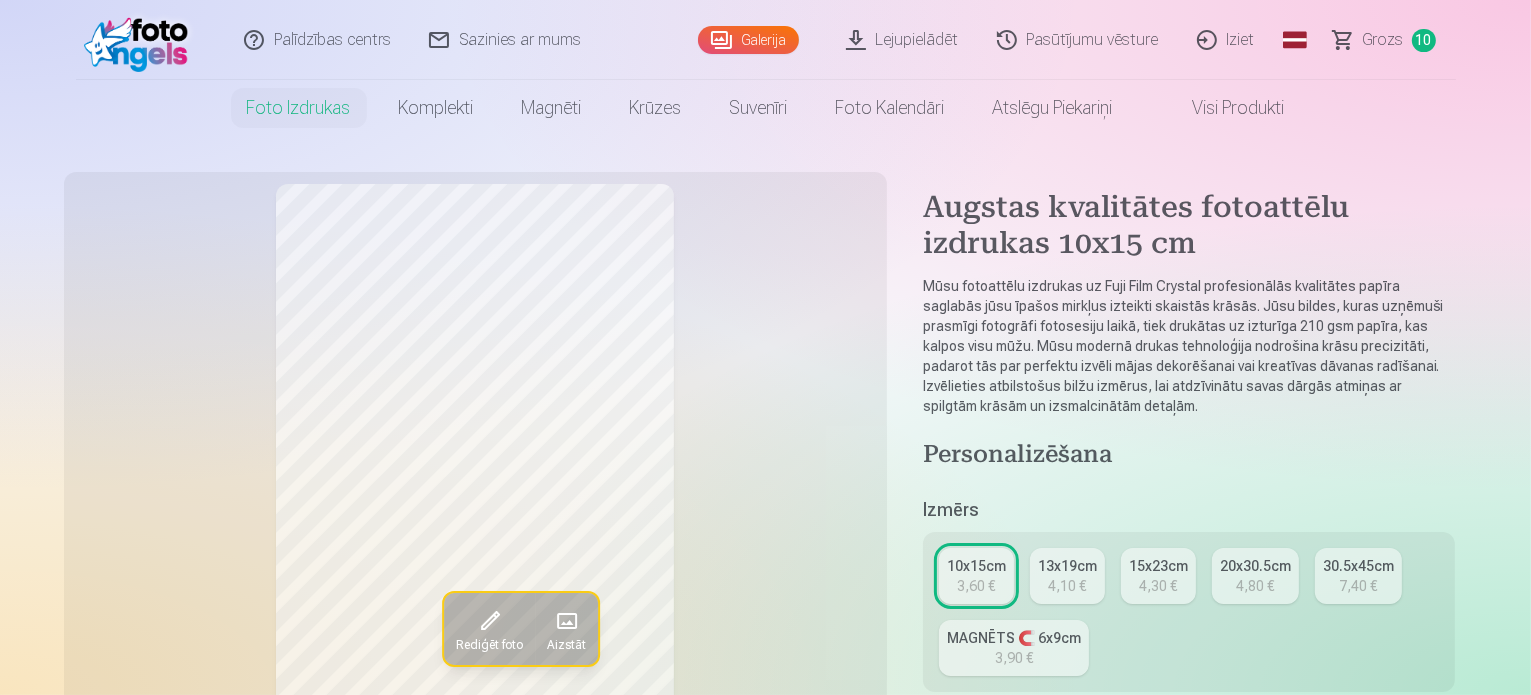 click on "Galerija" at bounding box center [748, 40] 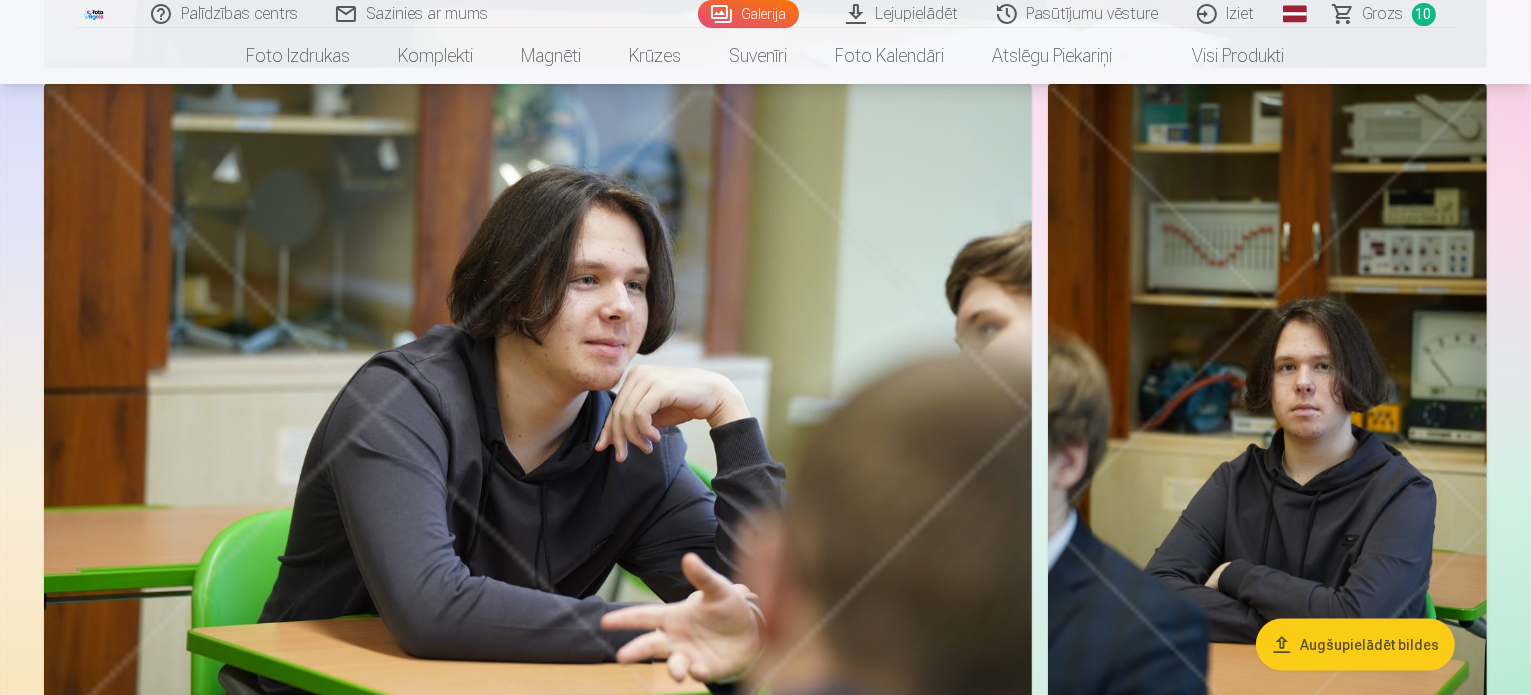scroll, scrollTop: 2360, scrollLeft: 0, axis: vertical 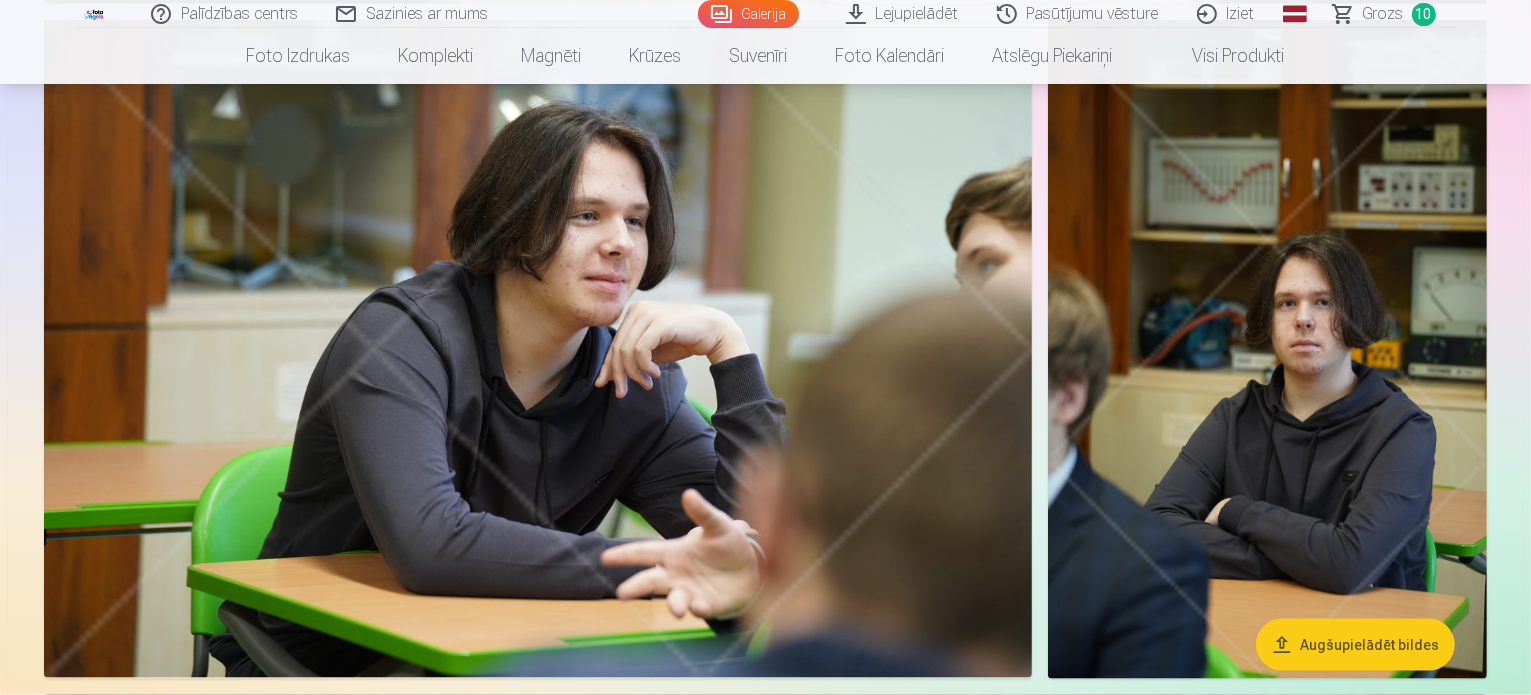 click on "Grozs" at bounding box center [1383, 14] 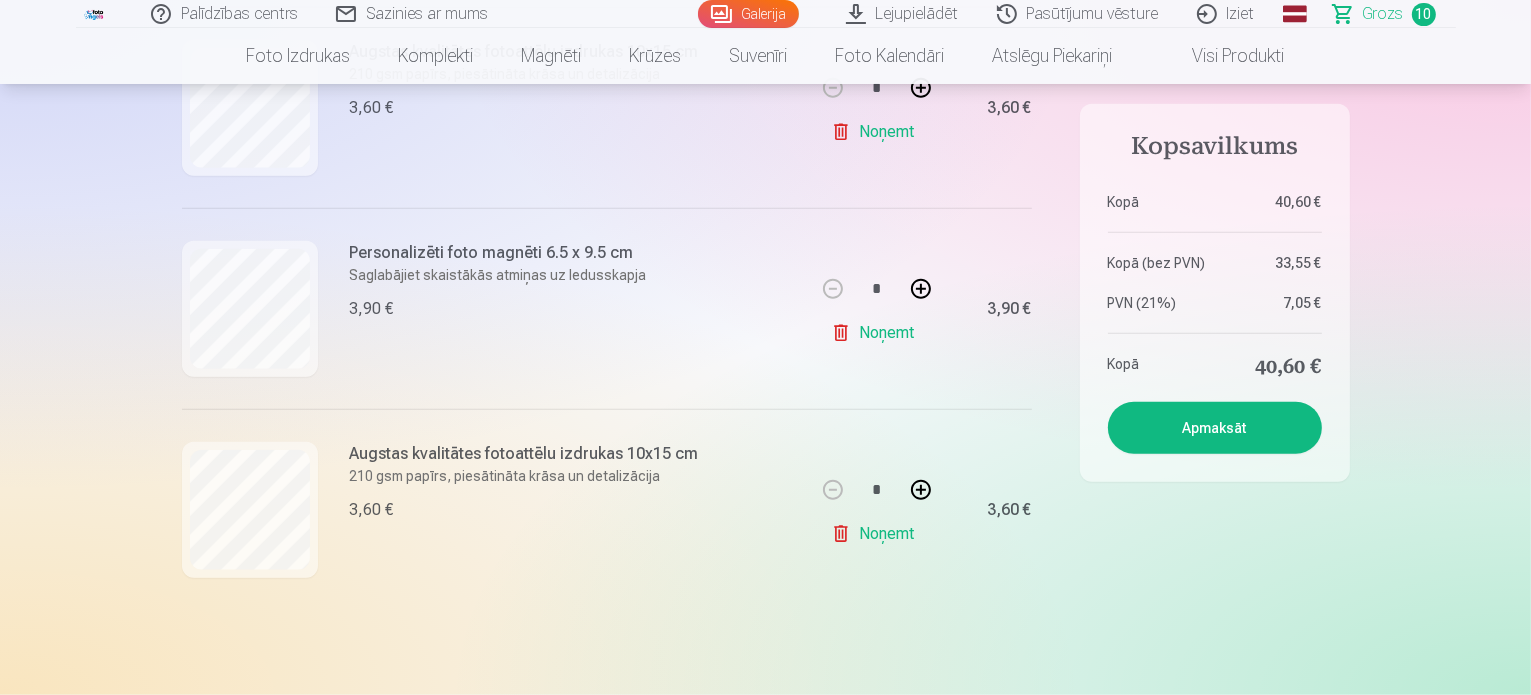 scroll, scrollTop: 1920, scrollLeft: 0, axis: vertical 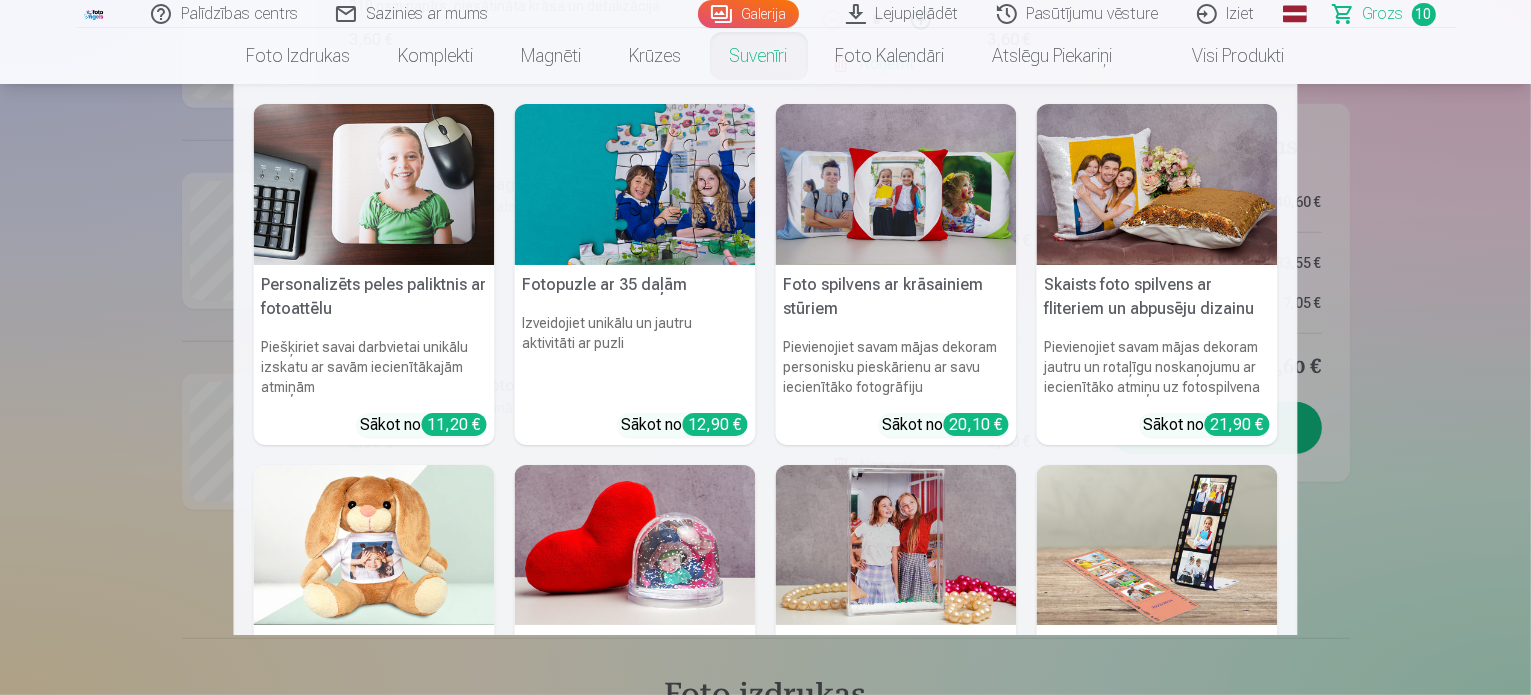 click on "Personalizēts peles paliktnis ar fotoattēlu Piešķiriet savai darbvietai unikālu izskatu ar savām iecienītākajām atmiņām Sākot no  11,20 € Fotopuzle ar 35 daļām Izveidojiet unikālu un jautru aktivitāti ar puzli Sākot no  12,90 € Foto spilvens ar krāsainiem stūriem Pievienojiet savam mājas dekoram personisku pieskārienu ar savu iecienītāko fotogrāfiju Sākot no  20,10 € Skaists foto spilvens ar fliteriem un abpusēju dizainu Pievienojiet savam mājas dekoram jautru un rotaļīgu noskaņojumu ar iecienītāko atmiņu uz fotospilvena Sākot no  21,90 € Mīļākā mīkstā rotaļlieta Zaķis ar fotogrāfiju Jauka un personalizēta dāvana Jūsu mīļajiem Sākot no  21,90 € Sniega bumba ar foto Unikāls un jautrs veids, kā parādīt savas iecienītākās atmiņas Sākot no  14,00 € Akrila rāmis ar sniegpārsliņām Maģisks veids, kā parādīt savu iecienītāko fotoattēlu Sākot no  18,50 € 7x21 cm alumīnija fotogrāfiju rāmis ar liecamu pamatni (3 fotogrāfijas)" at bounding box center [765, 359] 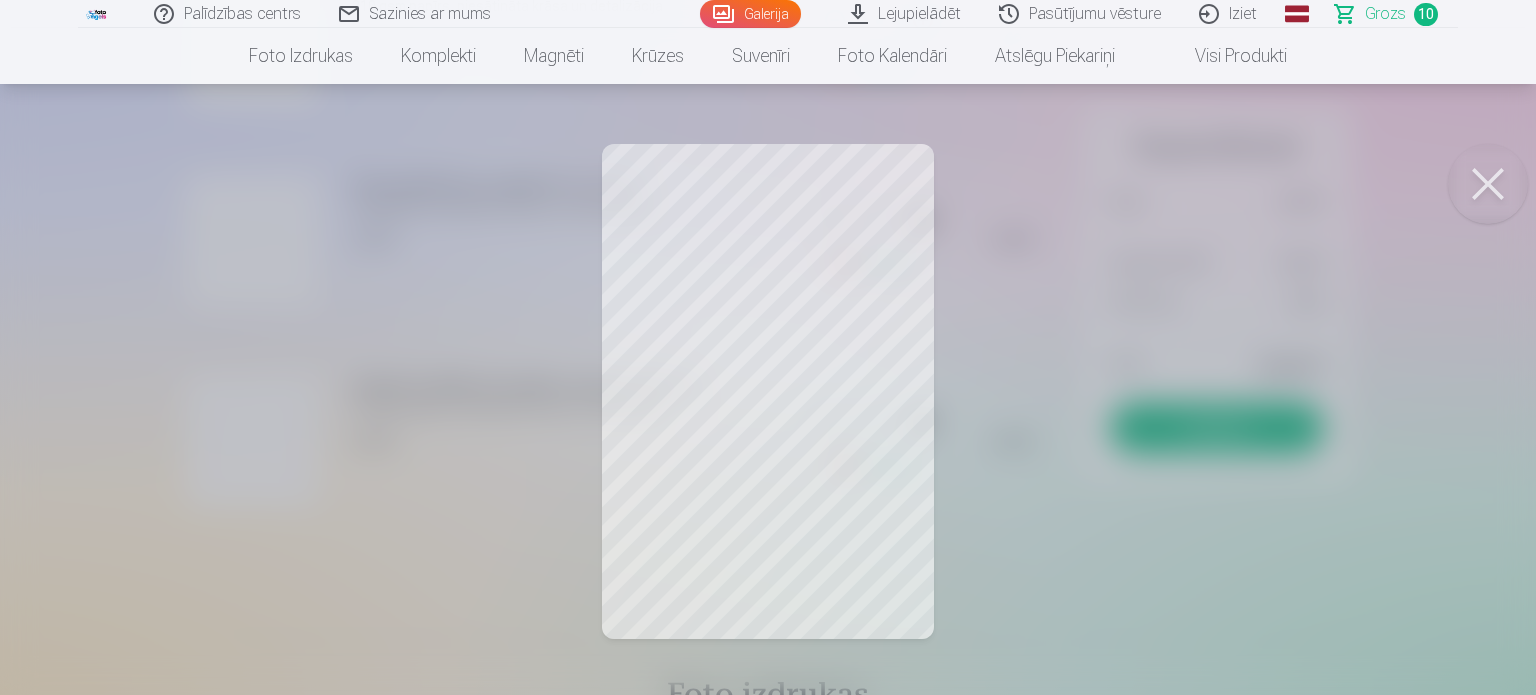 click at bounding box center [1488, 184] 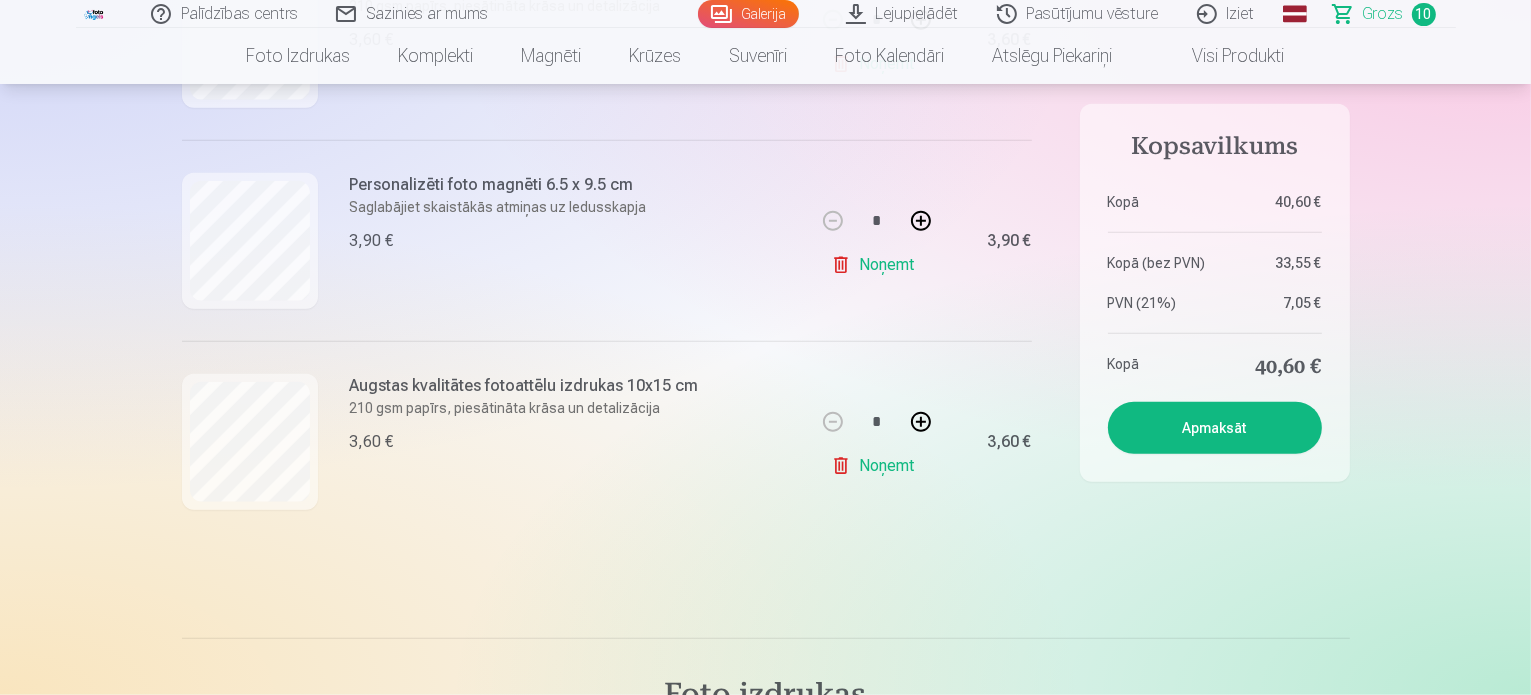 click on "Galerija" at bounding box center (748, 14) 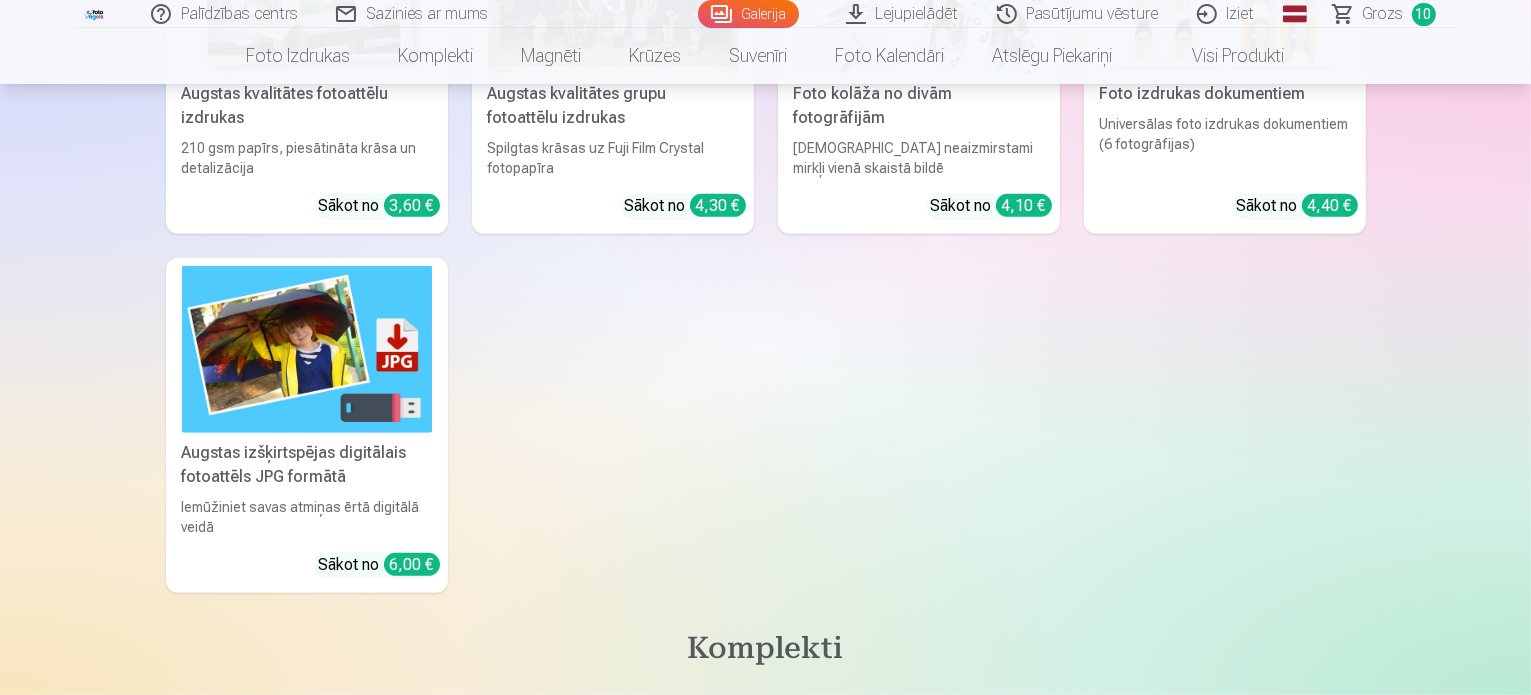 scroll, scrollTop: 16440, scrollLeft: 0, axis: vertical 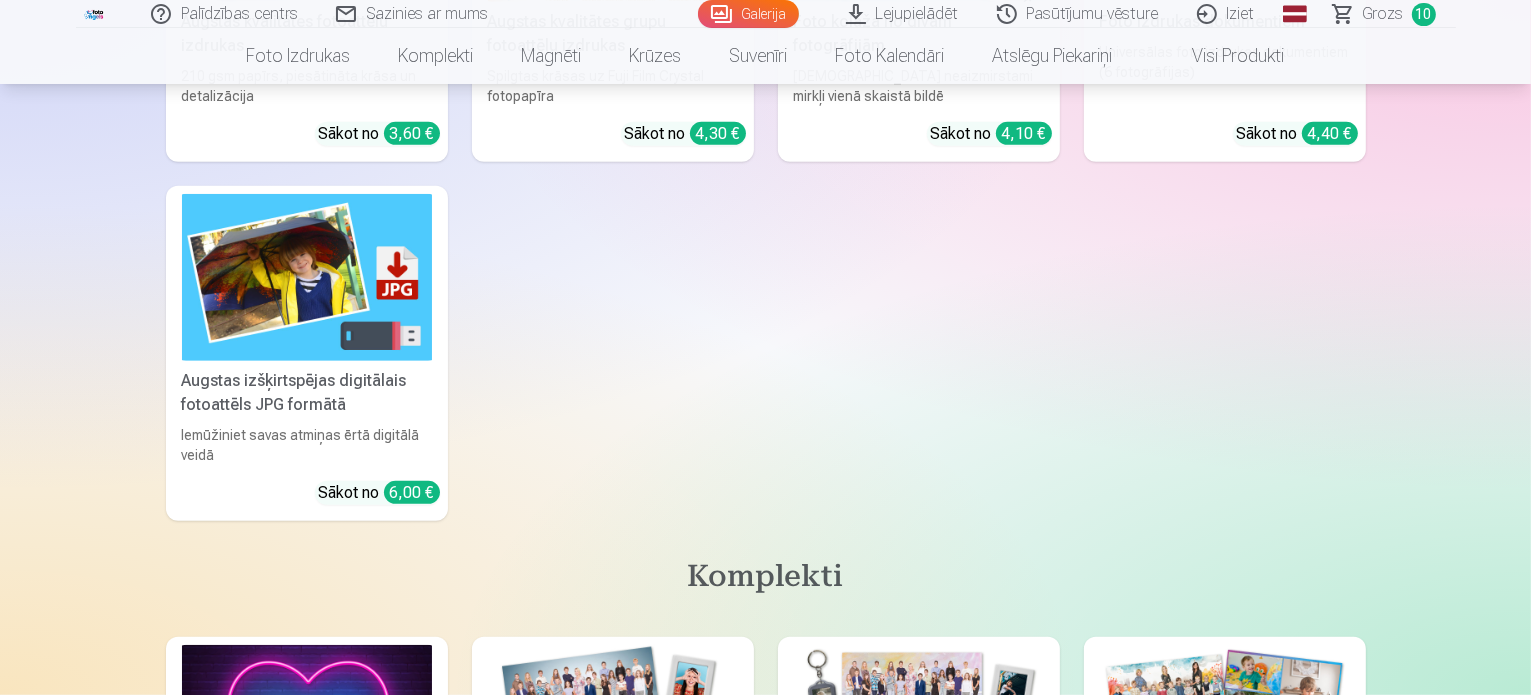 click at bounding box center (210, -4274) 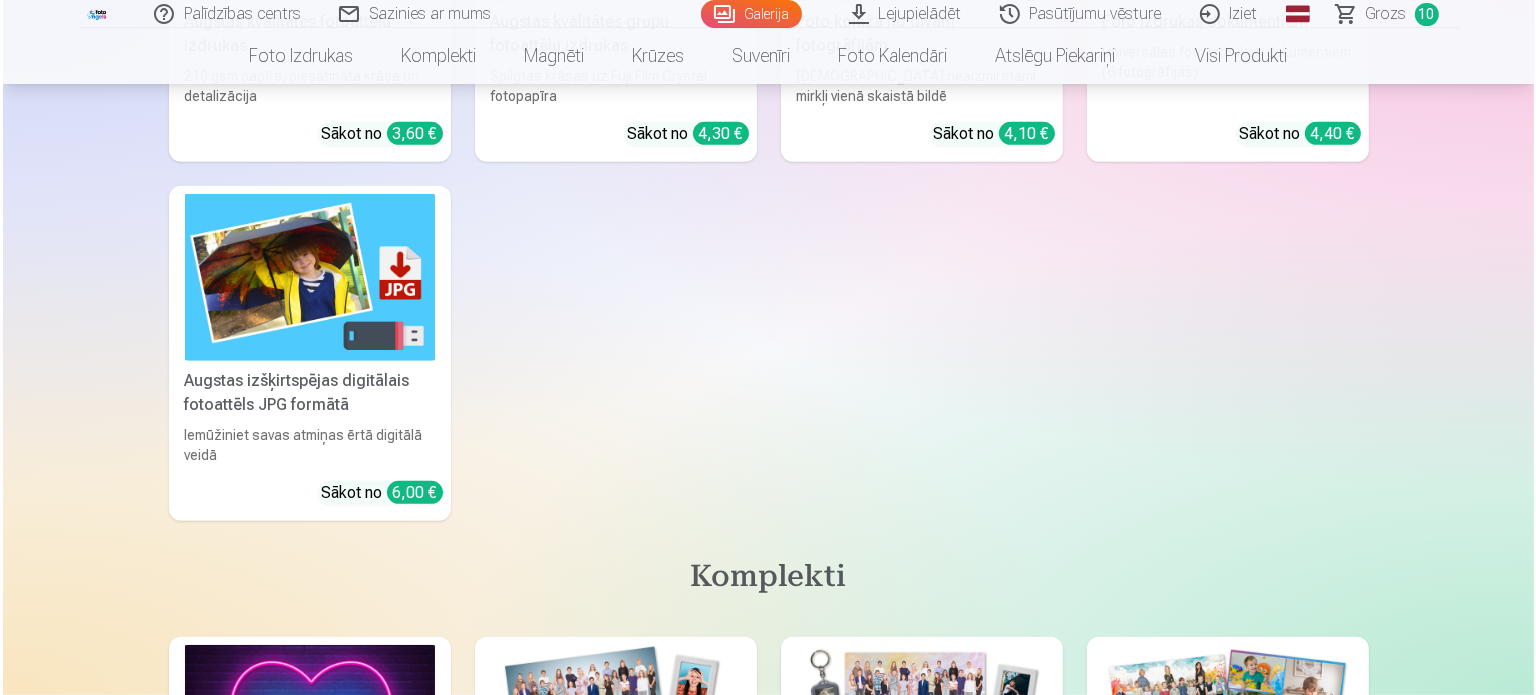scroll, scrollTop: 16492, scrollLeft: 0, axis: vertical 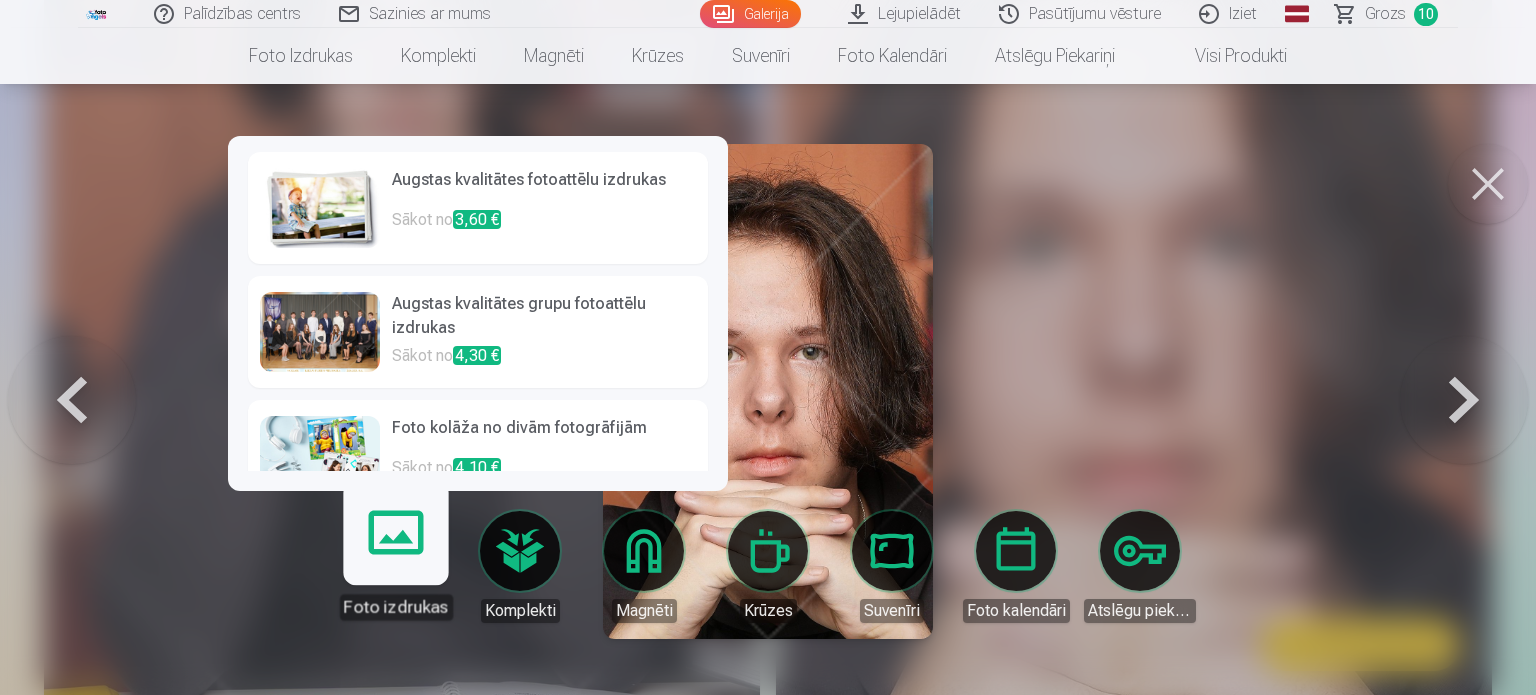 click on "Foto izdrukas" at bounding box center [395, 558] 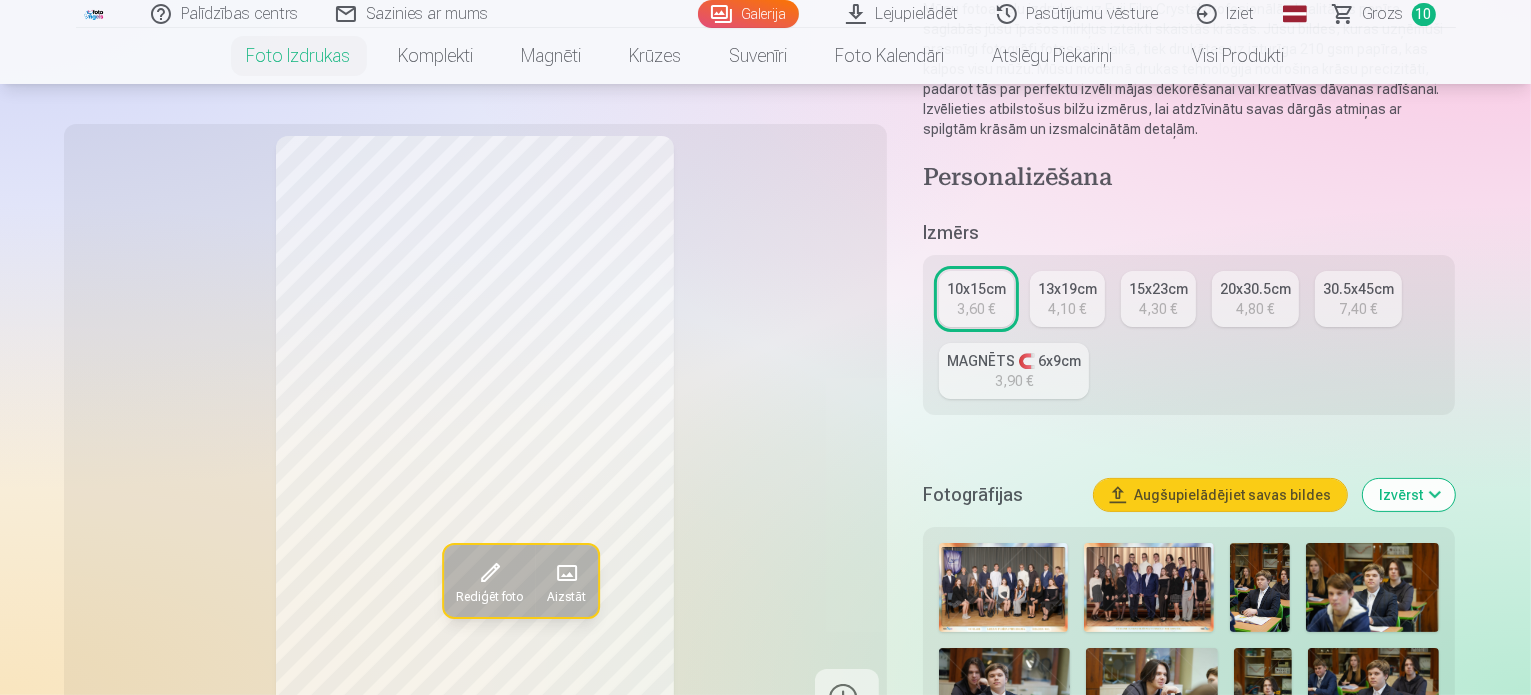 scroll, scrollTop: 280, scrollLeft: 0, axis: vertical 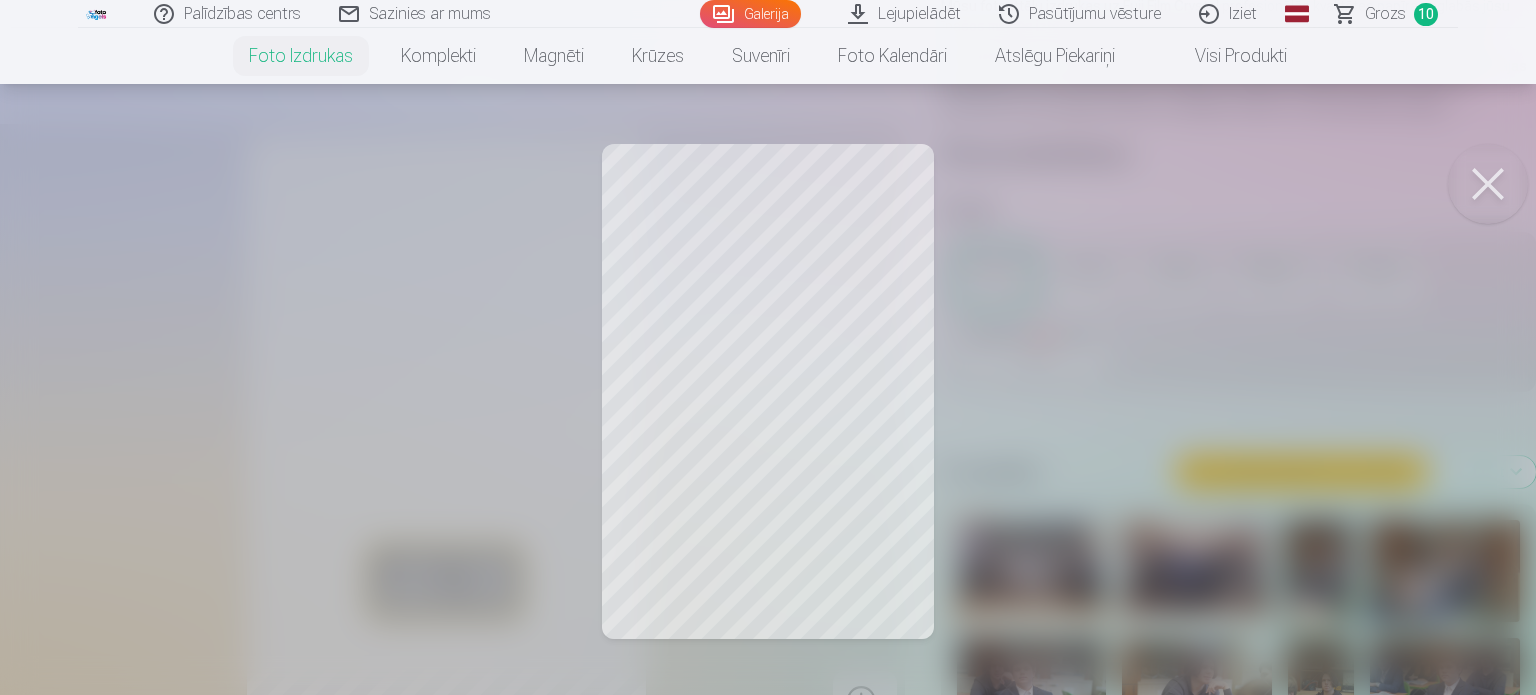click at bounding box center [1488, 184] 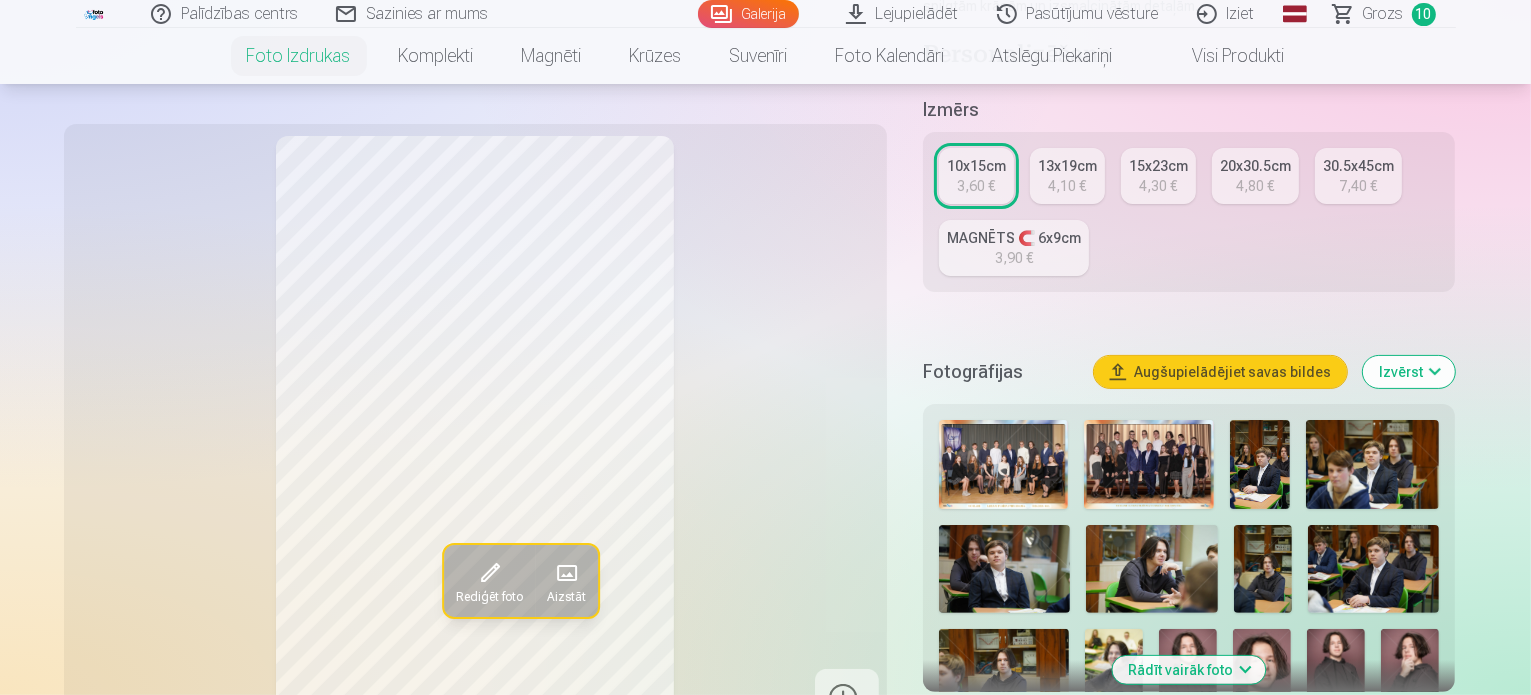 scroll, scrollTop: 640, scrollLeft: 0, axis: vertical 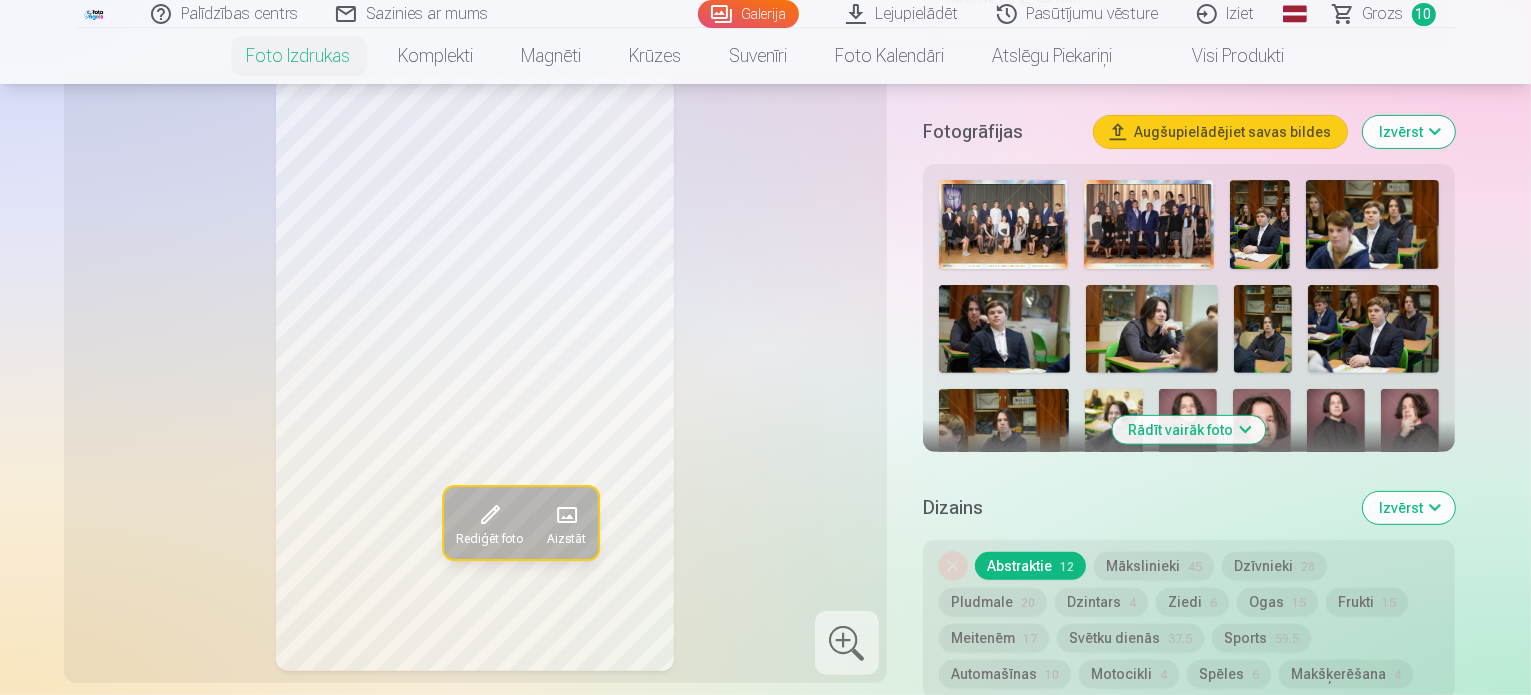 click at bounding box center [1004, 432] 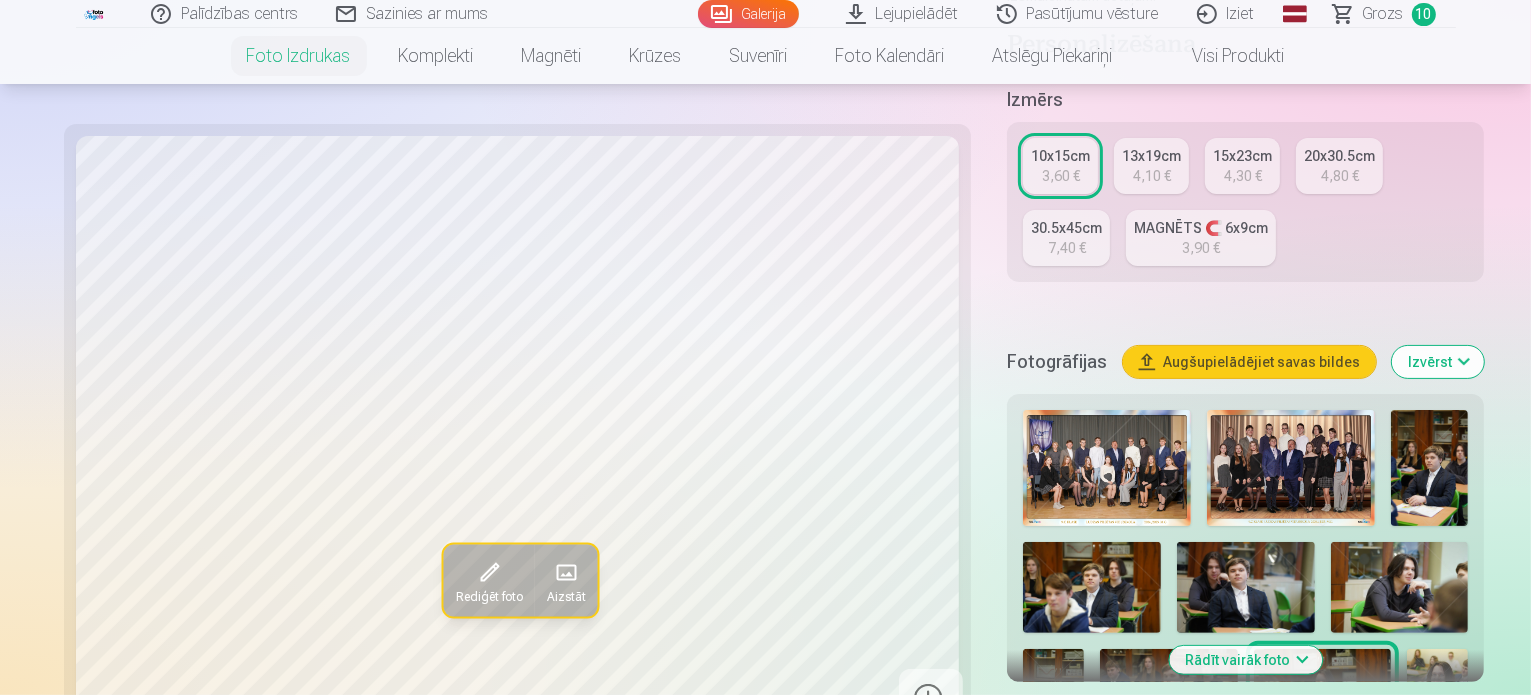 scroll, scrollTop: 360, scrollLeft: 0, axis: vertical 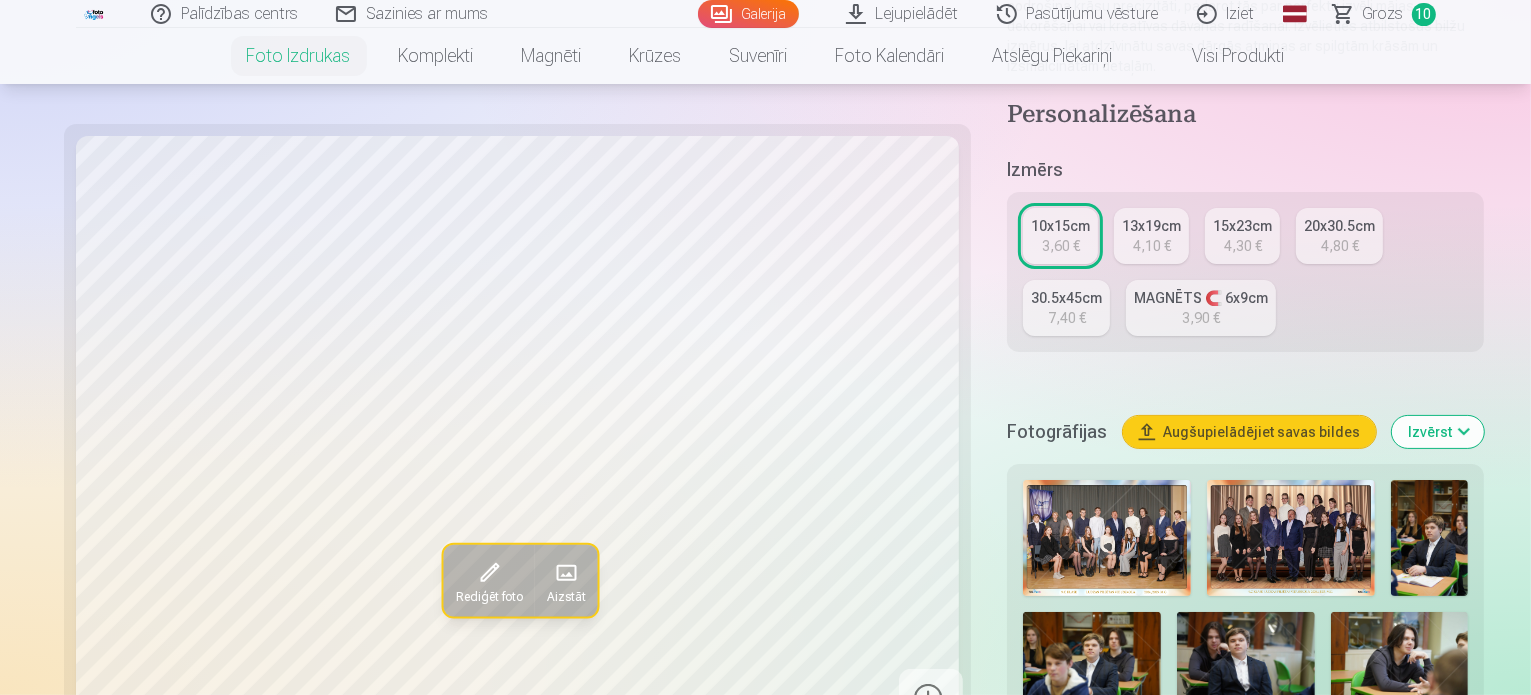 click on "Grozs 10" at bounding box center [1385, 14] 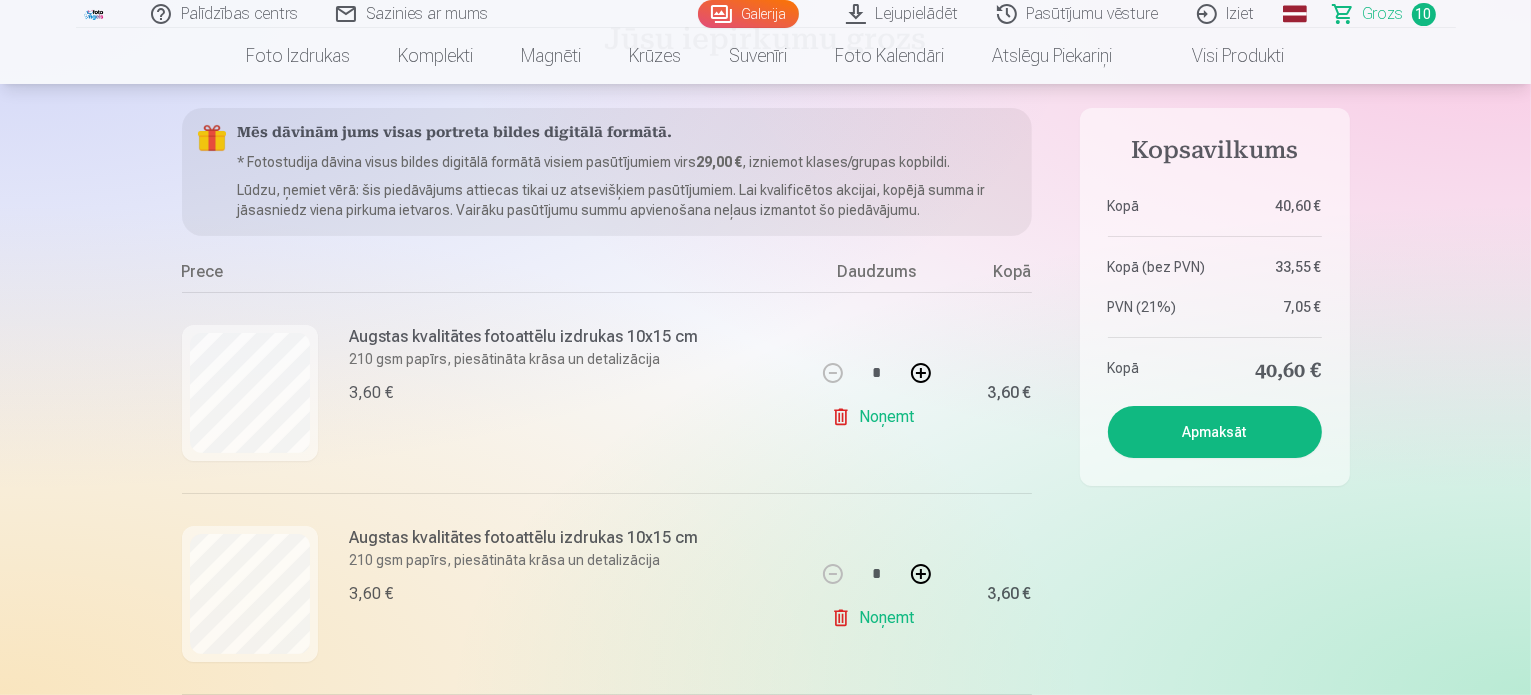 scroll, scrollTop: 280, scrollLeft: 0, axis: vertical 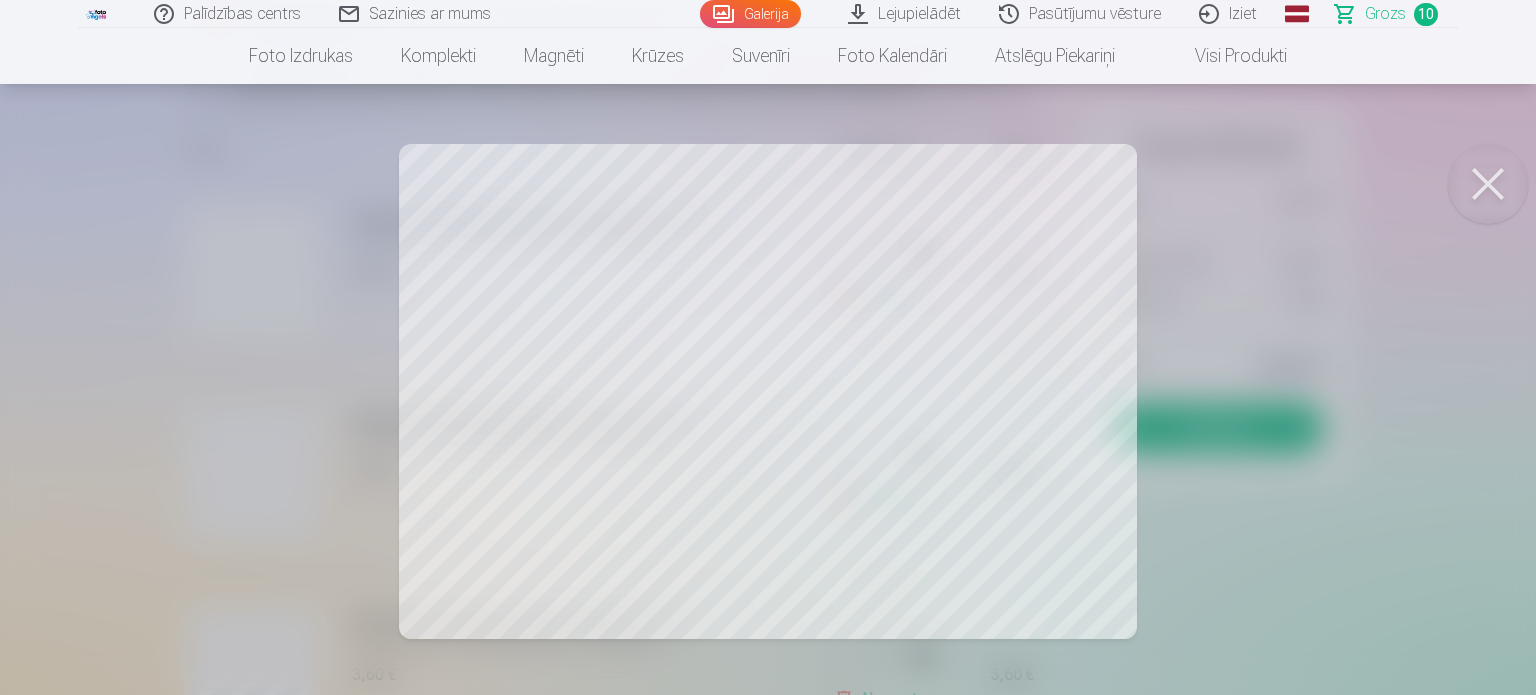 click at bounding box center (1488, 184) 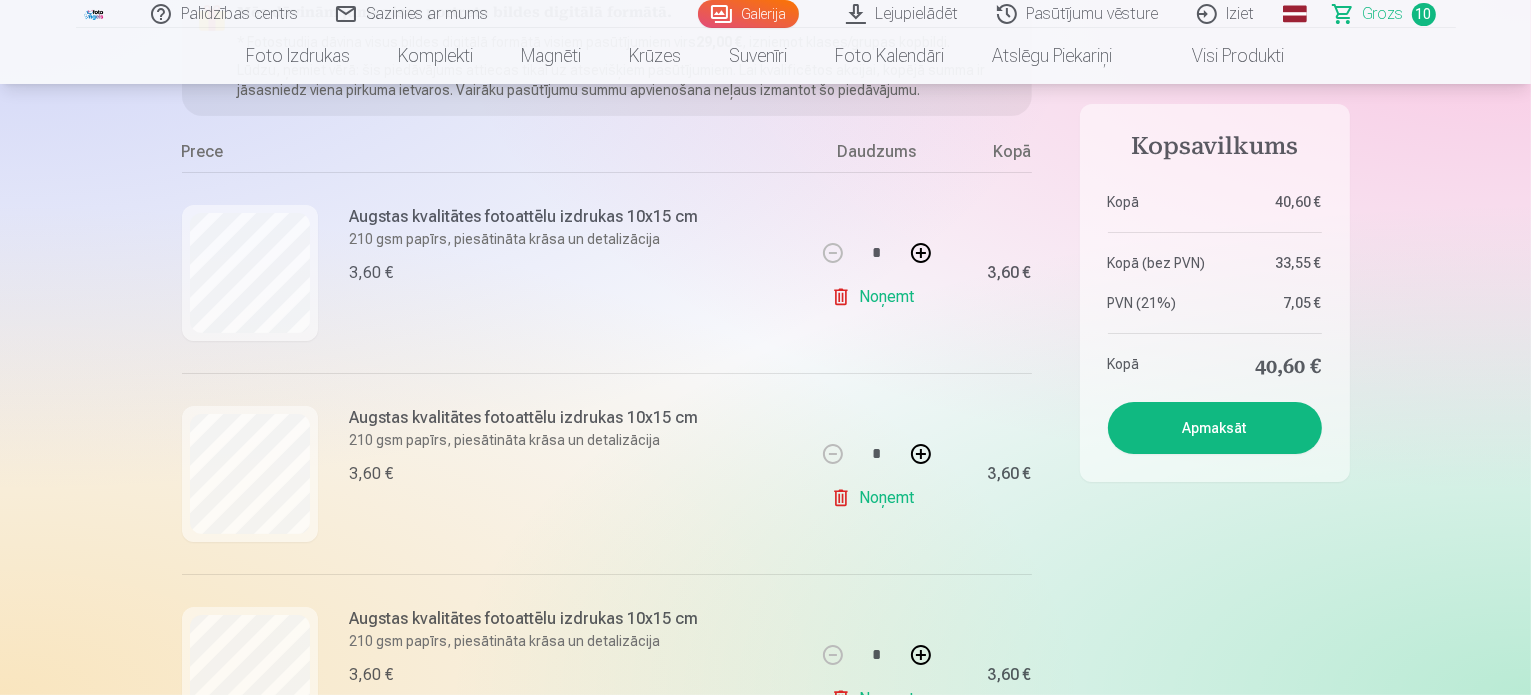 click on "Noņemt" at bounding box center [876, 297] 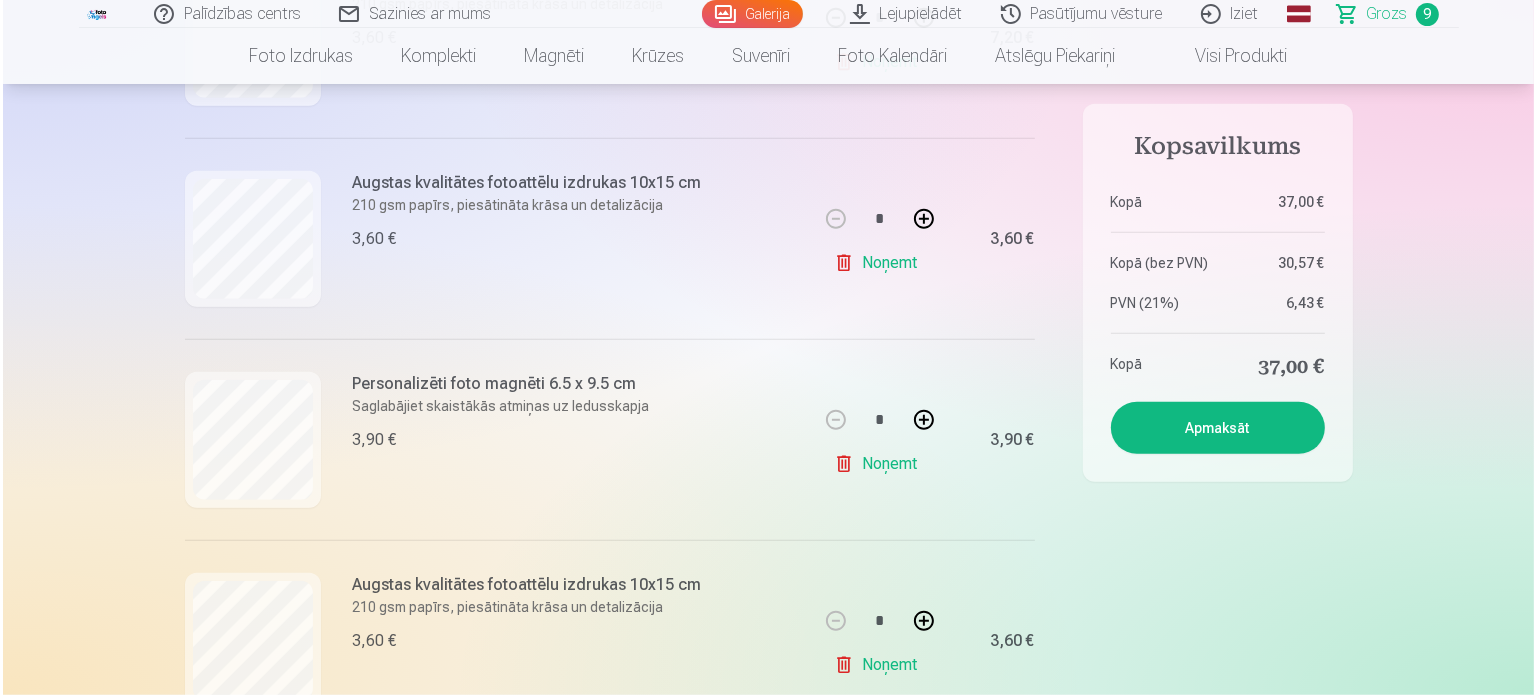 scroll, scrollTop: 1560, scrollLeft: 0, axis: vertical 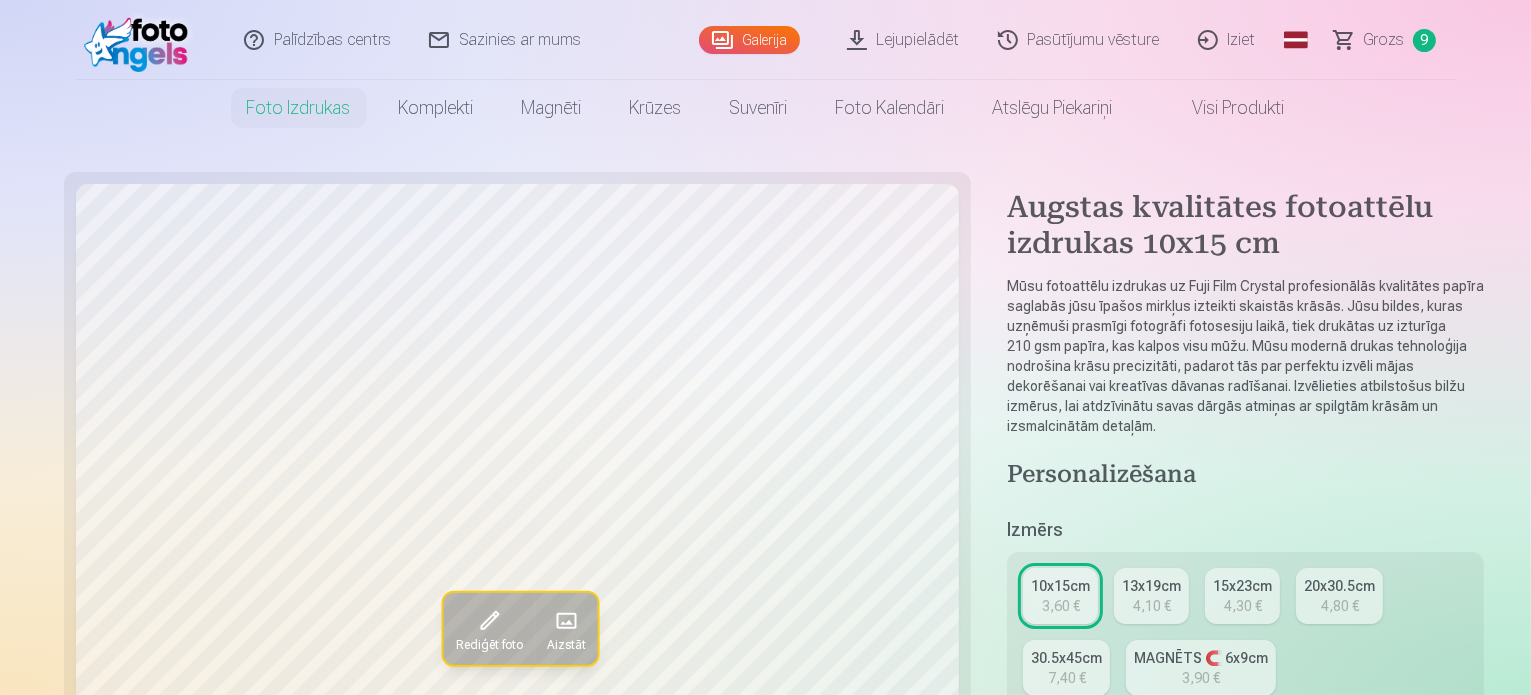 click on "Grozs" at bounding box center [1384, 40] 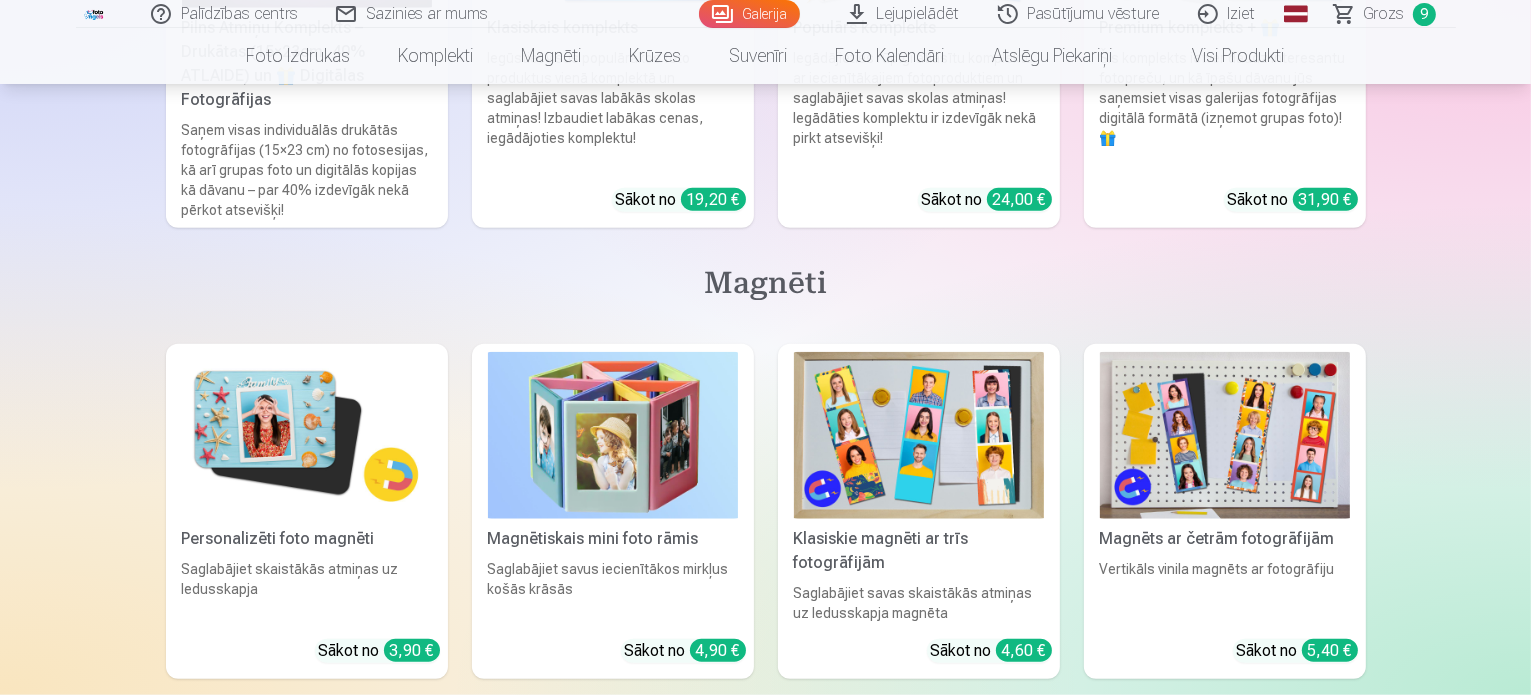 scroll, scrollTop: 17240, scrollLeft: 0, axis: vertical 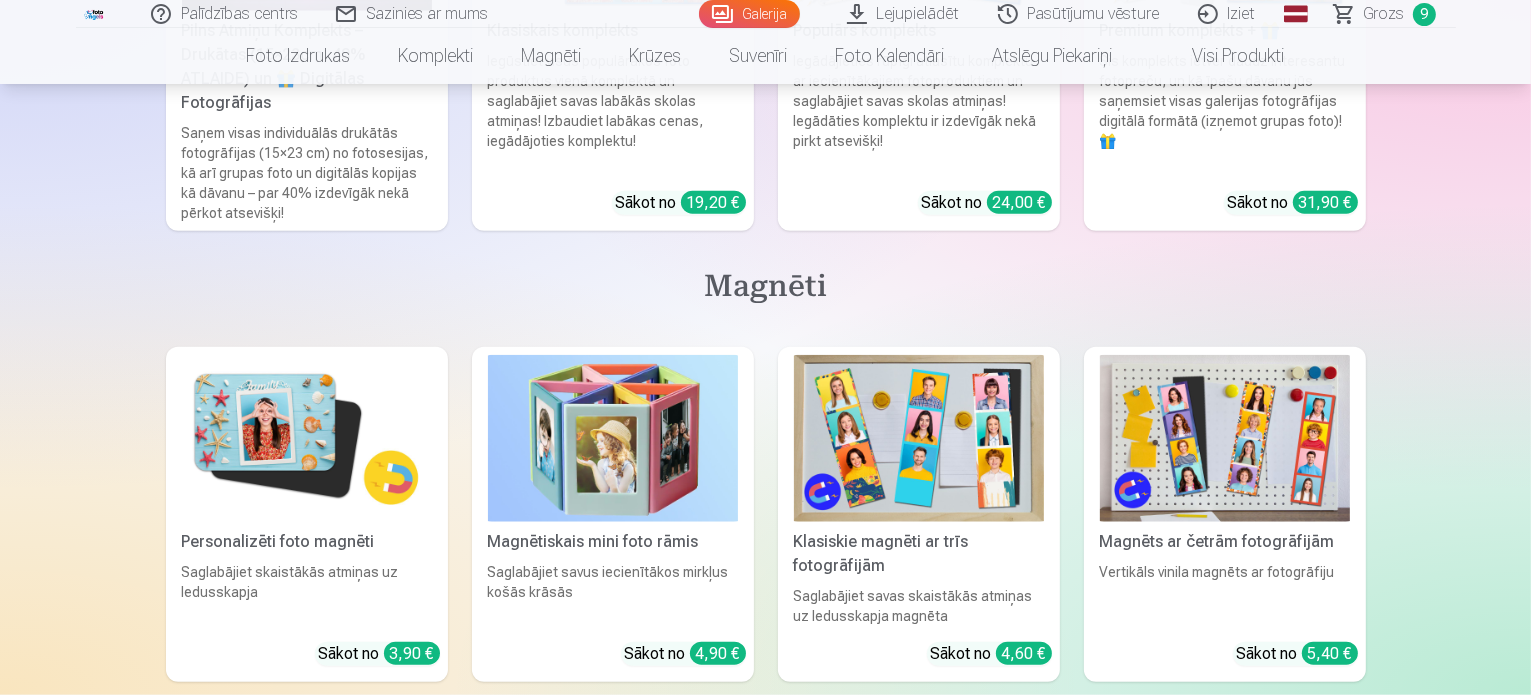 click at bounding box center (1321, -5074) 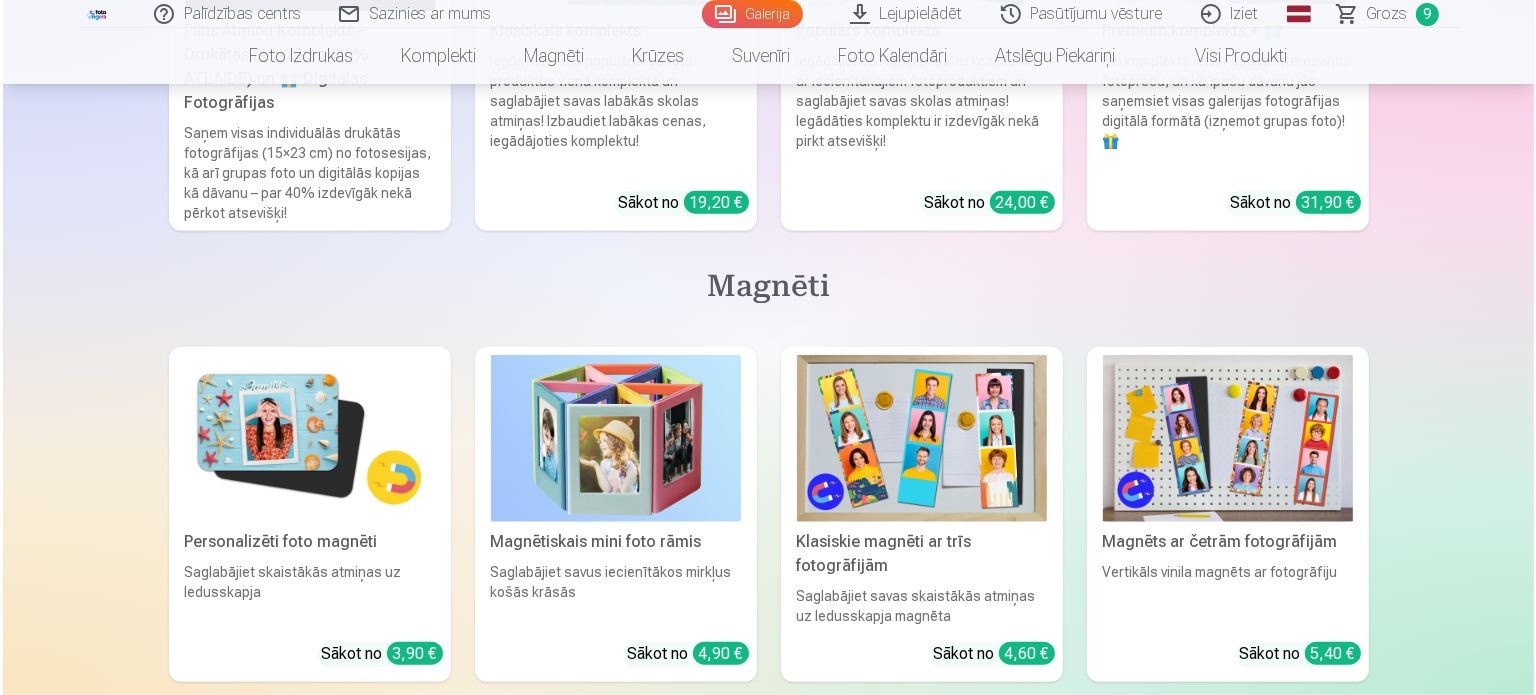 scroll, scrollTop: 17292, scrollLeft: 0, axis: vertical 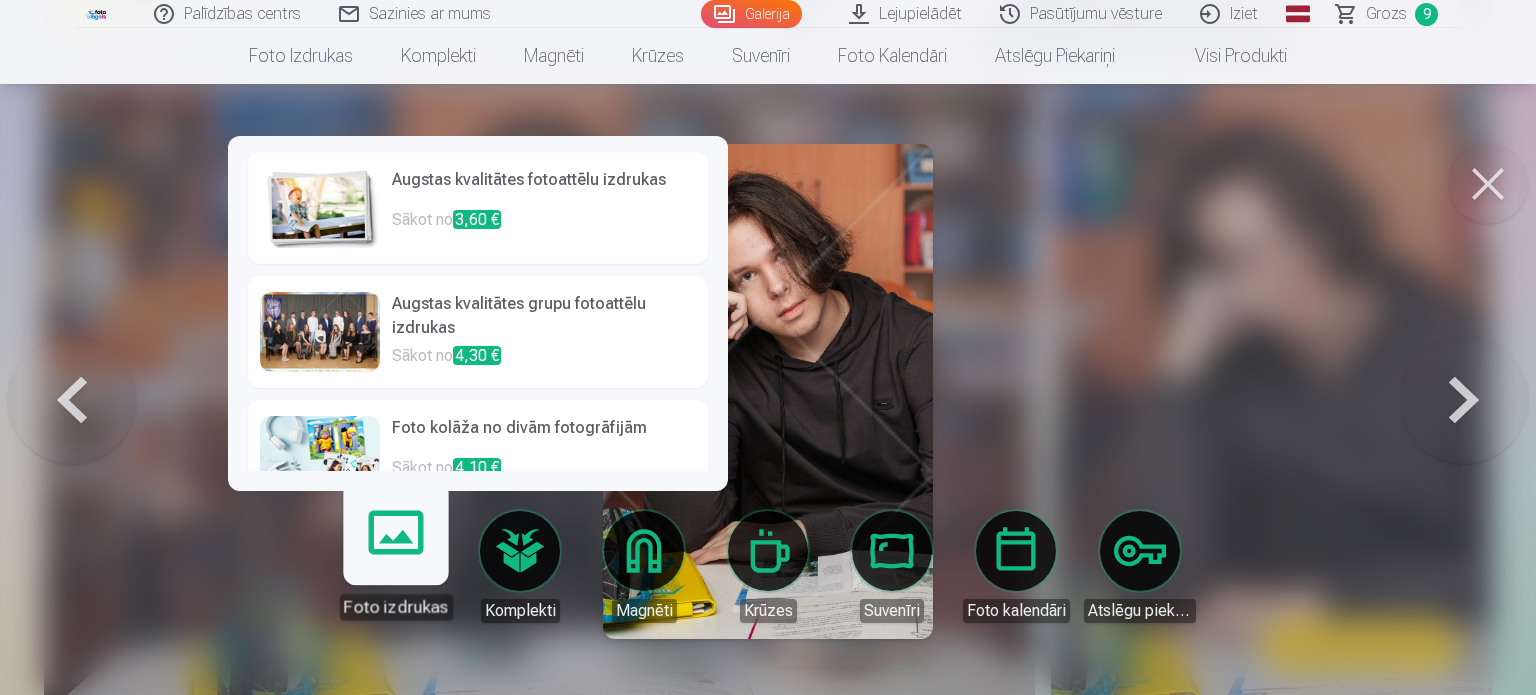 click on "Foto izdrukas" at bounding box center [395, 558] 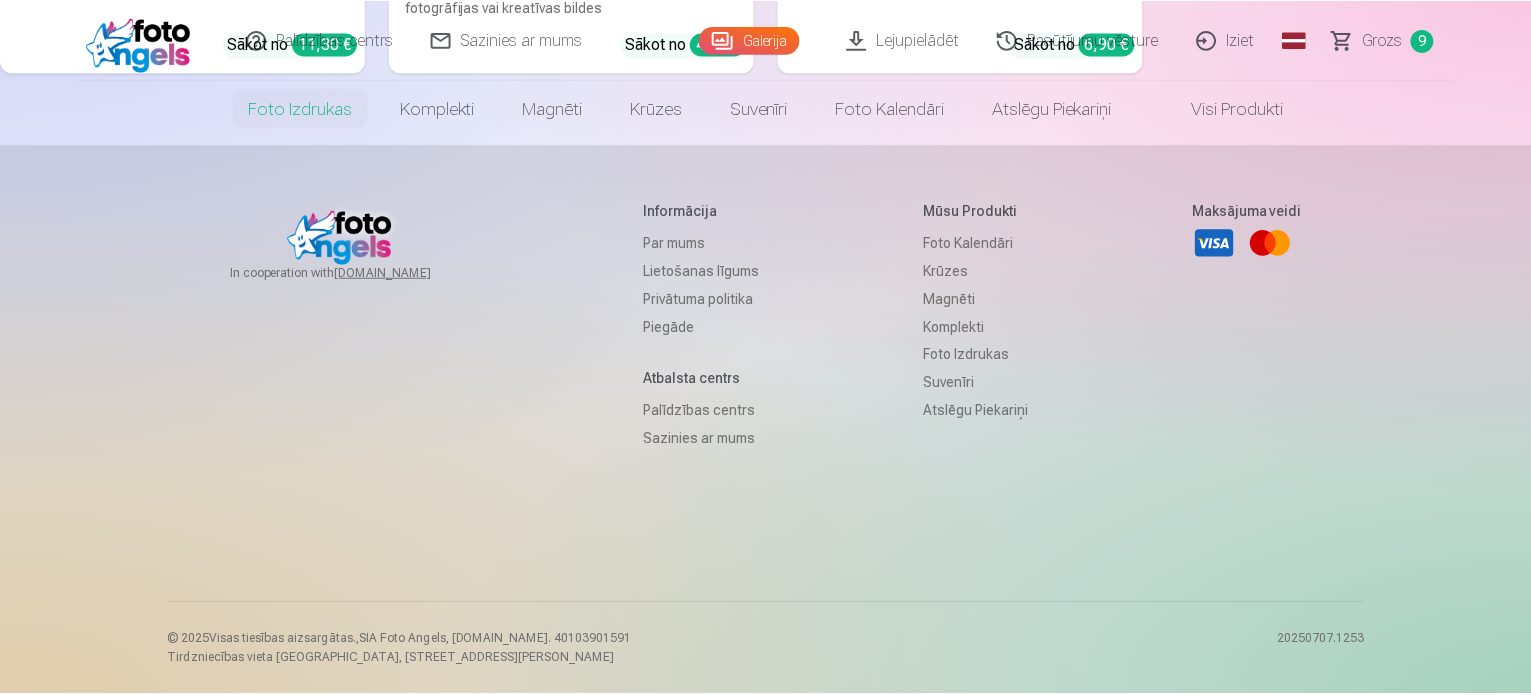 scroll, scrollTop: 0, scrollLeft: 0, axis: both 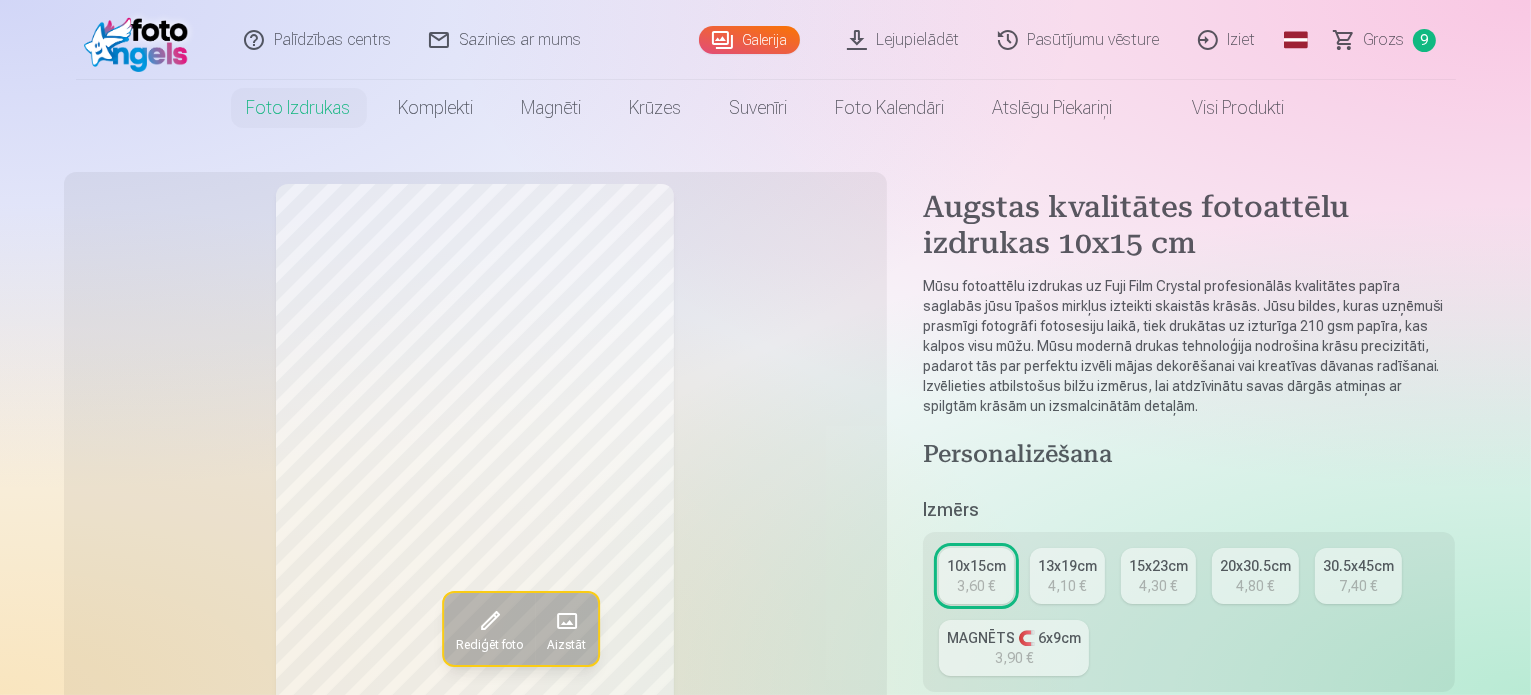 click on "3,60 €" at bounding box center (976, 586) 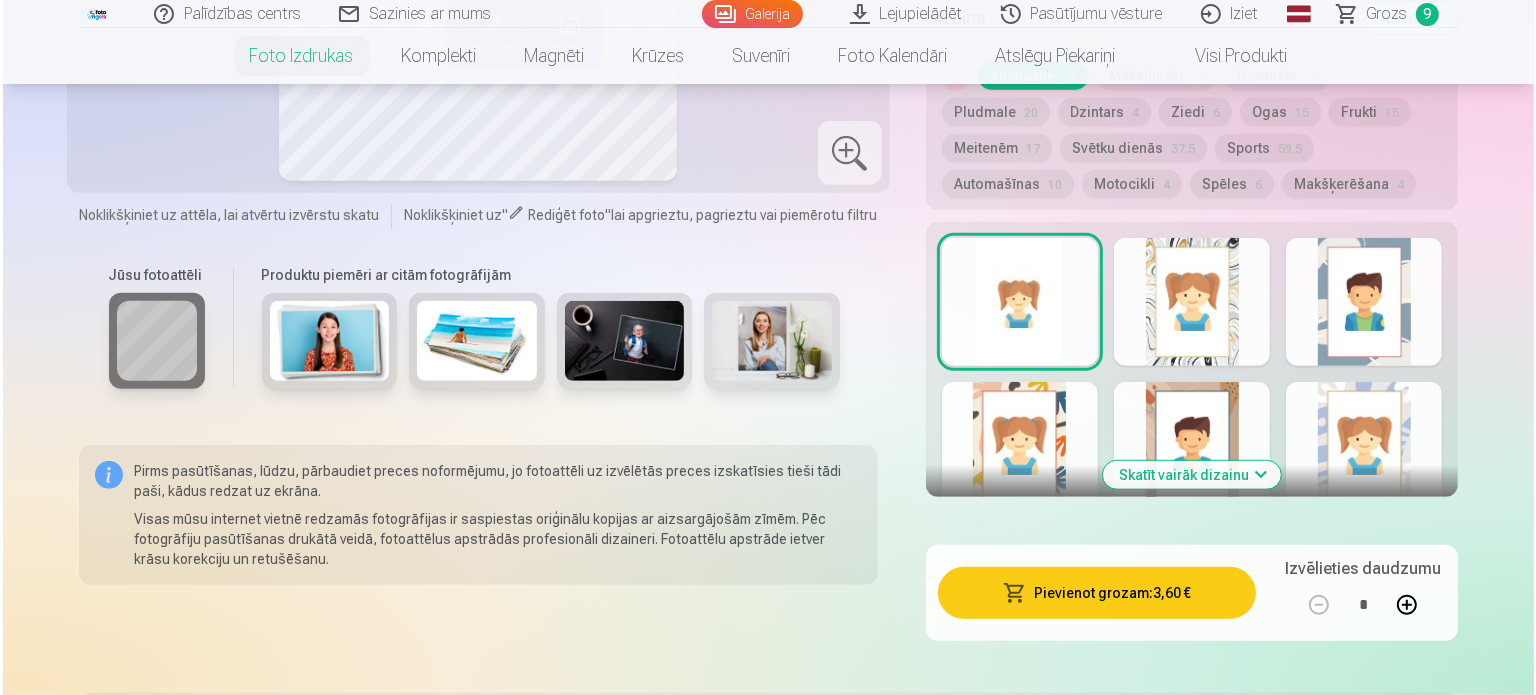 scroll, scrollTop: 1280, scrollLeft: 0, axis: vertical 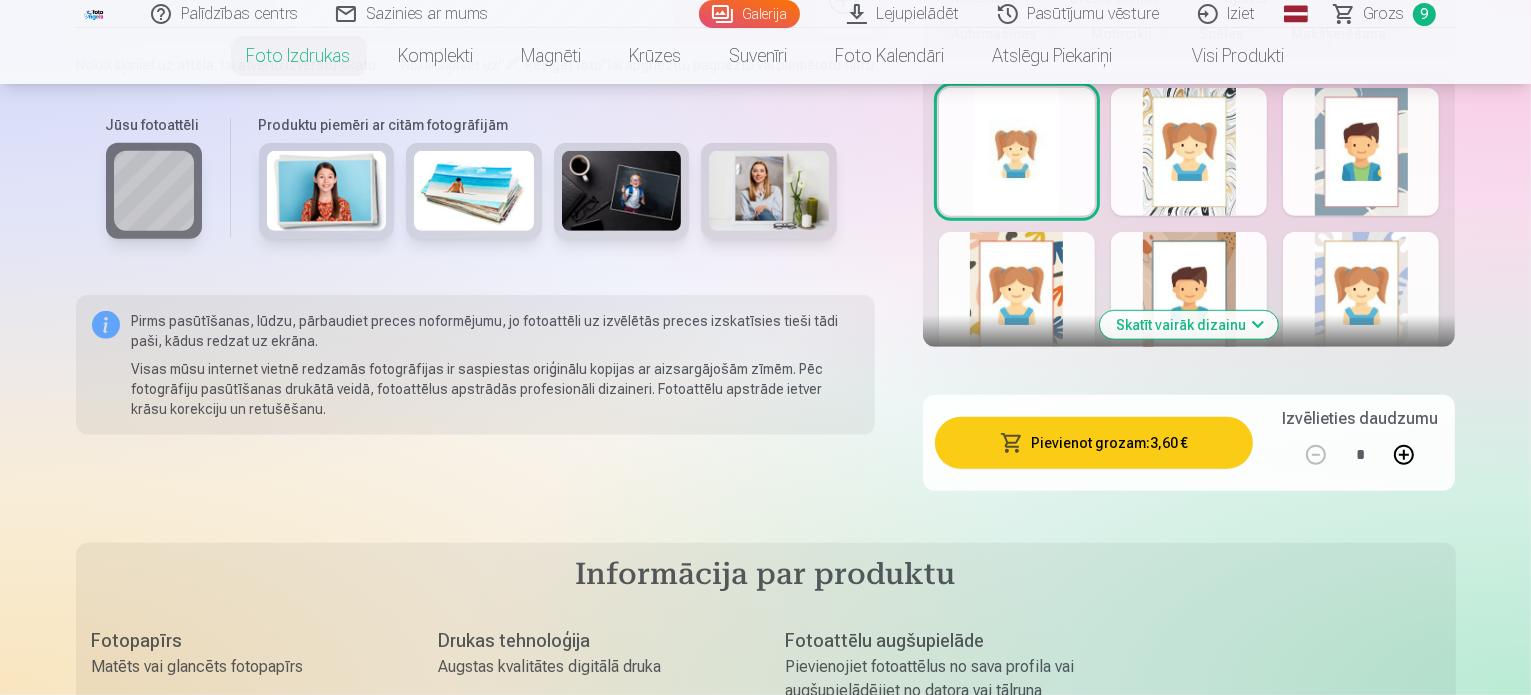 click on "Pievienot grozam :  3,60 €" at bounding box center (1094, 443) 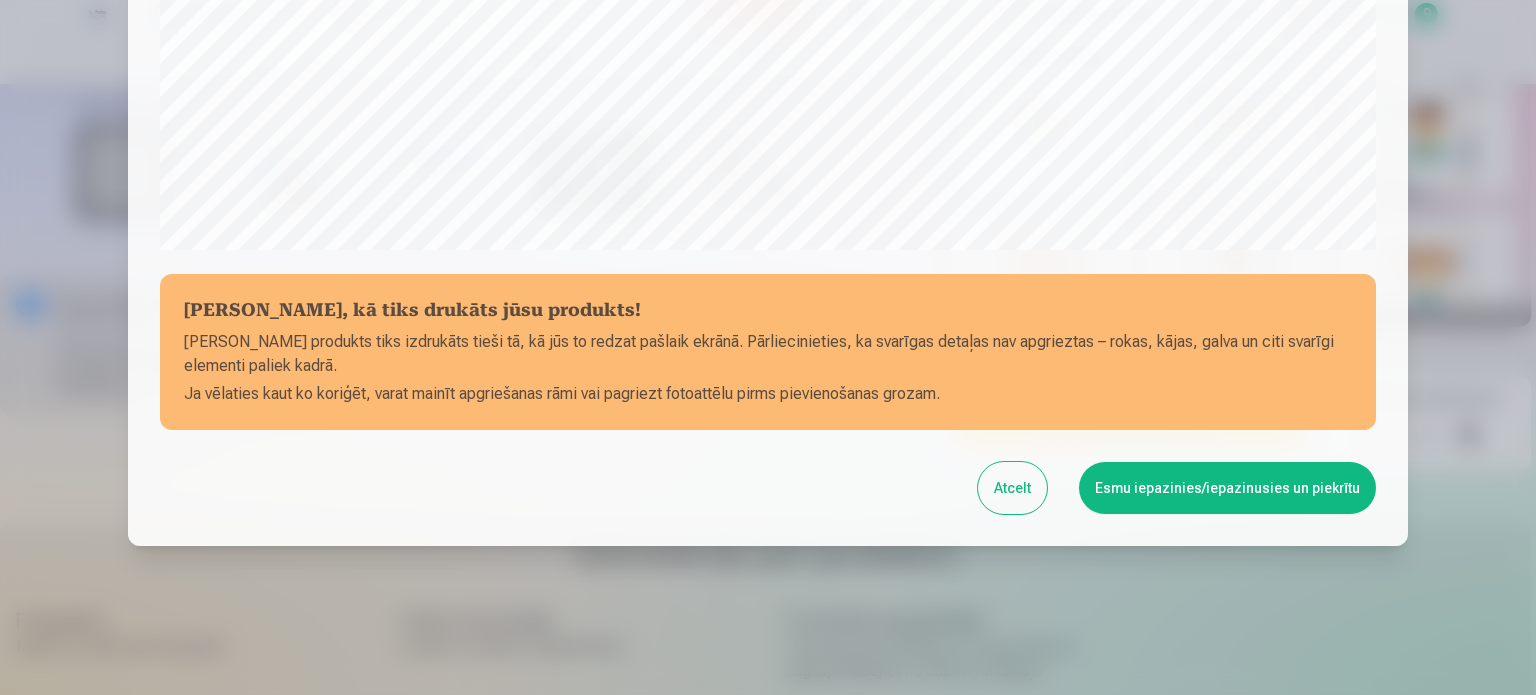 scroll, scrollTop: 744, scrollLeft: 0, axis: vertical 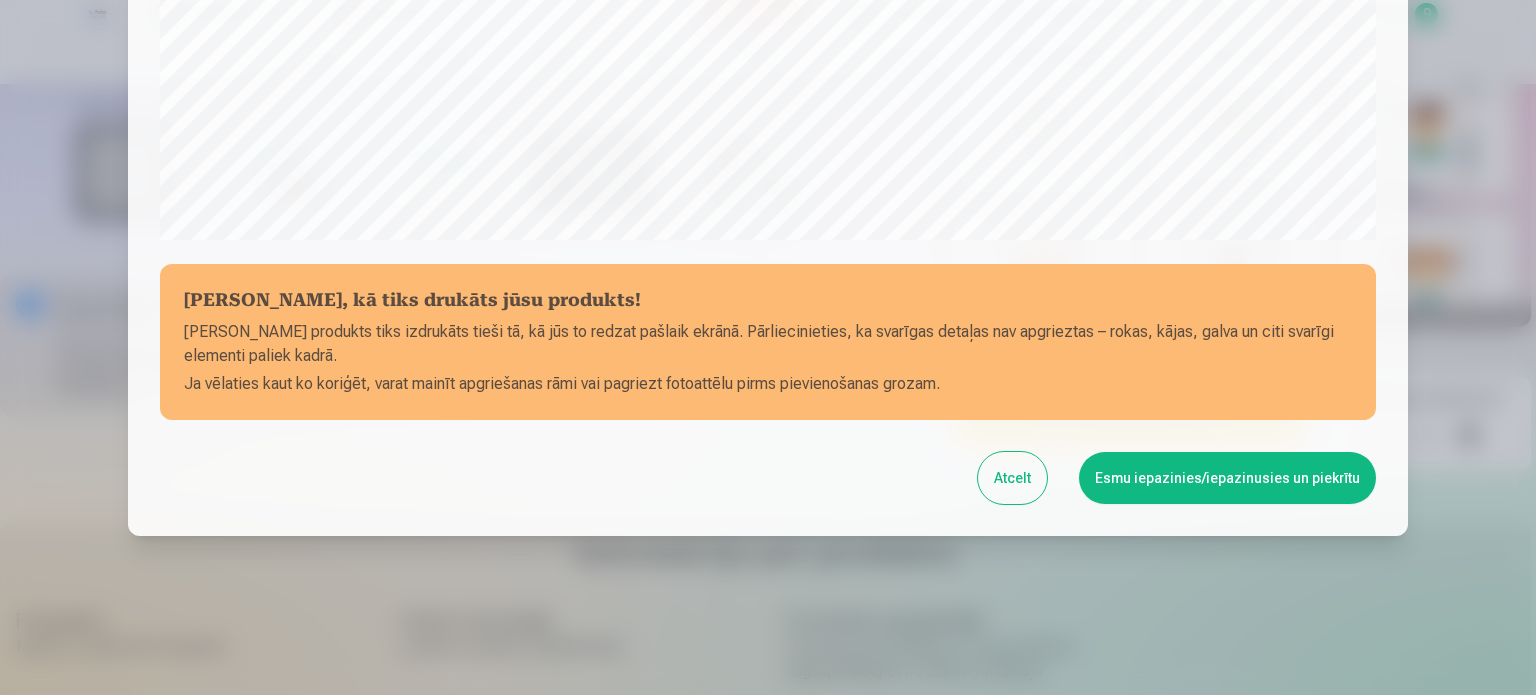 click on "Esmu iepazinies/iepazinusies un piekrītu" at bounding box center (1227, 478) 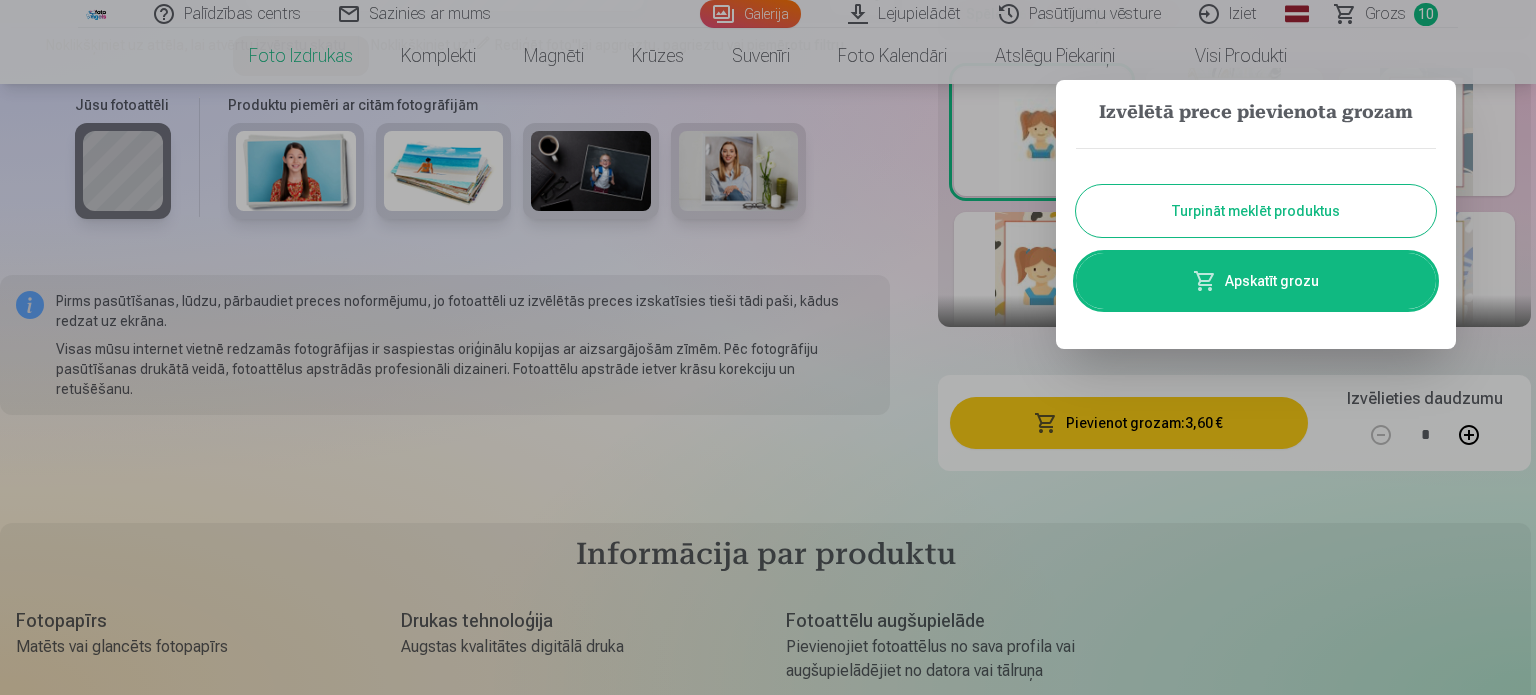click on "Apskatīt grozu" at bounding box center [1256, 281] 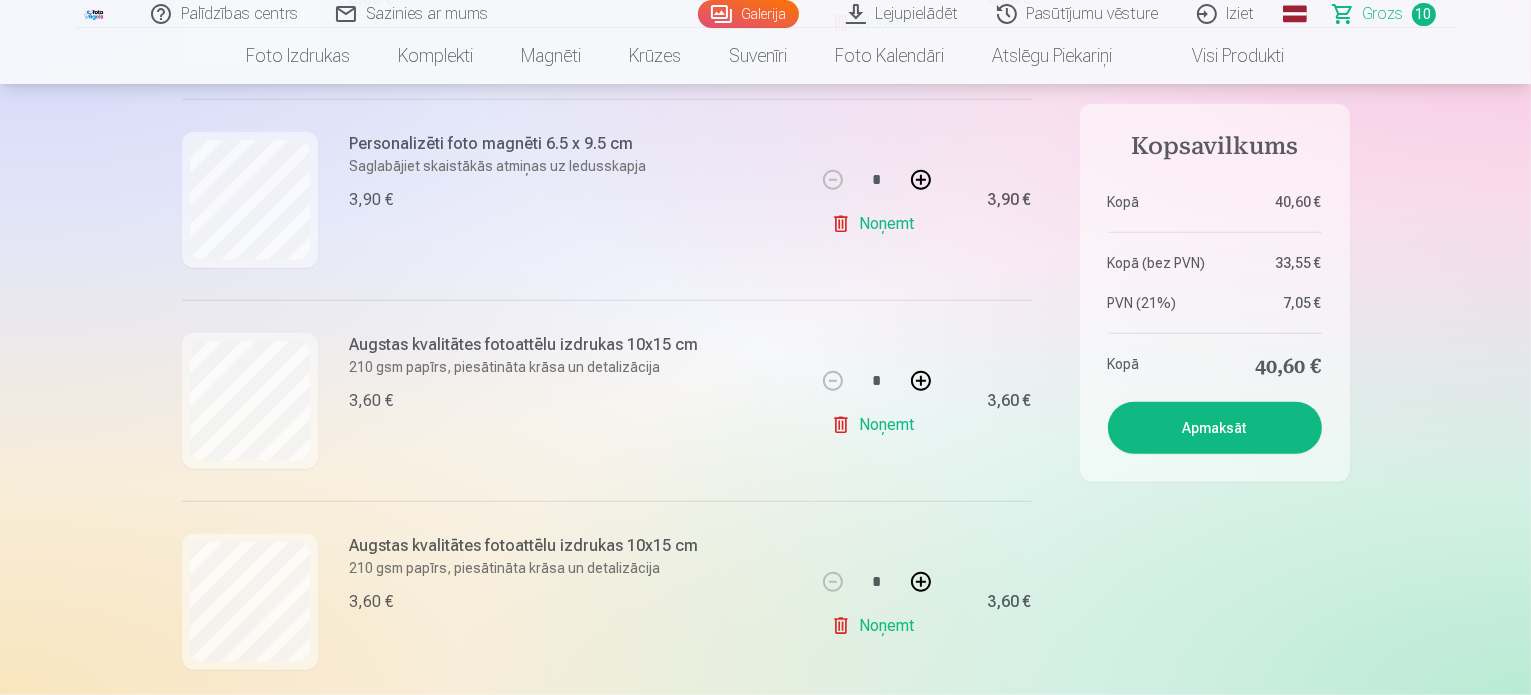 scroll, scrollTop: 1800, scrollLeft: 0, axis: vertical 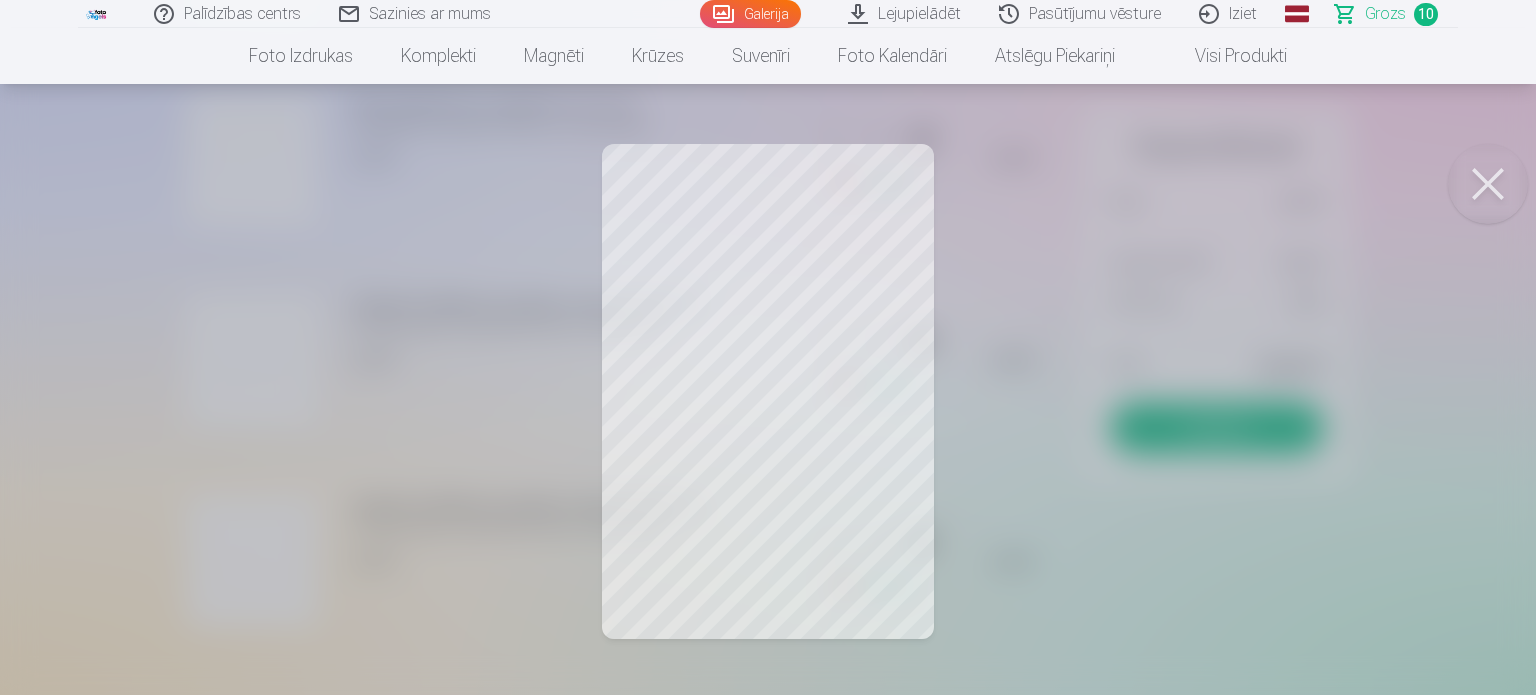 click at bounding box center (1488, 184) 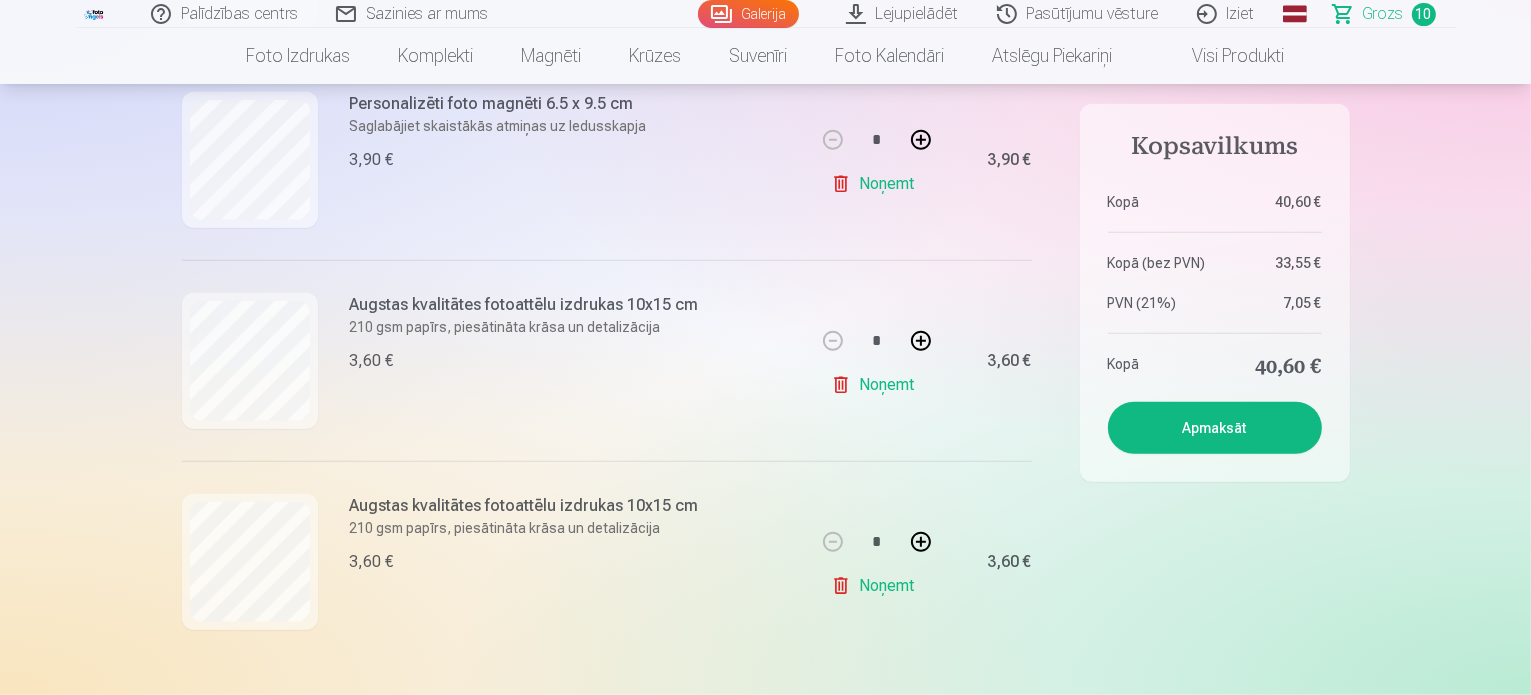 click on "Noņemt" at bounding box center (876, 385) 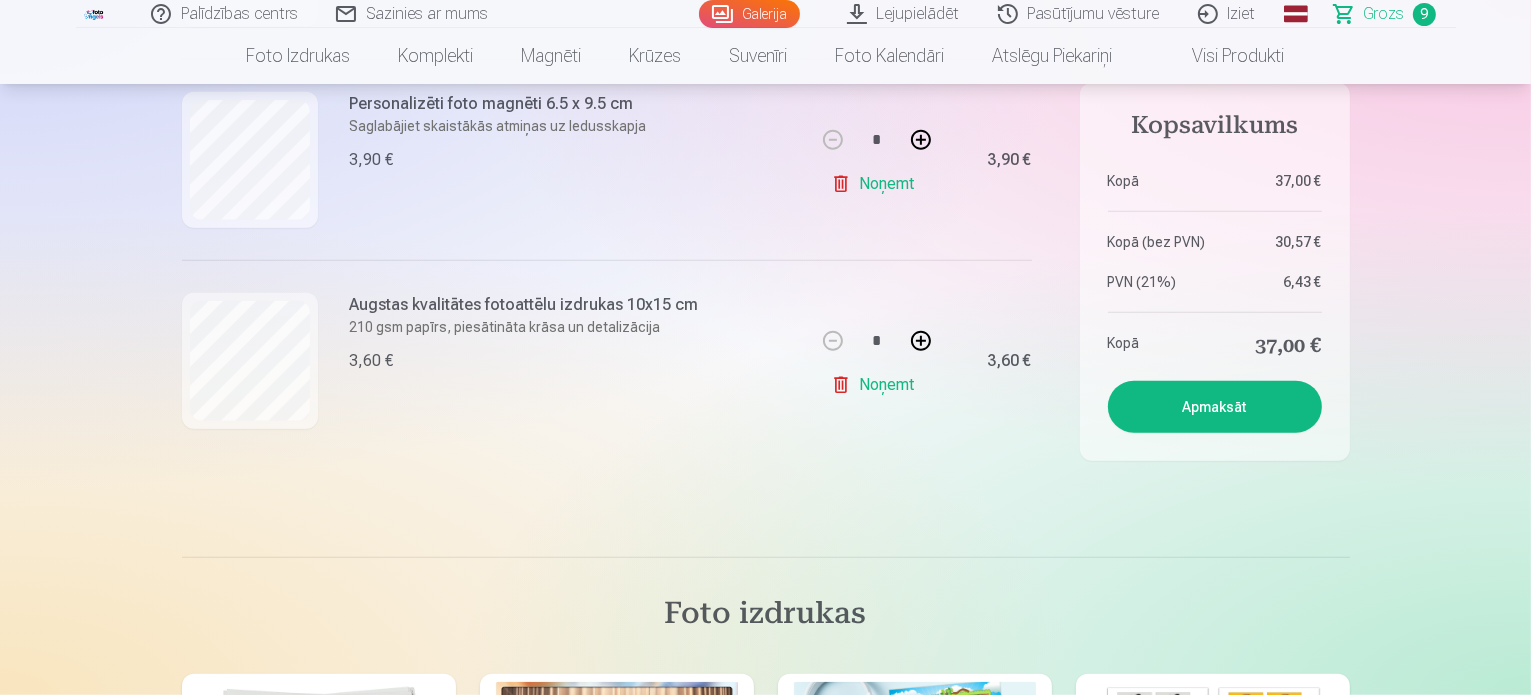 click on "Apmaksāt" at bounding box center (1215, 407) 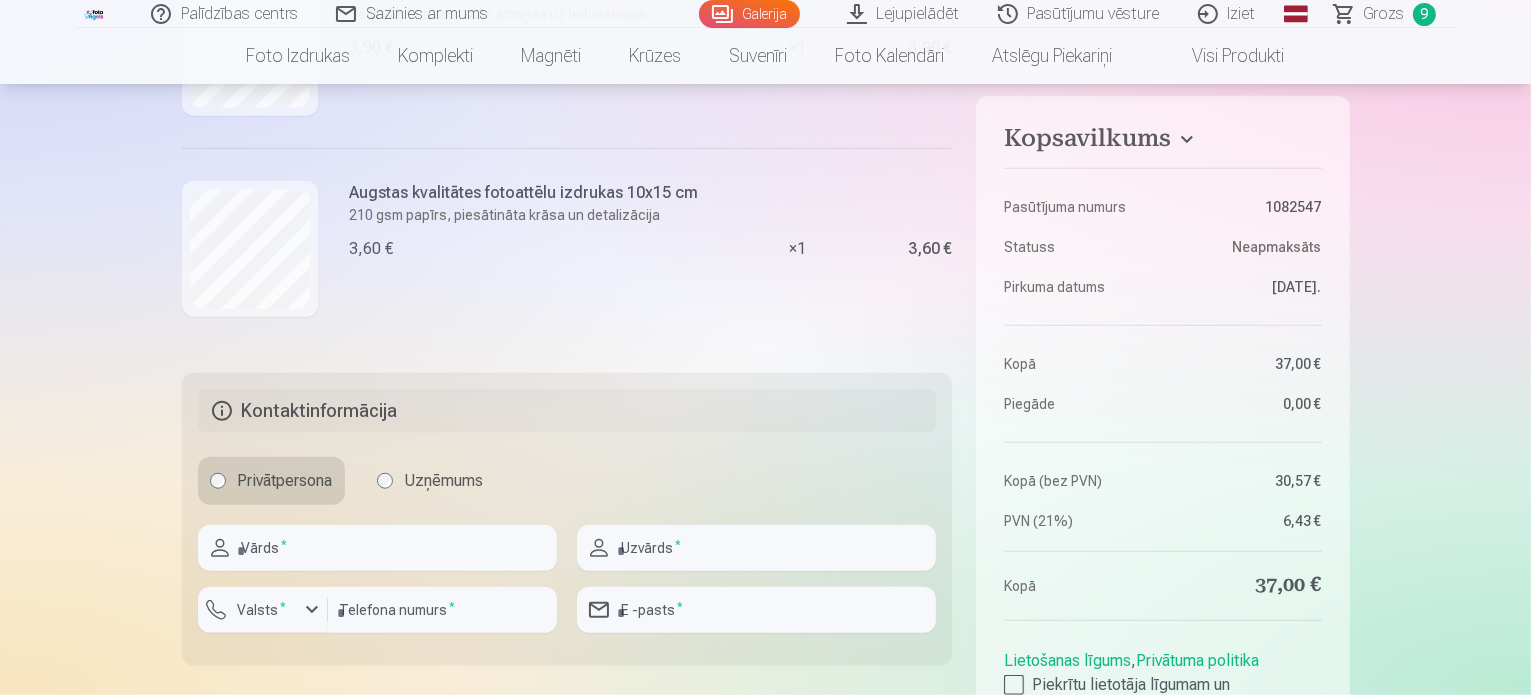 scroll, scrollTop: 1880, scrollLeft: 0, axis: vertical 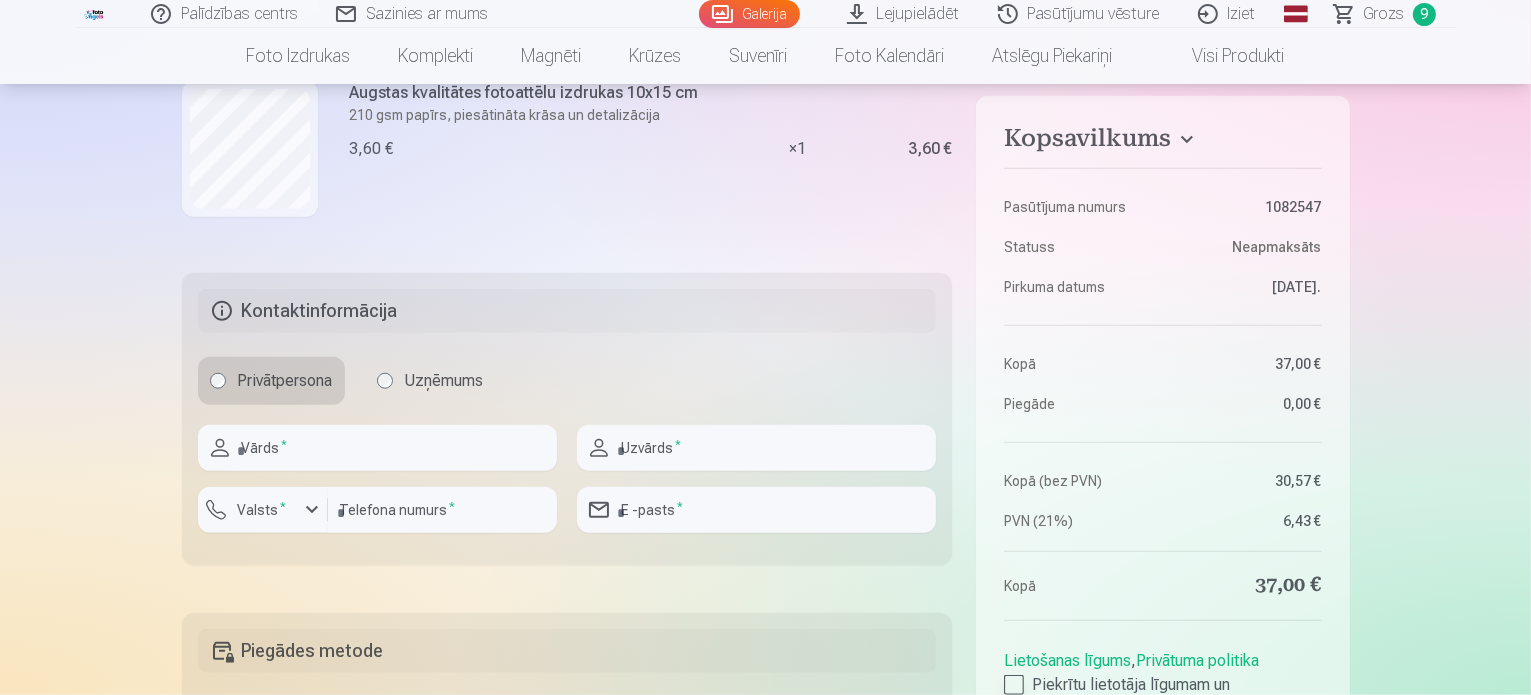 click on "Piekrītu lietotāja līgumam un konfidencialitātes politikai" at bounding box center [1162, 697] 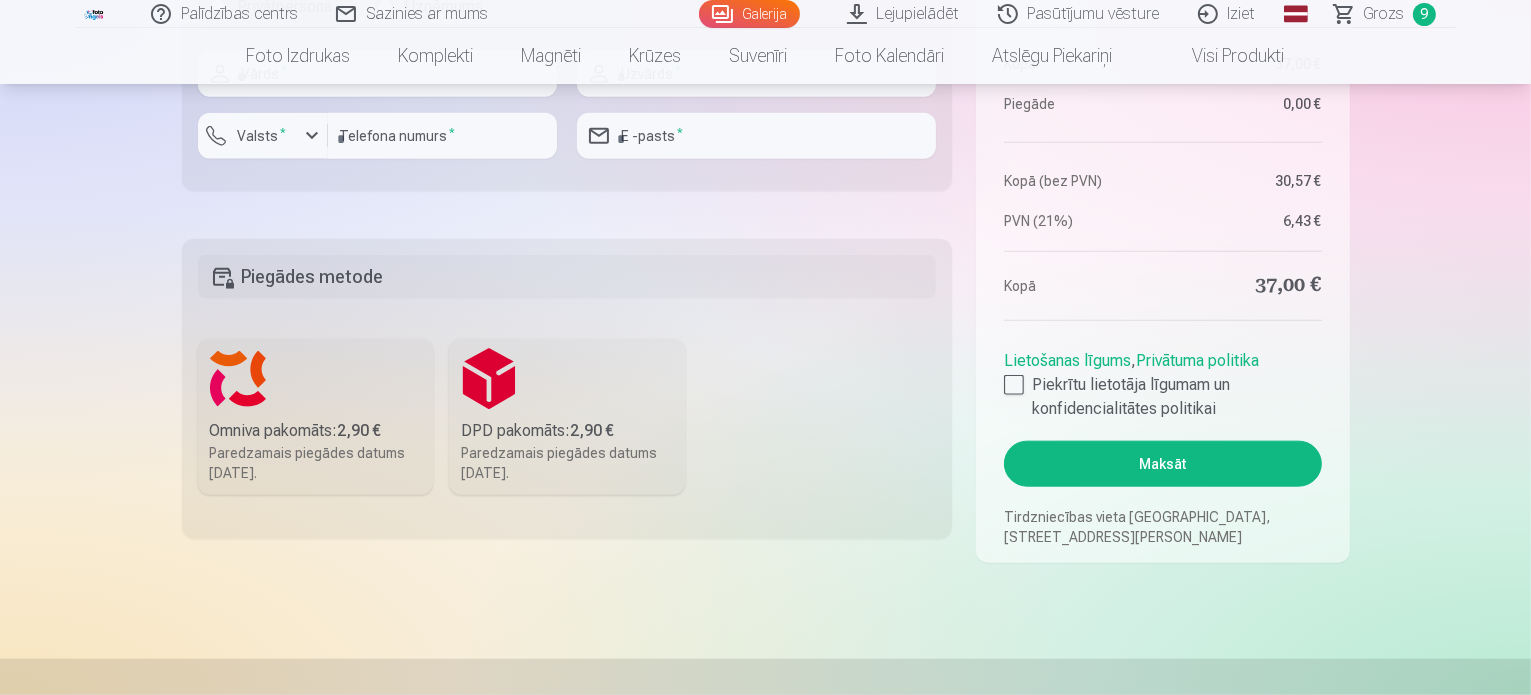 scroll, scrollTop: 2320, scrollLeft: 0, axis: vertical 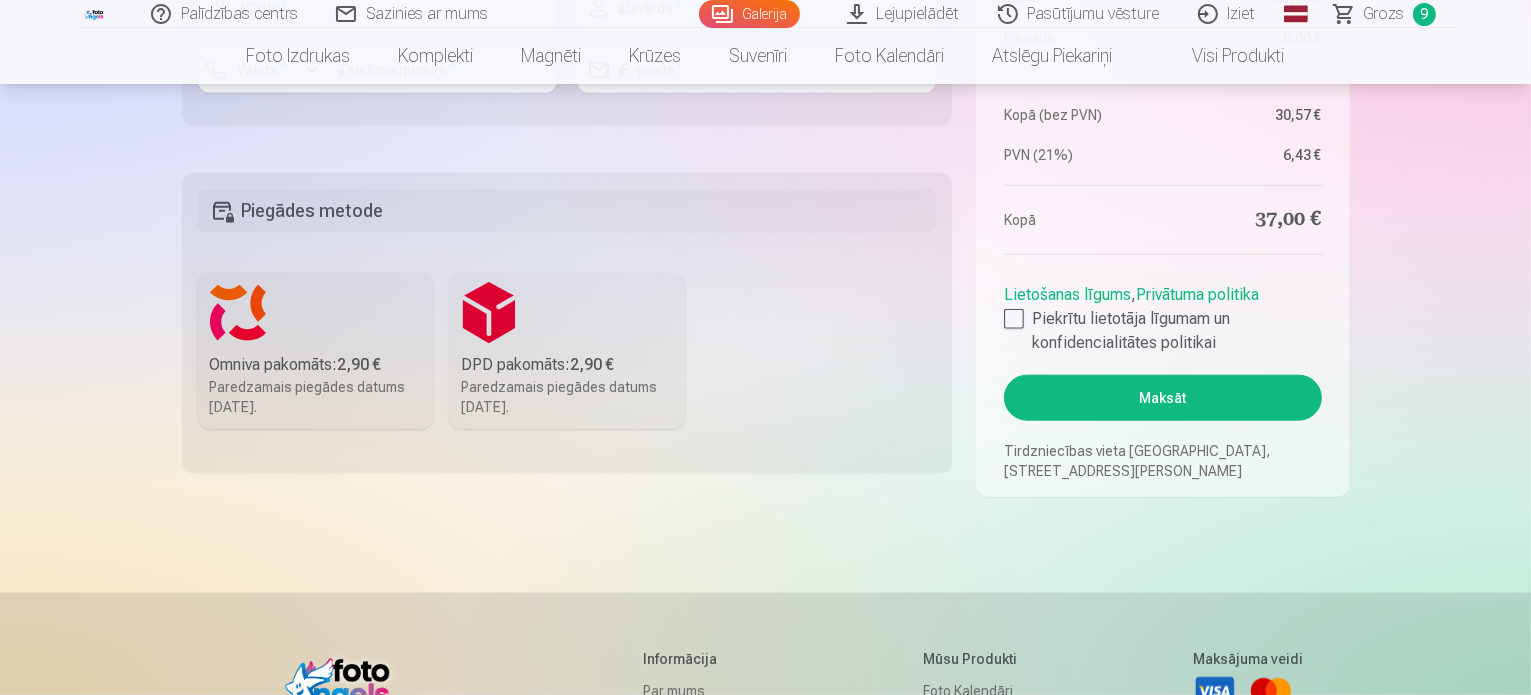 click on "Maksāt" at bounding box center [1162, 398] 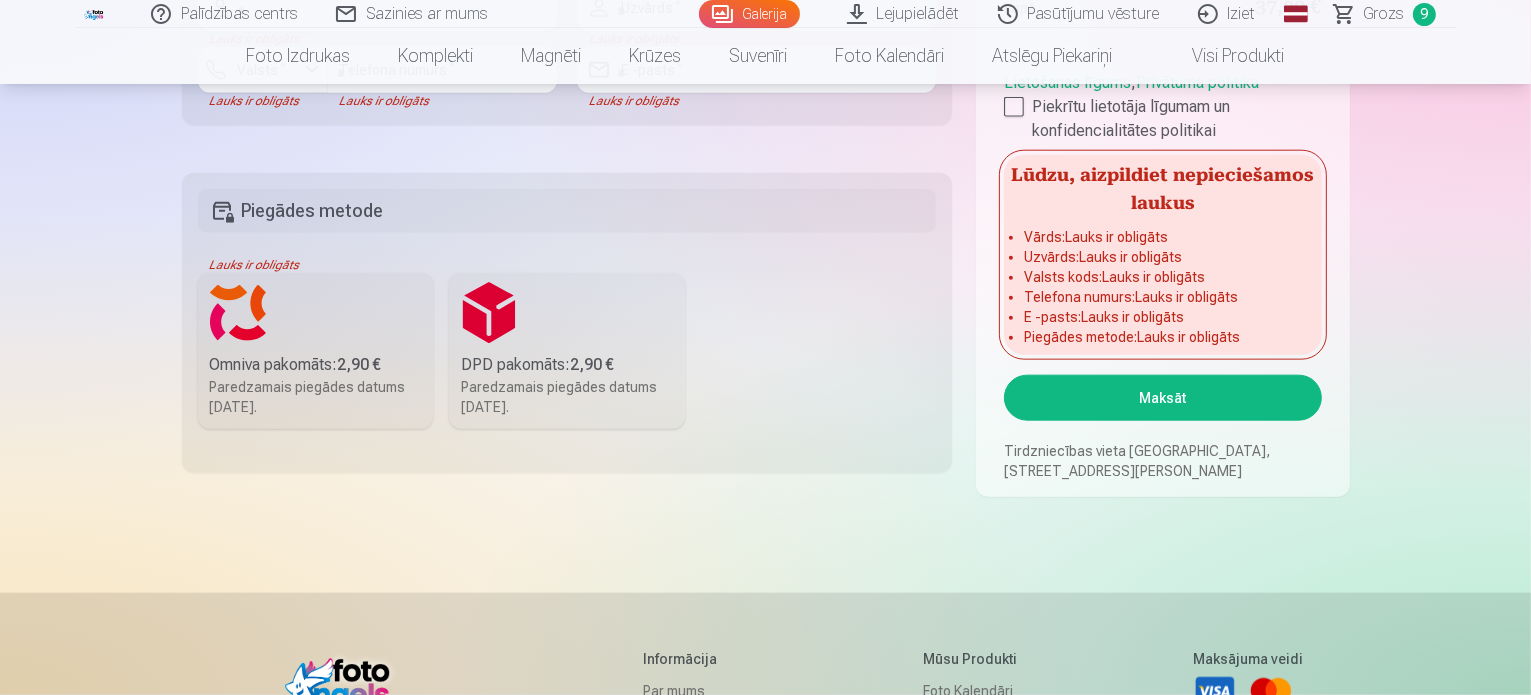 scroll, scrollTop: 2303, scrollLeft: 0, axis: vertical 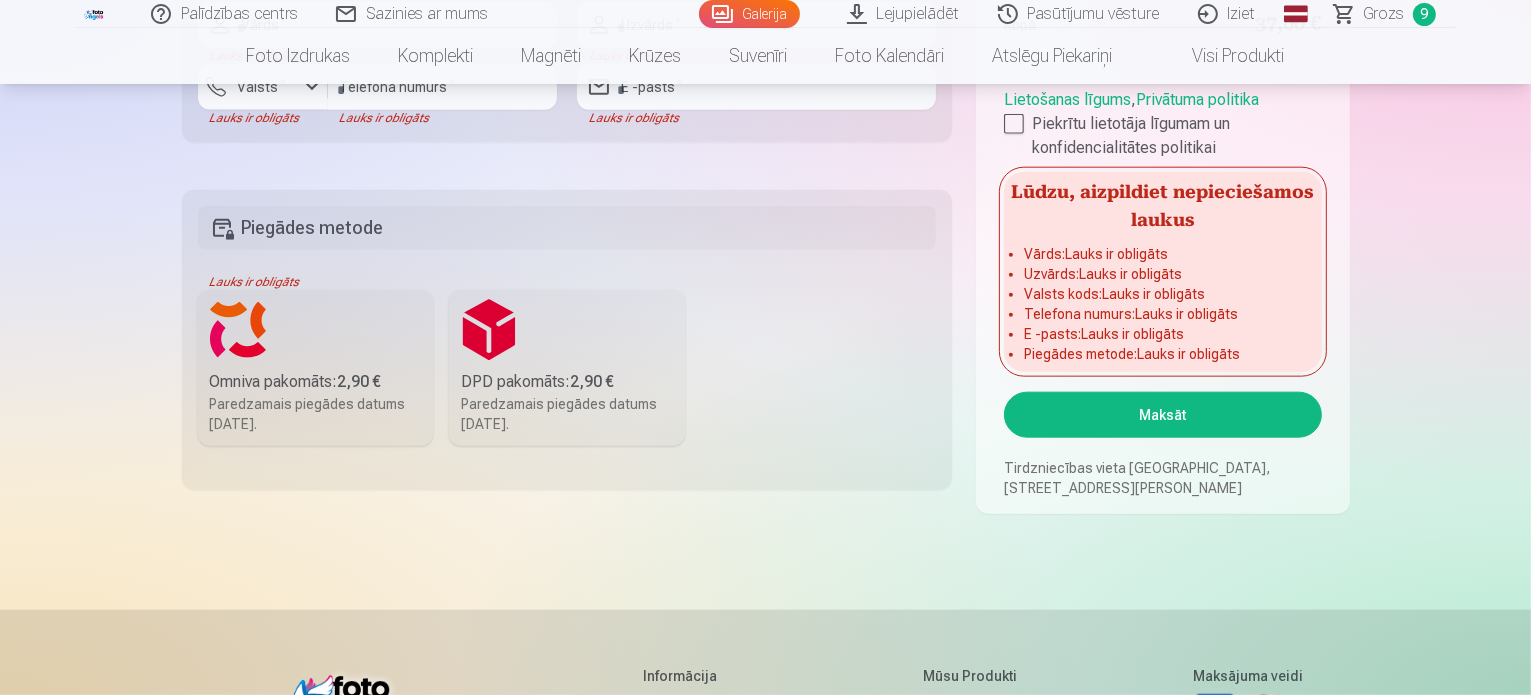 click on "Piegādes metode" at bounding box center [567, 228] 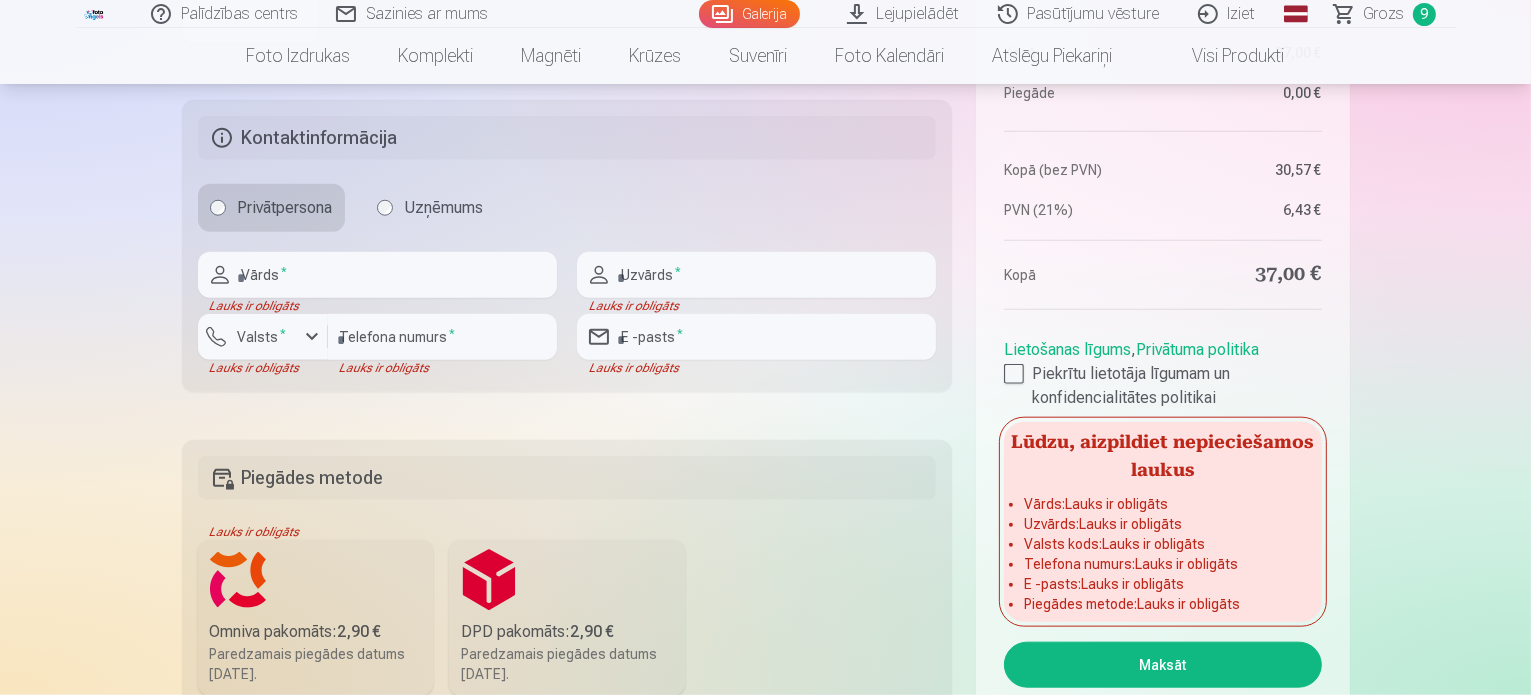 scroll, scrollTop: 2023, scrollLeft: 0, axis: vertical 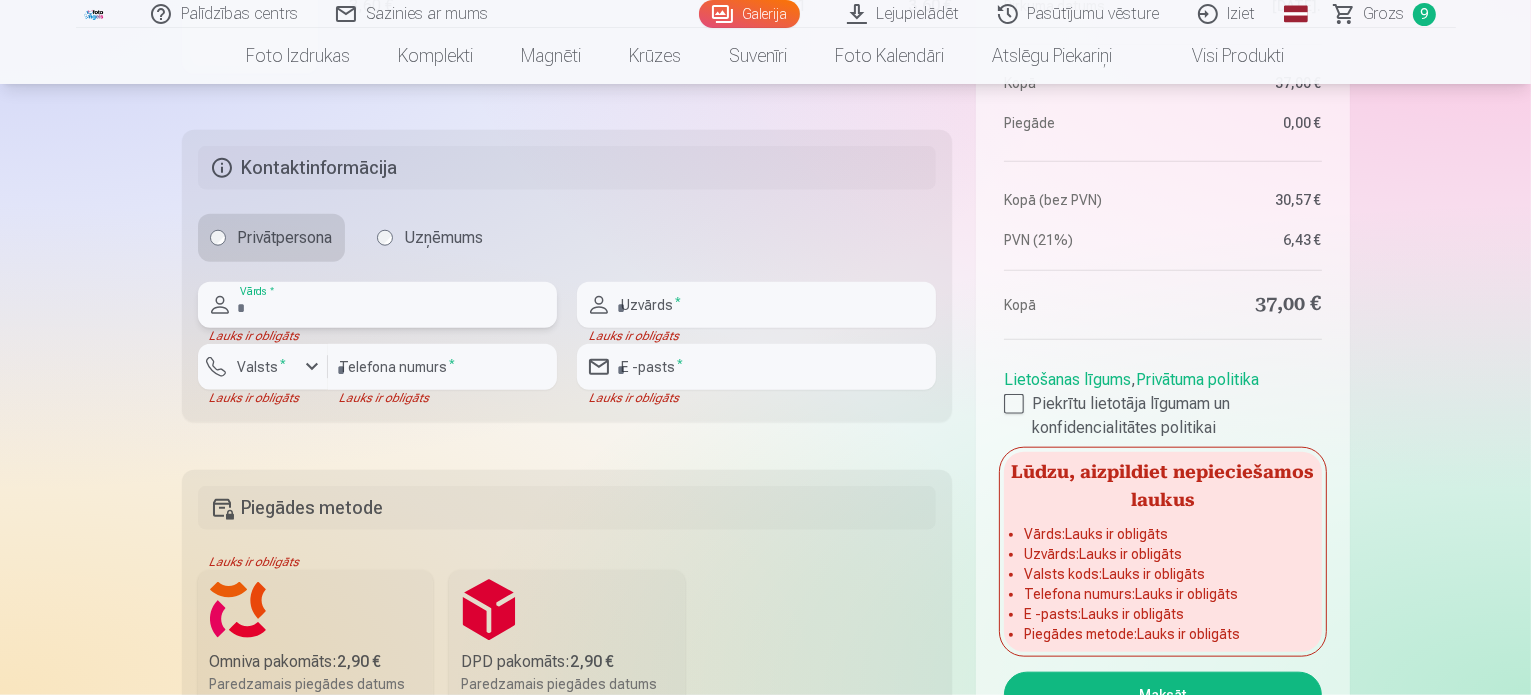 click at bounding box center (377, 305) 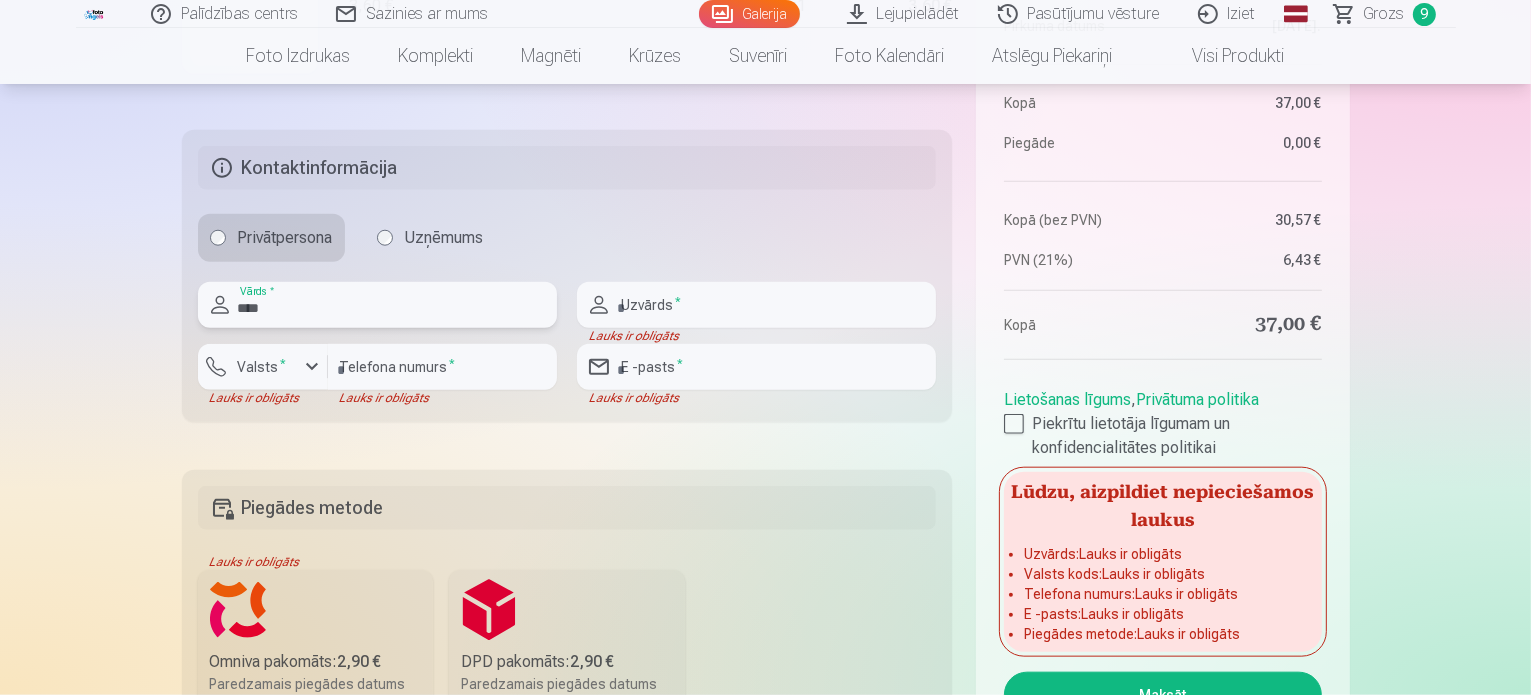 type on "****" 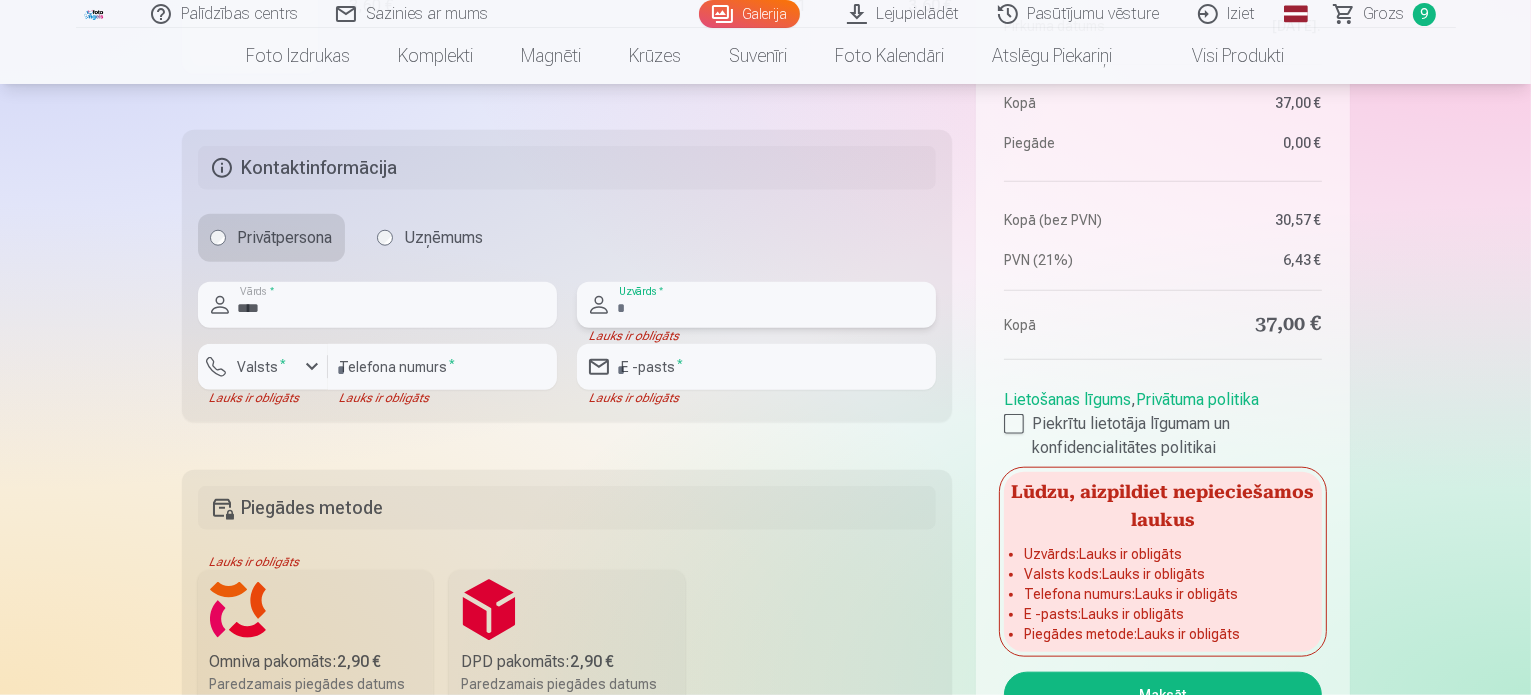 click at bounding box center (756, 305) 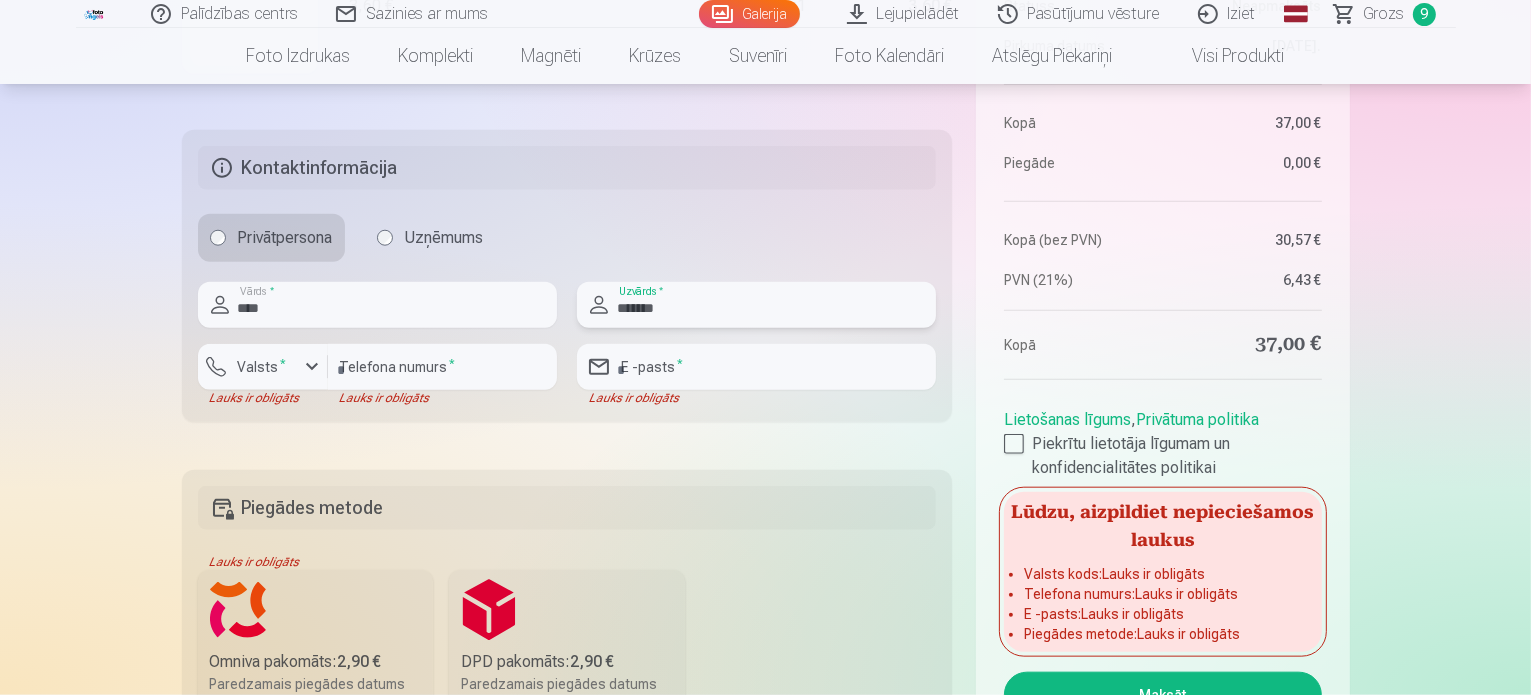 type on "*******" 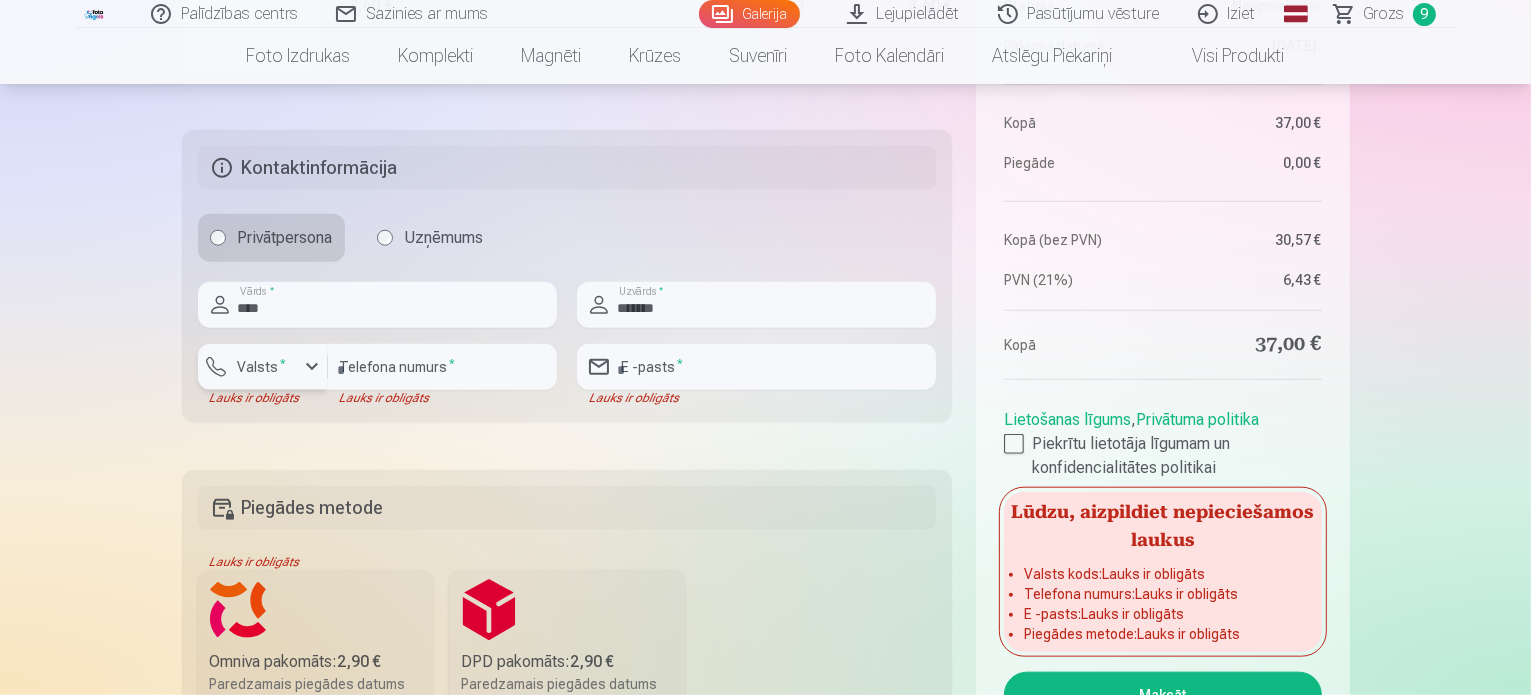 click on "Valsts *" at bounding box center (263, 367) 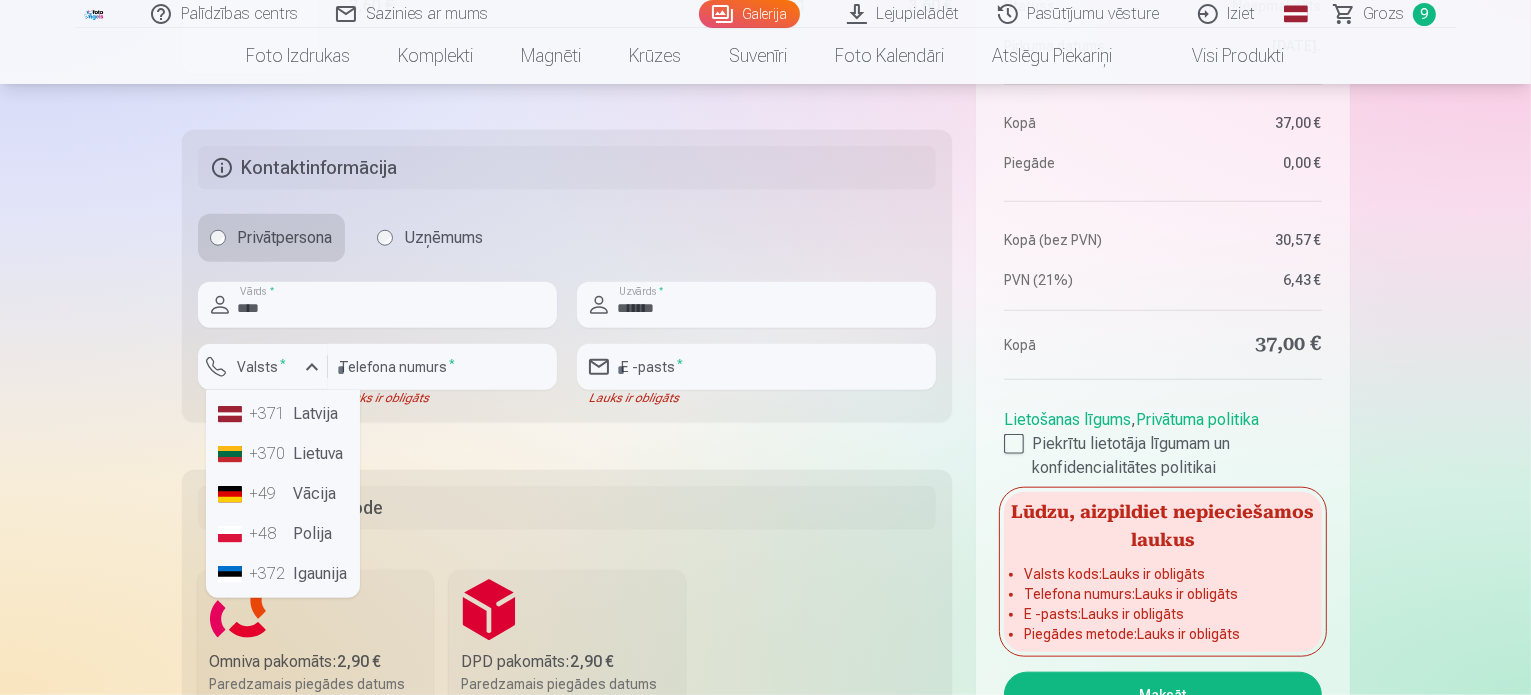 click on "+371 Latvija" at bounding box center (283, 414) 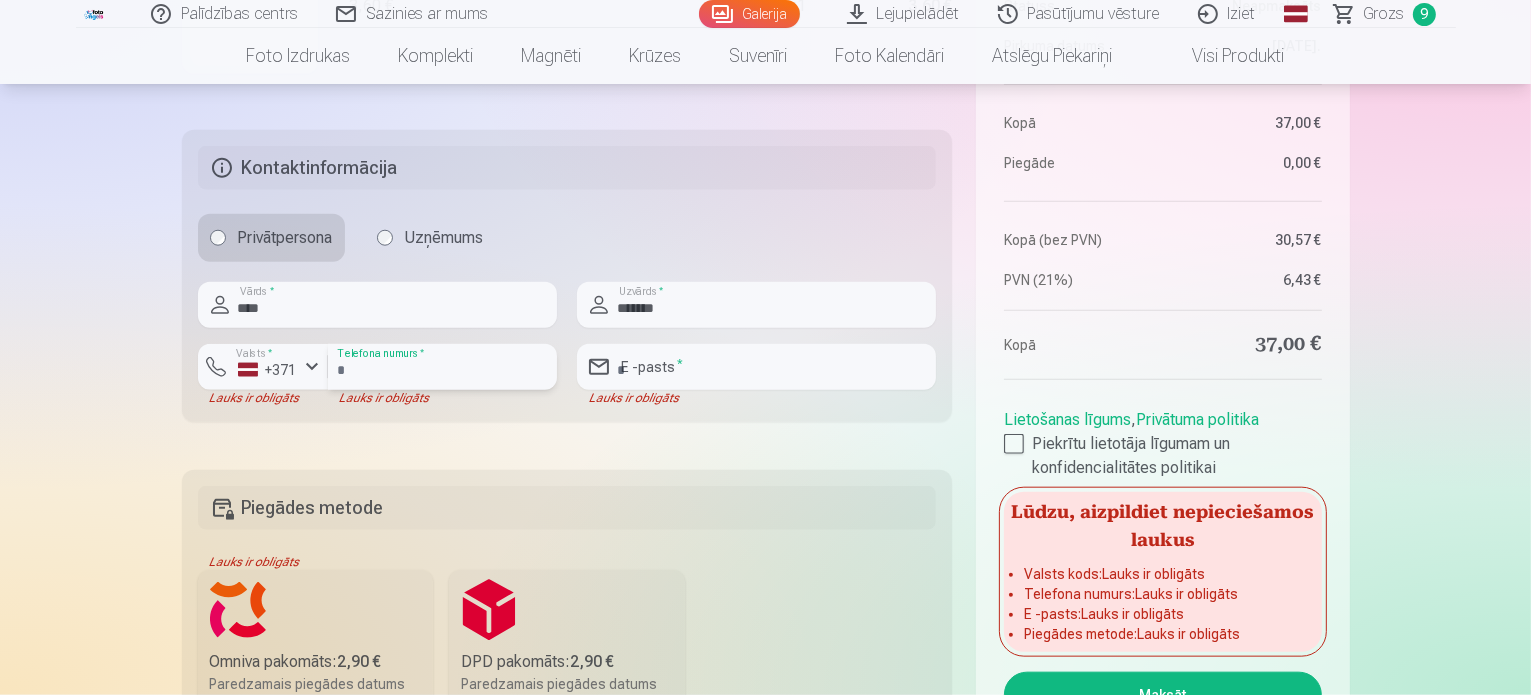 click at bounding box center (442, 367) 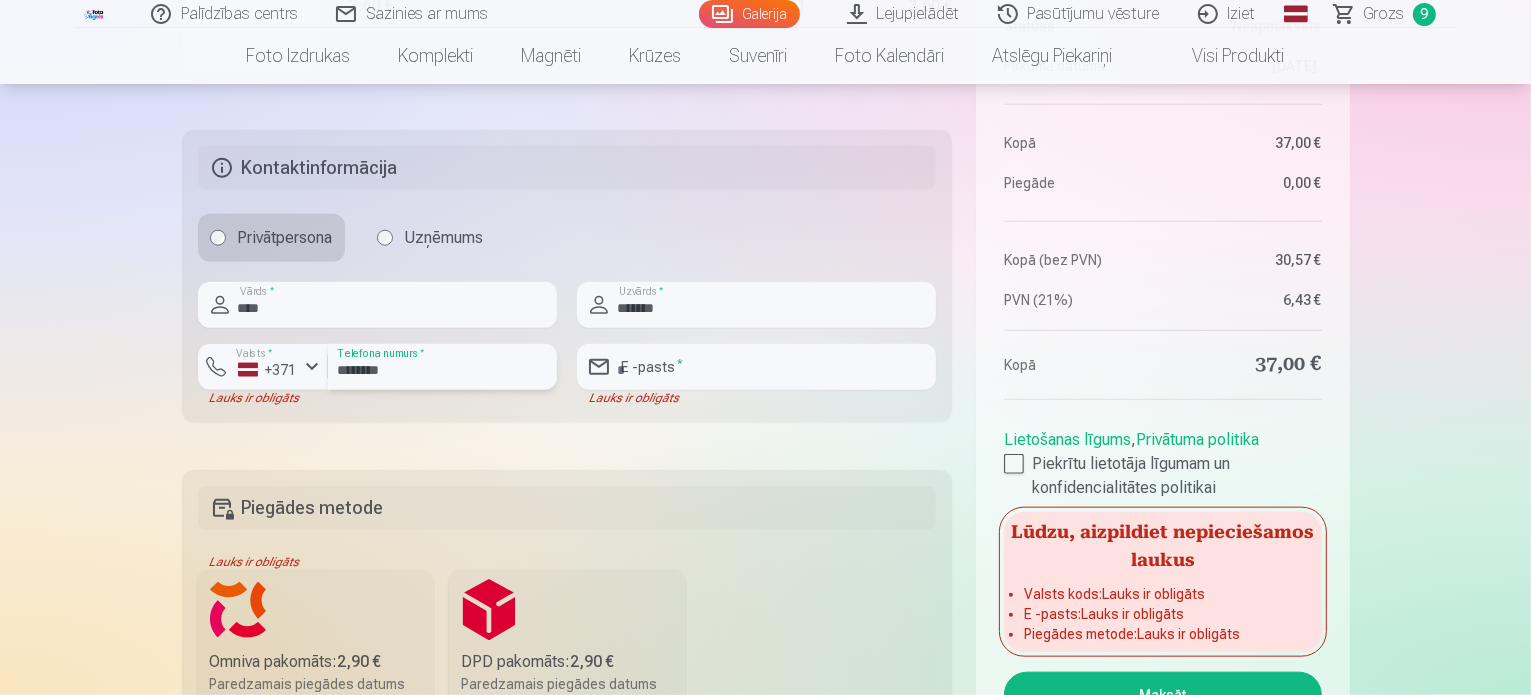 type on "********" 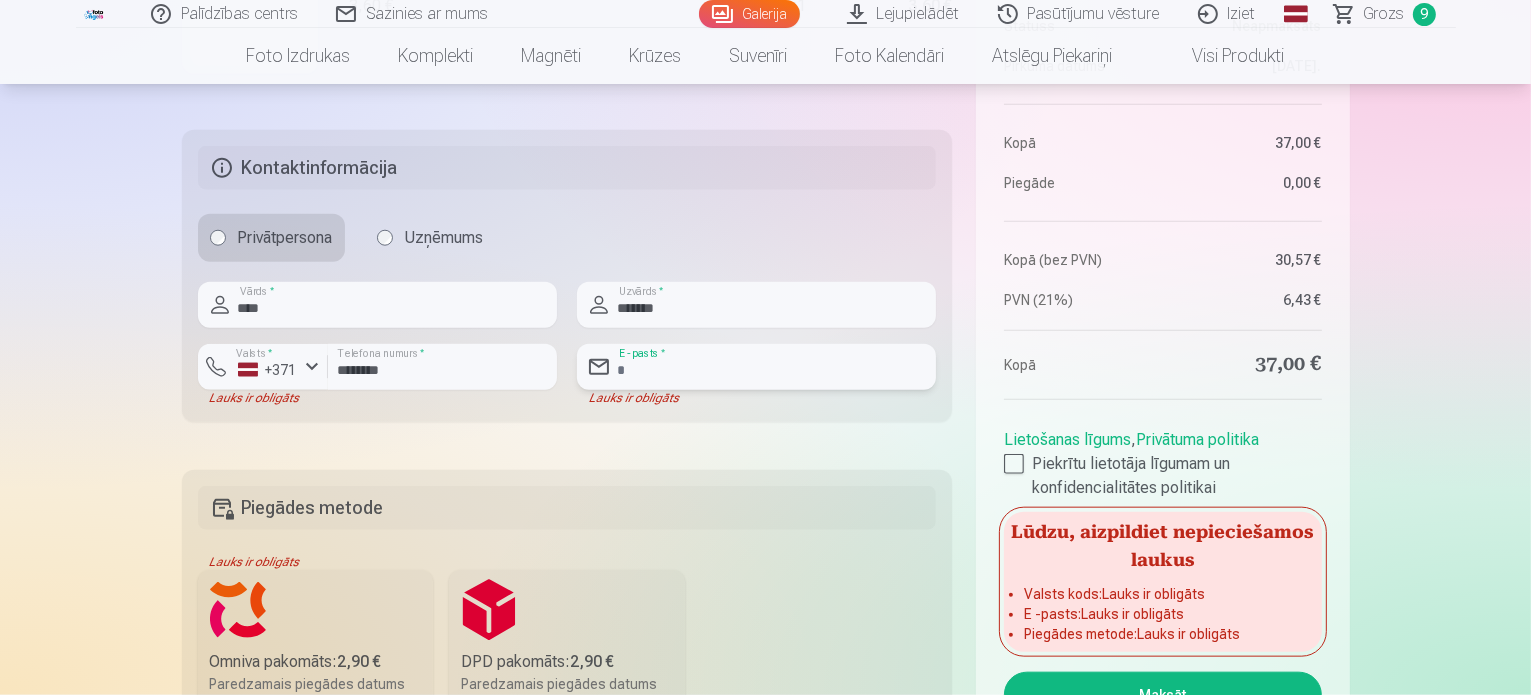 click at bounding box center [756, 367] 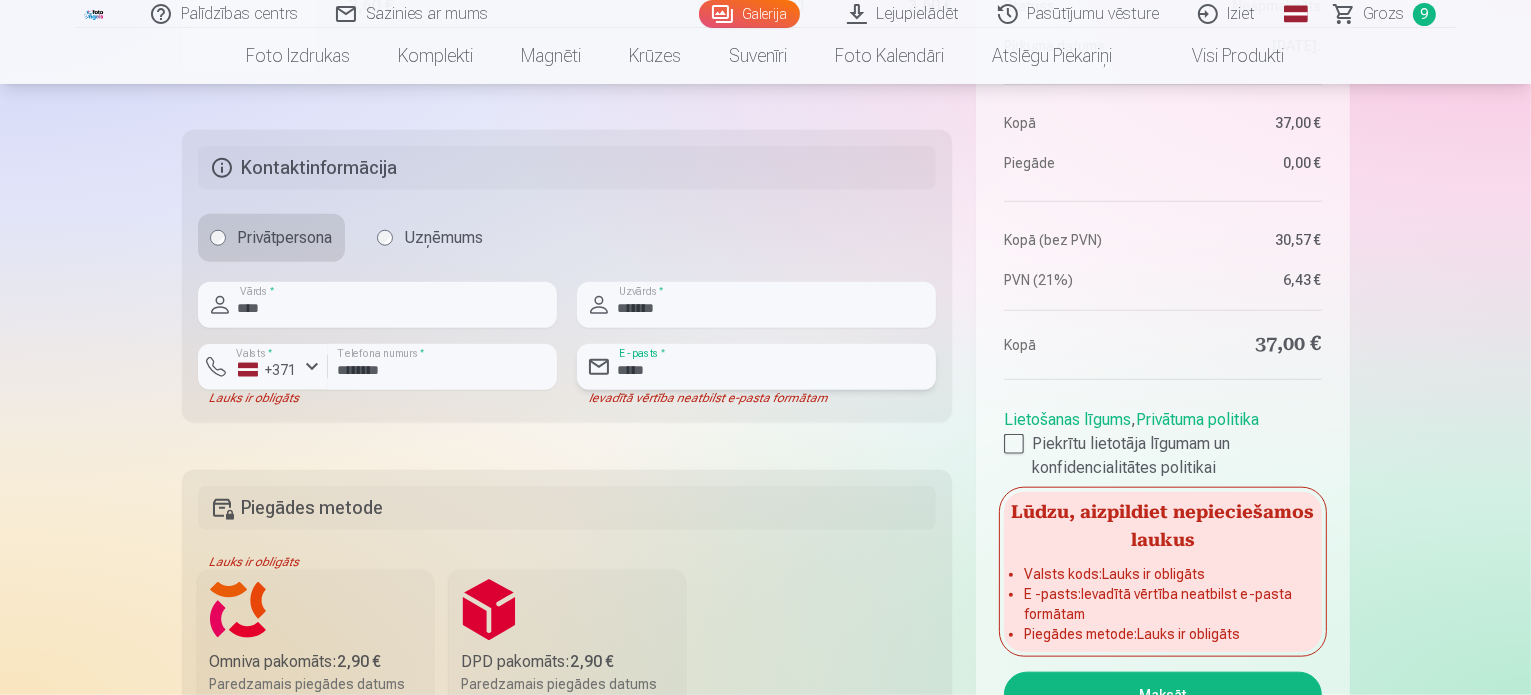 type on "**********" 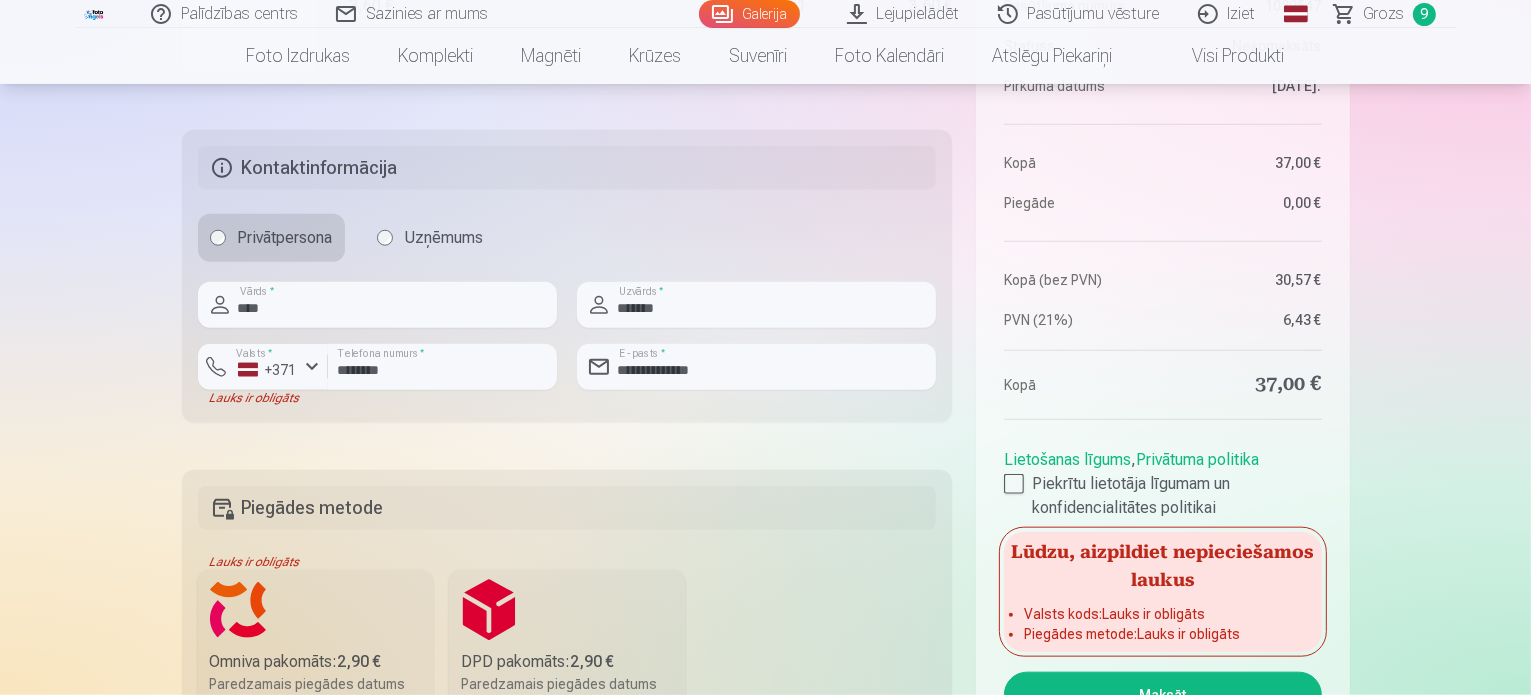 click on "Kopsavilkums Pasūtījuma numurs 1082547 Statuss Neapmaksāts Pirkuma datums 7.07.2025. Kopā 37,00 € Piegāde 0,00 € Kopā (bez PVN) 30,57 € PVN (21%) 6,43 € Kopā 37,00 € Lietošanas līgums ,  Privātuma politika Piekrītu lietotāja līgumam un konfidencialitātes politikai Lūdzu, aizpildiet nepieciešamos laukus Valsts kods :  Lauks ir obligāts Piegādes metode :  Lauks ir obligāts Maksāt Tirdzniecības vieta Rīga, Dārzciema iela 60, 308. birojs, LV-1073, Latvija Prece Daudzums Kopā Augstas kvalitātes fotoattēlu izdrukas 10x15 cm 210 gsm papīrs, piesātināta krāsa un detalizācija 3,60 € × 1 3,60 € Augstas kvalitātes fotoattēlu izdrukas 10x15 cm 210 gsm papīrs, piesātināta krāsa un detalizācija 3,60 € × 1 3,60 € Augstas kvalitātes fotoattēlu izdrukas 10x15 cm 210 gsm papīrs, piesātināta krāsa un detalizācija 3,60 € × 1 3,60 € Augstas kvalitātes fotoattēlu izdrukas 10x15 cm 210 gsm papīrs, piesātināta krāsa un detalizācija 3,60 €" at bounding box center [766, -481] 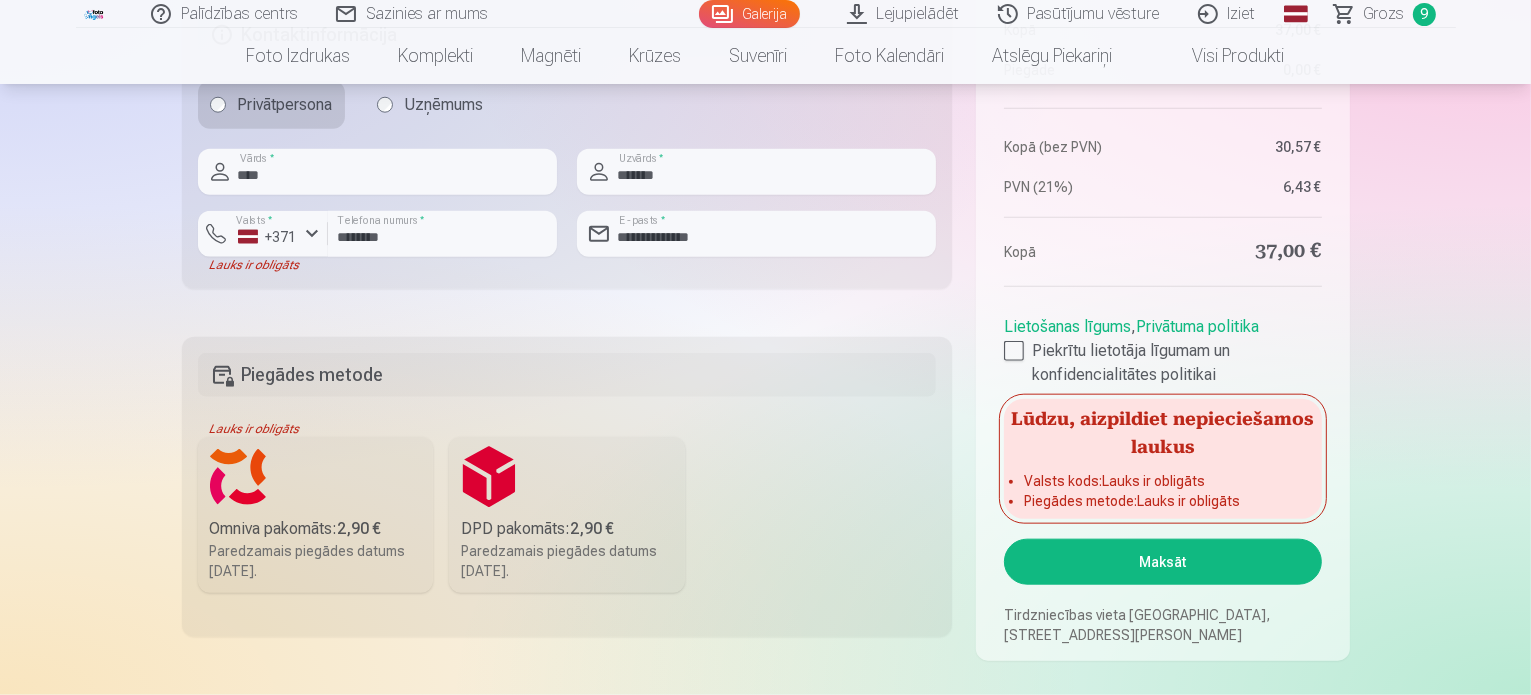 scroll, scrollTop: 2183, scrollLeft: 0, axis: vertical 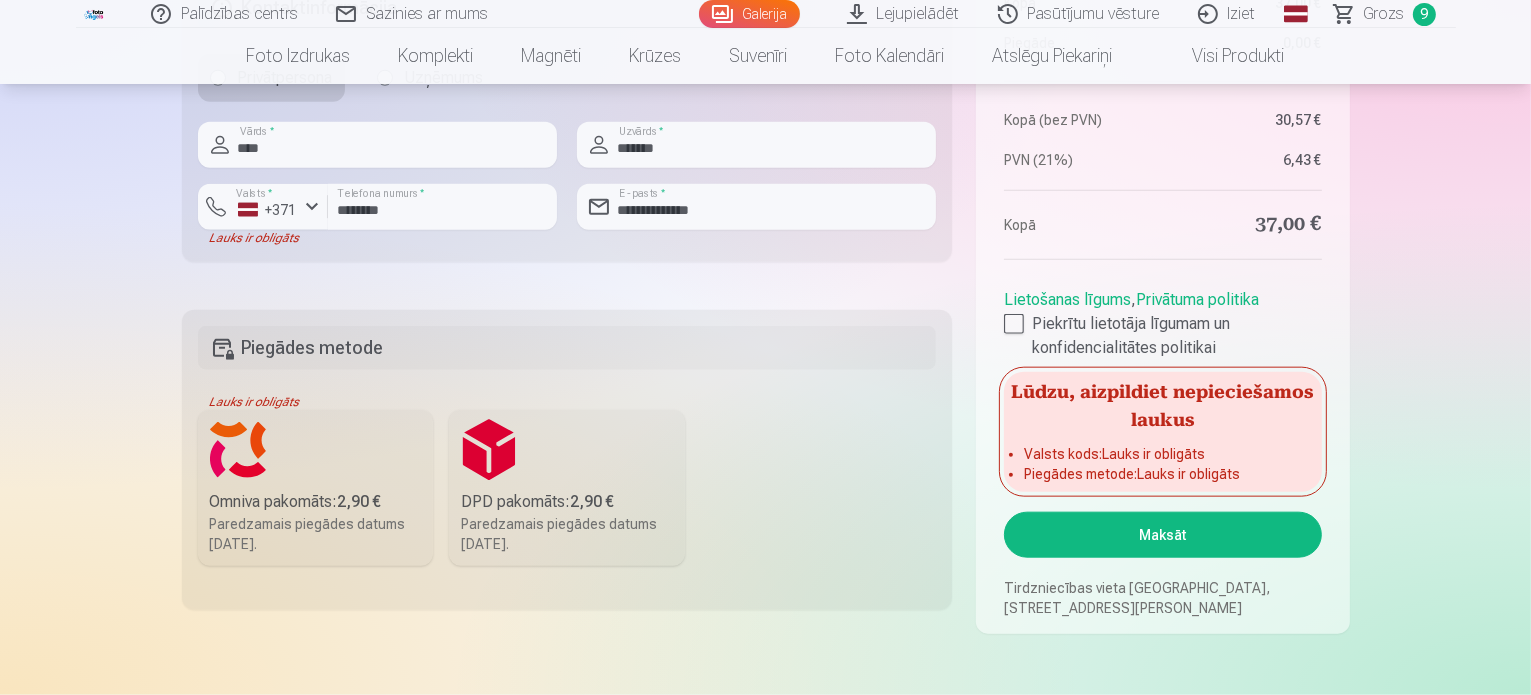 click on "Omniva pakomāts :  2,90 €" at bounding box center [316, 502] 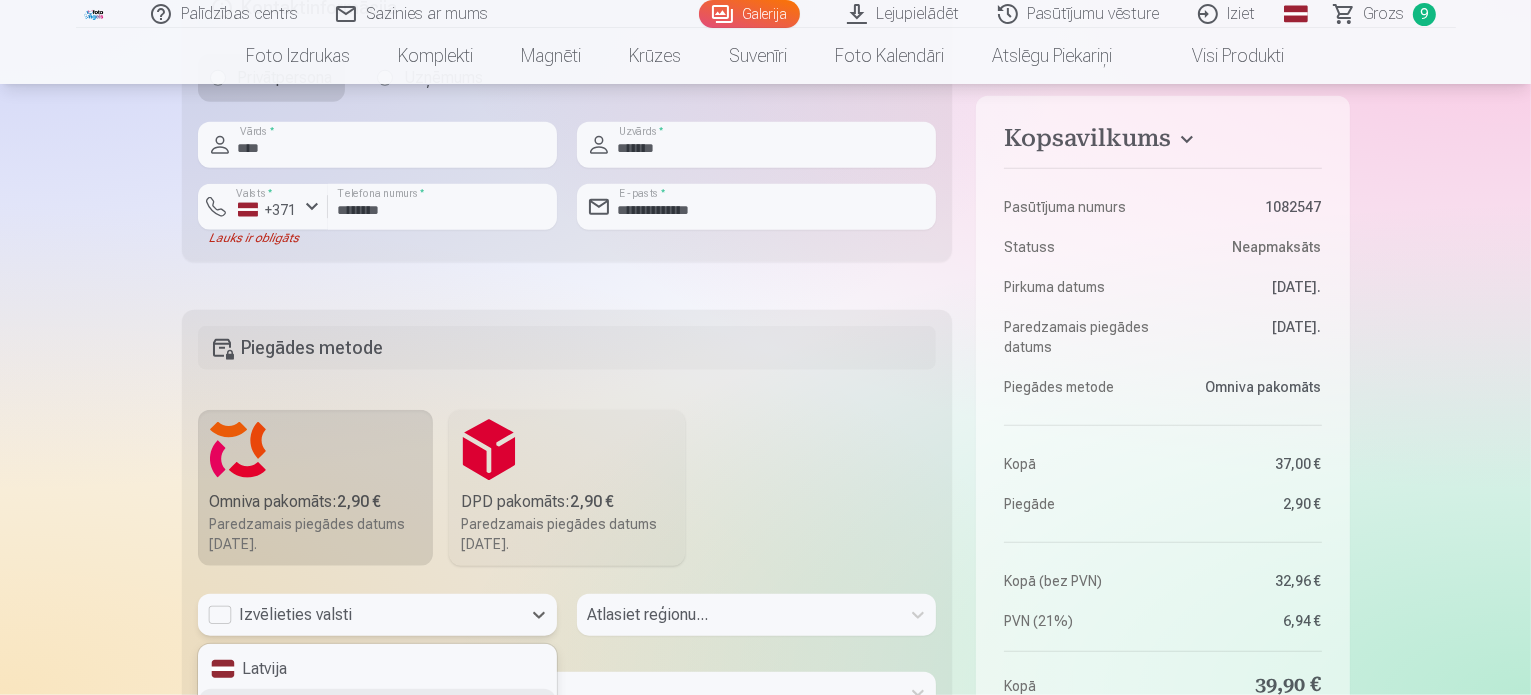 scroll, scrollTop: 2268, scrollLeft: 0, axis: vertical 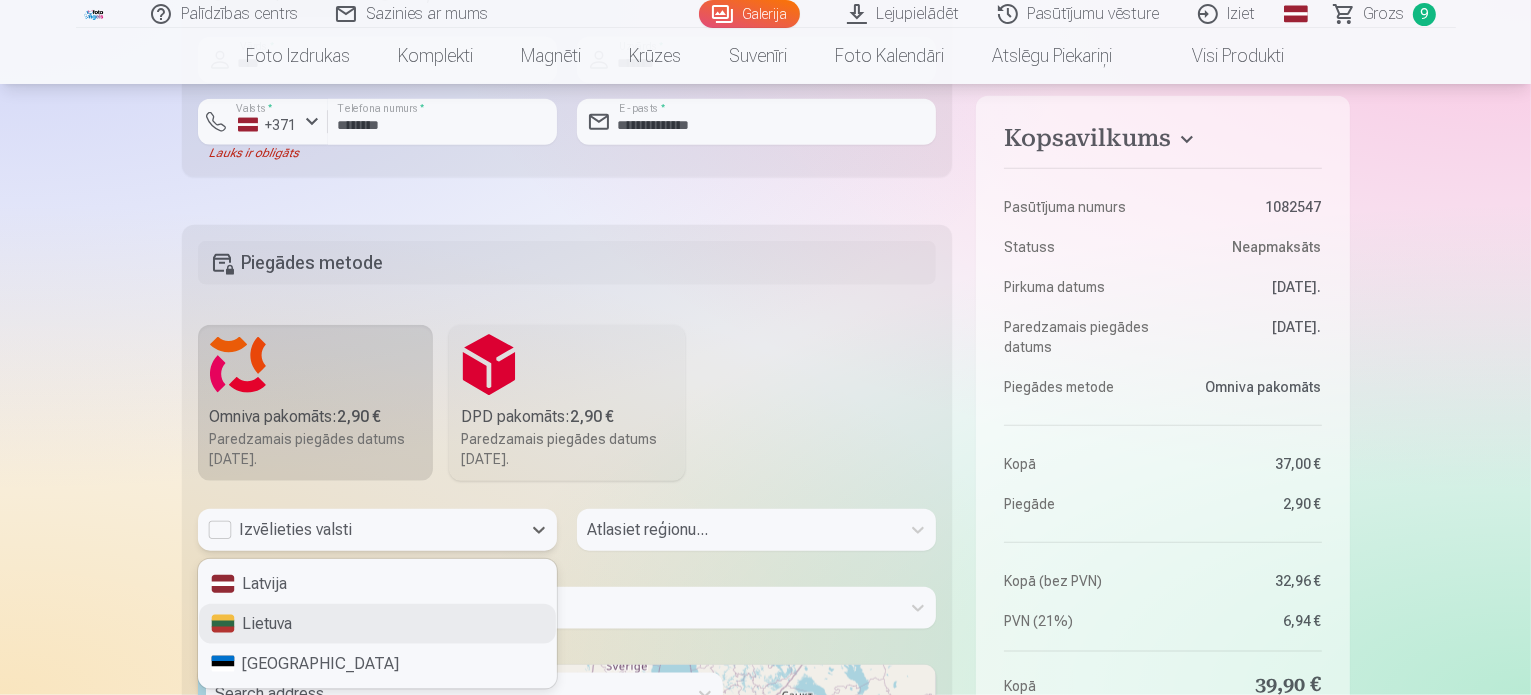 click on "3 results available. Use Up and Down to choose options, press Enter to select the currently focused option, press Escape to exit the menu, press Tab to select the option and exit the menu. Izvēlieties valsti Latvija Lietuva Estonia" at bounding box center [377, 530] 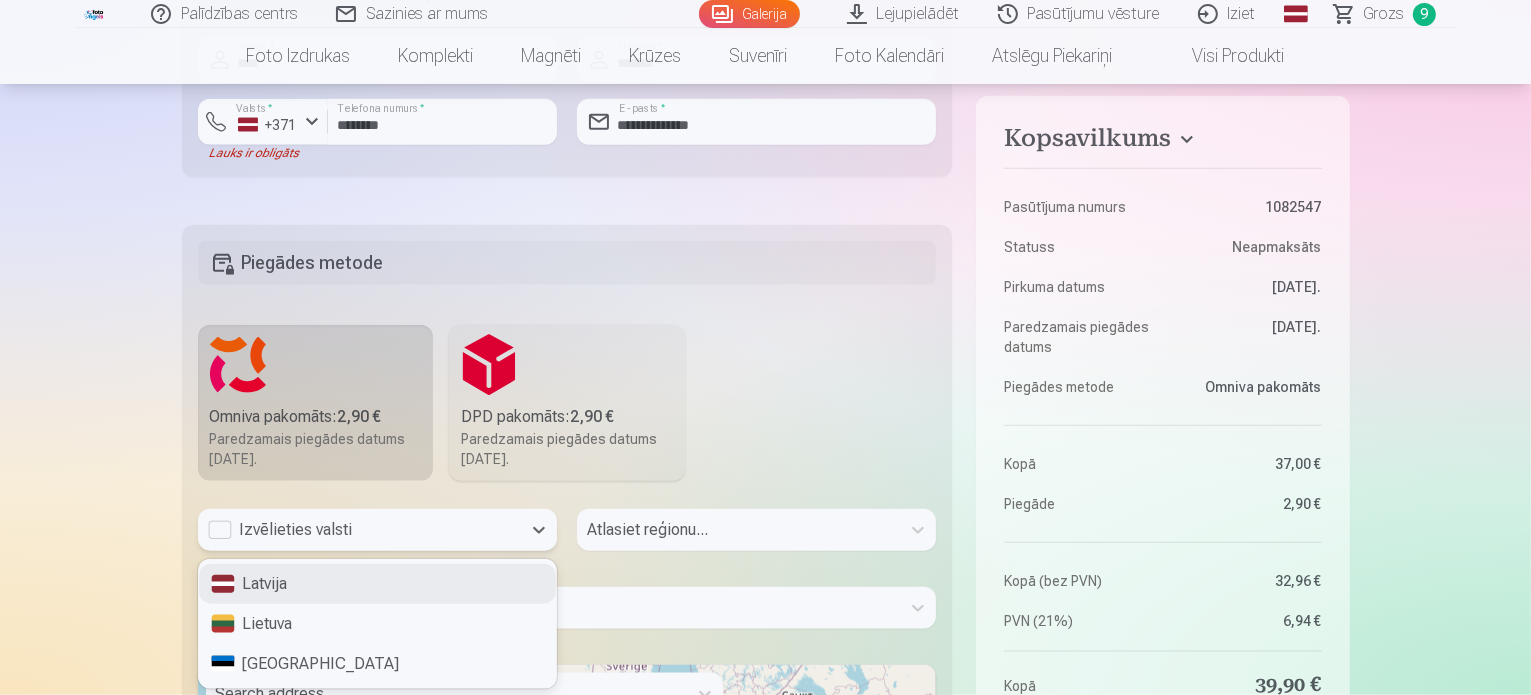 click on "Latvija" at bounding box center (377, 584) 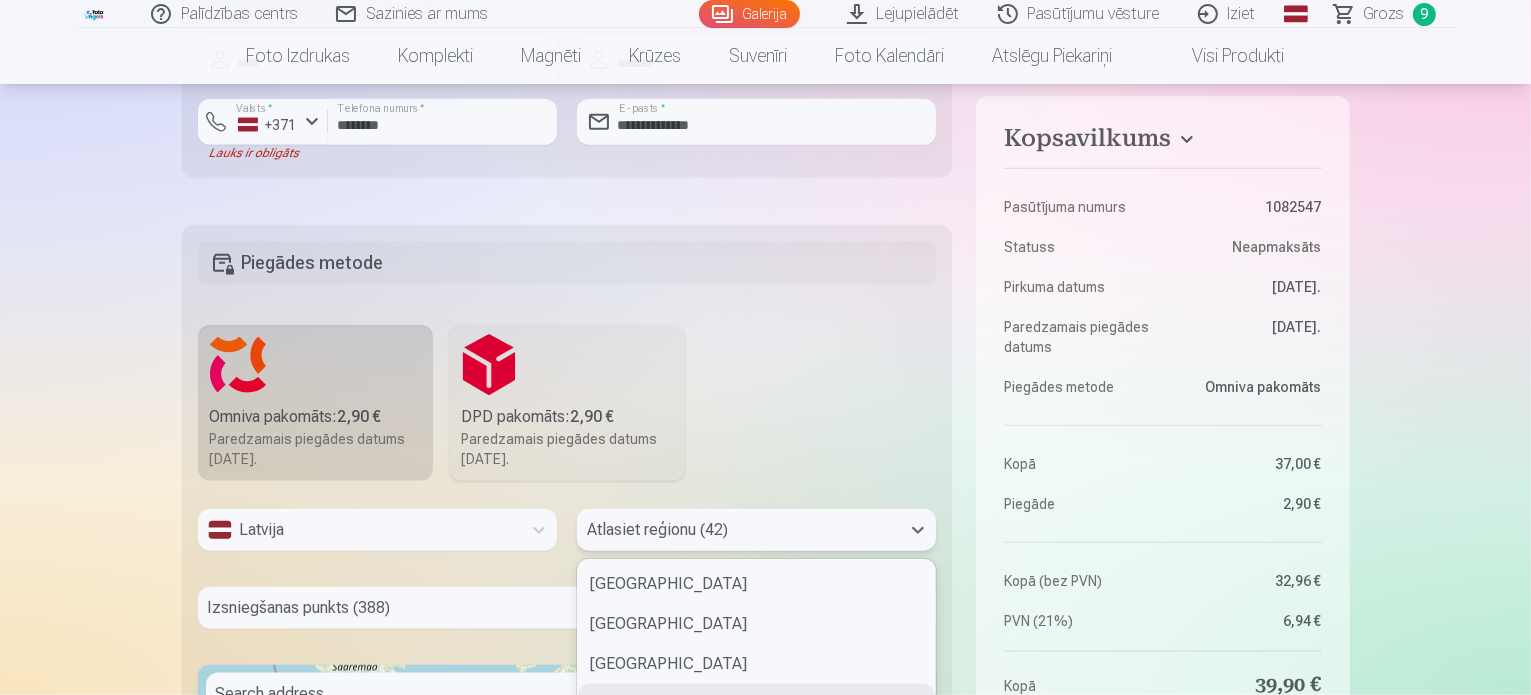 scroll, scrollTop: 2440, scrollLeft: 0, axis: vertical 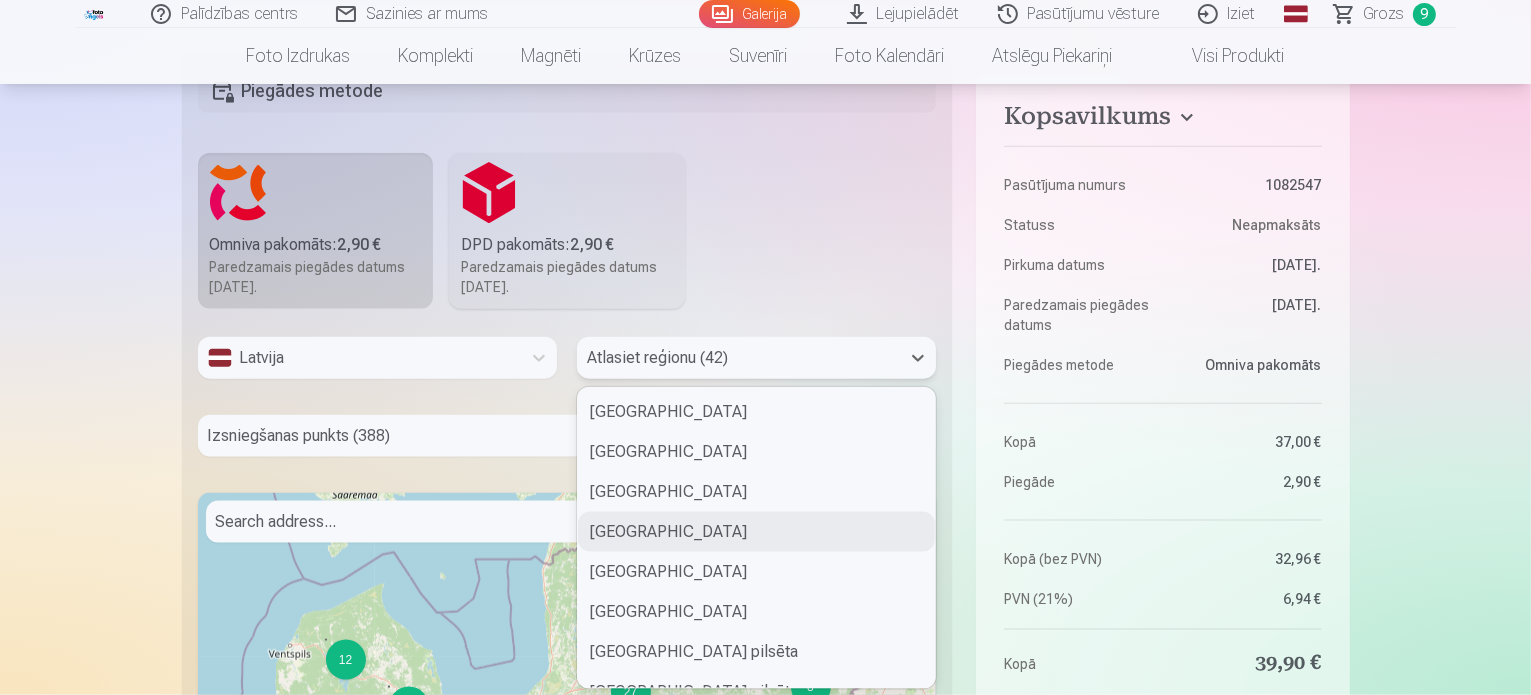 click on "42 results available. Use Up and Down to choose options, press Enter to select the currently focused option, press Escape to exit the menu, press Tab to select the option and exit the menu. Atlasiet reģionu (42) Alūksnes novads Līvānu novads Gulbenes novads Ventspils novads Valkas novads Salaspils novads Jelgavas pilsēta Rēzeknes pilsēta Jūrmalas pilsēta Ventspils pilsēta Rīgas pilsēta Liepājas pilsēta Dienvidkurzemes novads Kuldīgas novads Saldus novads Talsu novads Tukuma novads Dobeles novads Jelgavas novads Mārupes novads Bauskas novads Ogres novads Aizkraukles novads Jēkabpils novads Ludzas novads Rēzeknes novads Balvu novads Madonas novads Smiltenes novads Cēsu novads Valmieras novads Ādažu novads Ropažu novads Siguldas novads Preiļu novads Krāslavas novads Ķekavas novads Olaines novads Saulkrastu novads Limbažu novads Augšdaugavas novads Varakļānu novads" at bounding box center (756, 358) 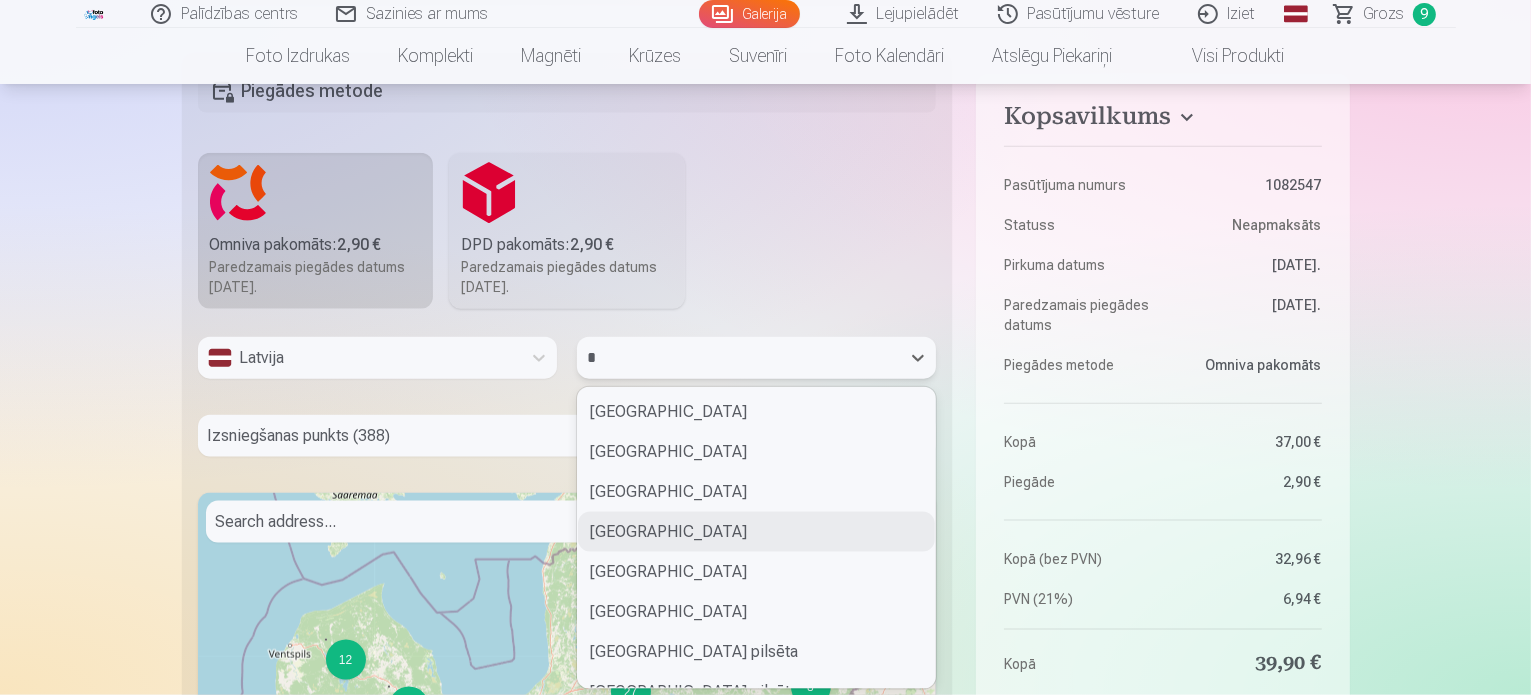 type on "**" 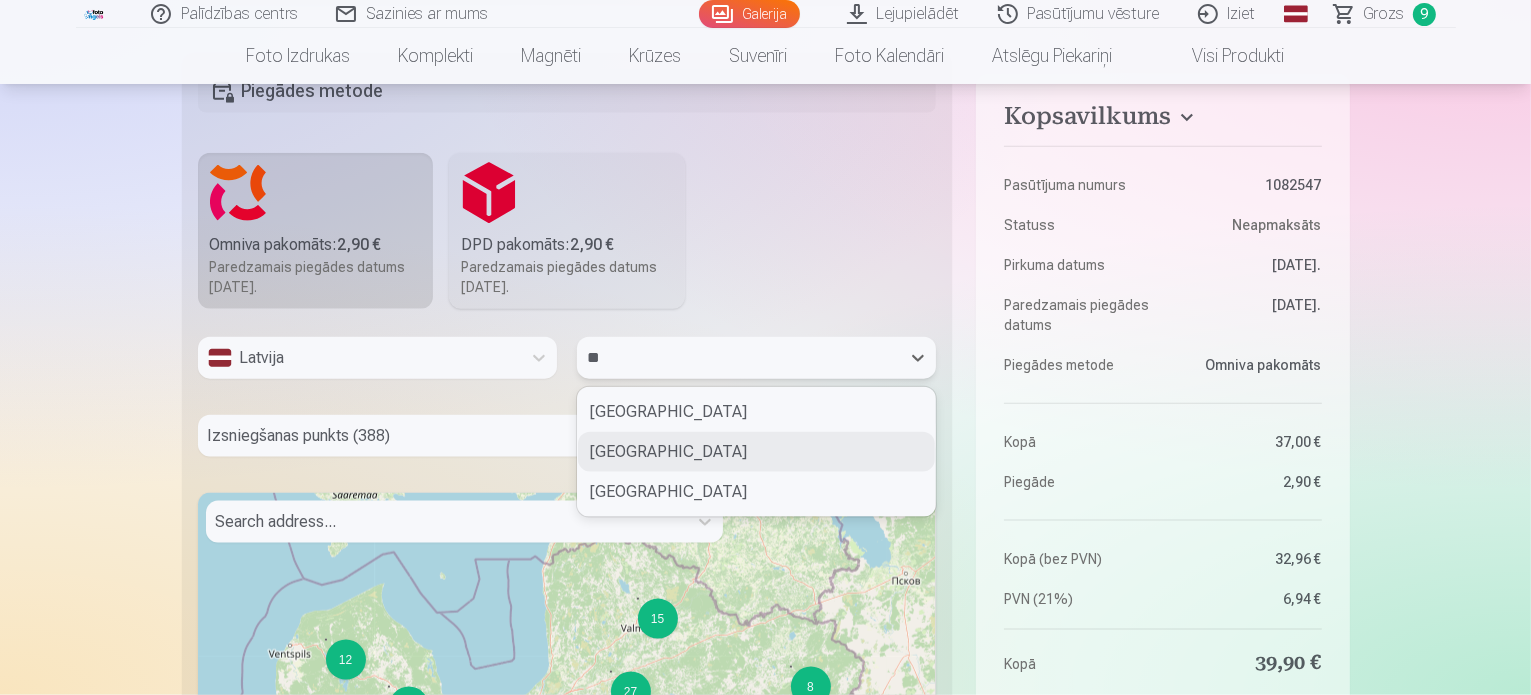 click on "Ludzas novads" at bounding box center (756, 452) 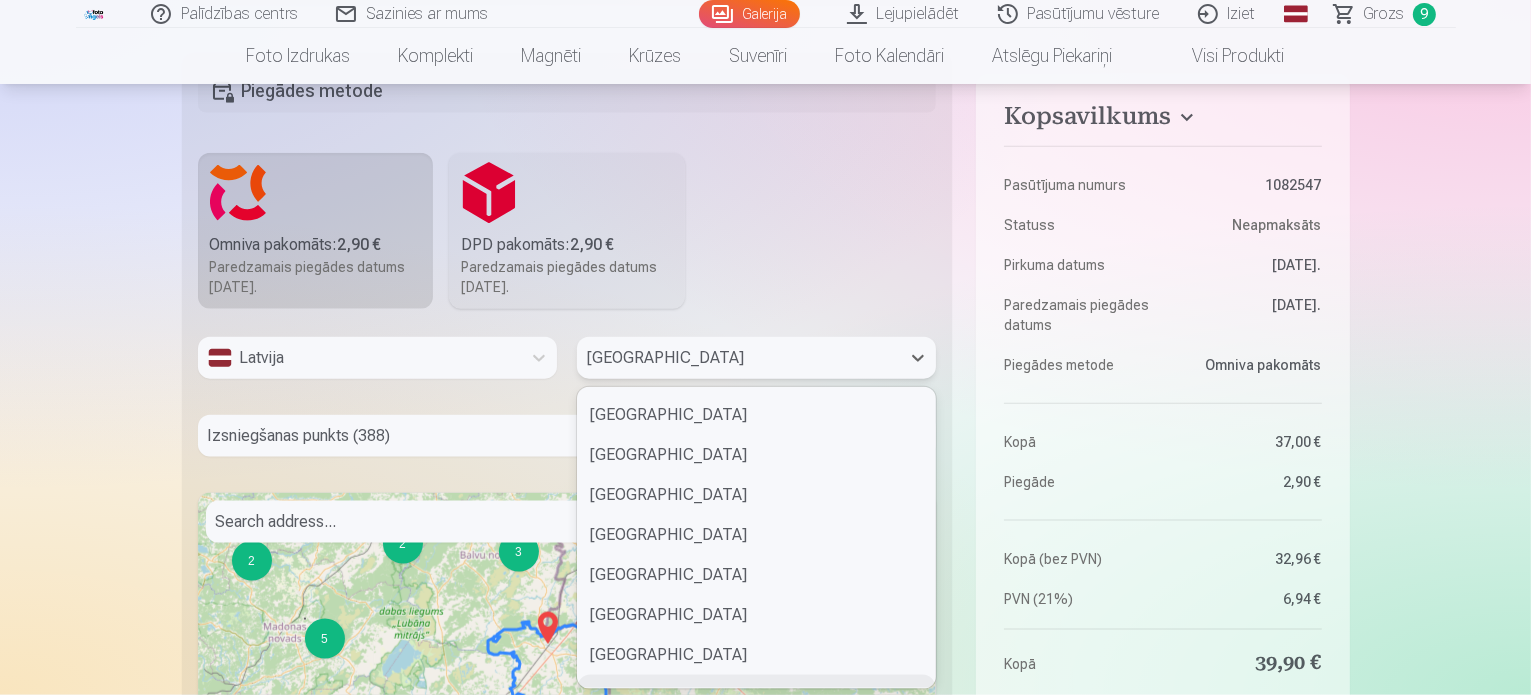scroll, scrollTop: 757, scrollLeft: 0, axis: vertical 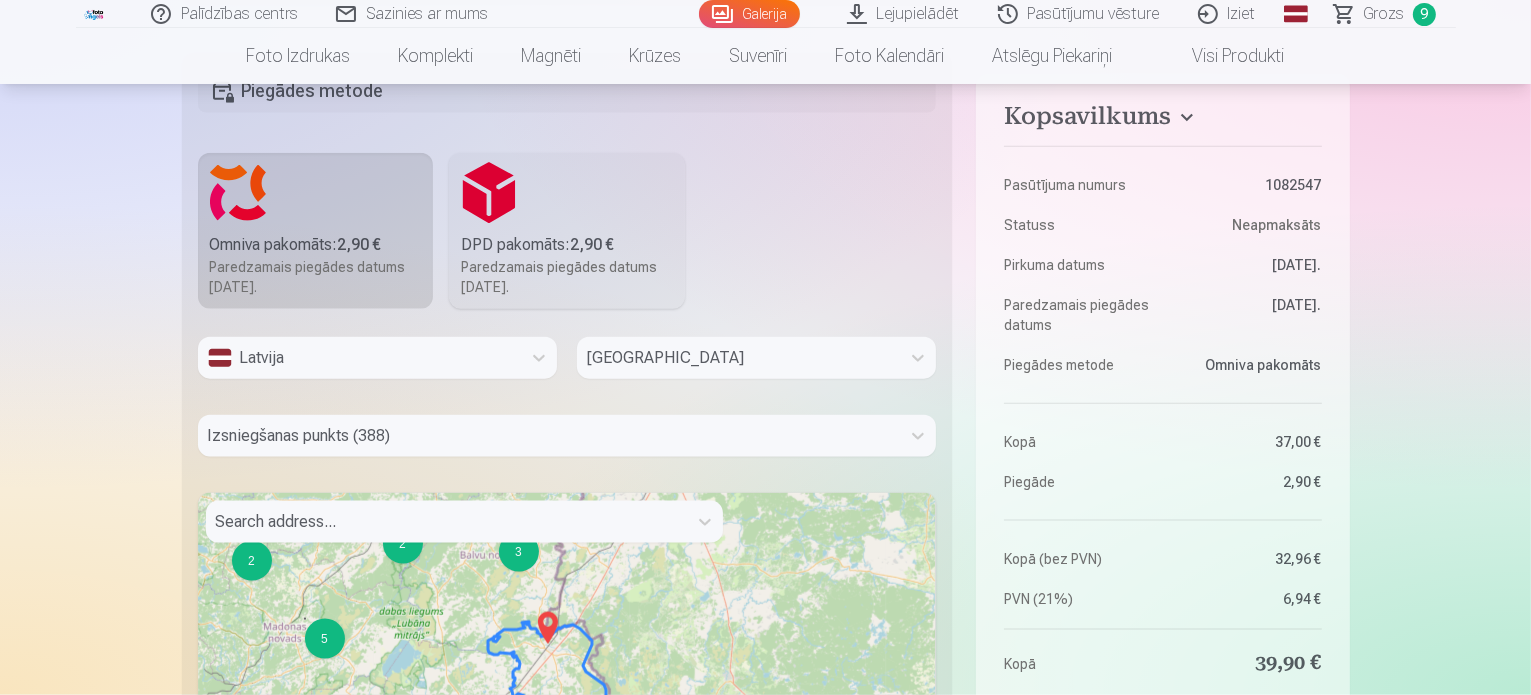 click on "Latvija   Ludzas novads   Izsniegšanas punkts (388)   Search address... 10 2 2 8 2 2 3 6 6 2 4 11 7 2 2 5 2 3 3 4 2 20 17 3 8 20 55 124 8 8 + −  Leaflet   |  ©  OpenStreetMap  contributors" at bounding box center [567, 665] 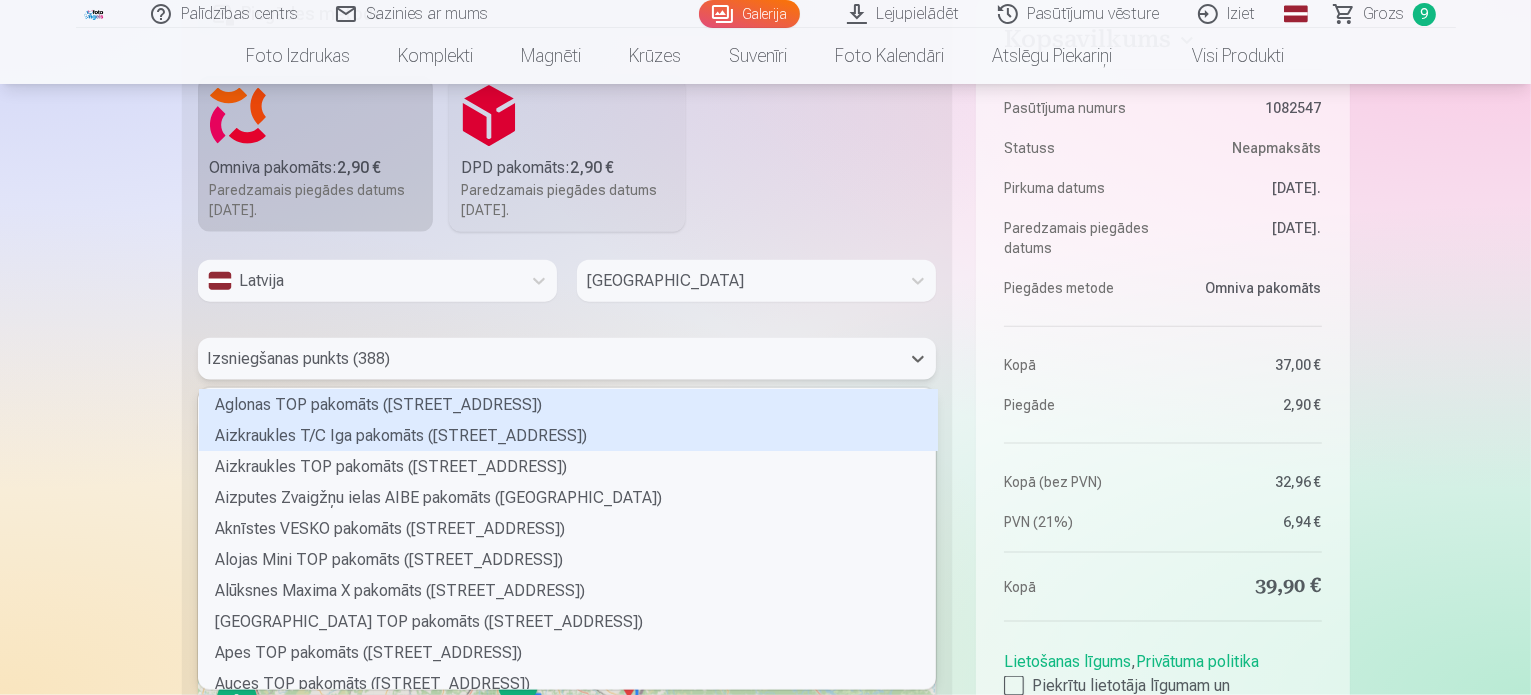 click on "388 results available. Use Up and Down to choose options, press Enter to select the currently focused option, press Escape to exit the menu, press Tab to select the option and exit the menu. Izsniegšanas punkts (388) Aglonas TOP pakomāts (Somersētas iela 33) Aizkraukles T/C Iga pakomāts (Gaismas iela 35) Aizkraukles TOP pakomāts (Lāčplēša iela 7) Aizputes Zvaigžņu ielas AIBE pakomāts (Zvaigžņu iela 2B) Aknīstes VESKO pakomāts (Skolas iela 7) Alojas Mini TOP pakomāts (Rīgas iela 1B) Alūksnes Maxima X pakomāts (Pils iela 9B) Alūksnes Pils ielas TOP pakomāts (Pils iela 38A) Apes TOP pakomāts (Stacijas iela 4) Auces TOP pakomāts (Baznīcas iela 1) Augšlīgatnes ELVI pakomāts (Nītaures iela 5) Babītes ELVI pakomāts (Liepu aleja 15A) Baldones Mego pakomāts (Rīgas iela 79) Baldones TOP pakomāts (Pārupes iela 6) Baložu Mego pakomāts (Rīgas iela 14) Balvu TOP pakomāts (Partizānu iela 8) Balvu Tautas ielas 1 pakomāts (Tautas iela 1) Bauskas Mini RIMI pakomāts (Zaļā iela 3)" at bounding box center (567, 359) 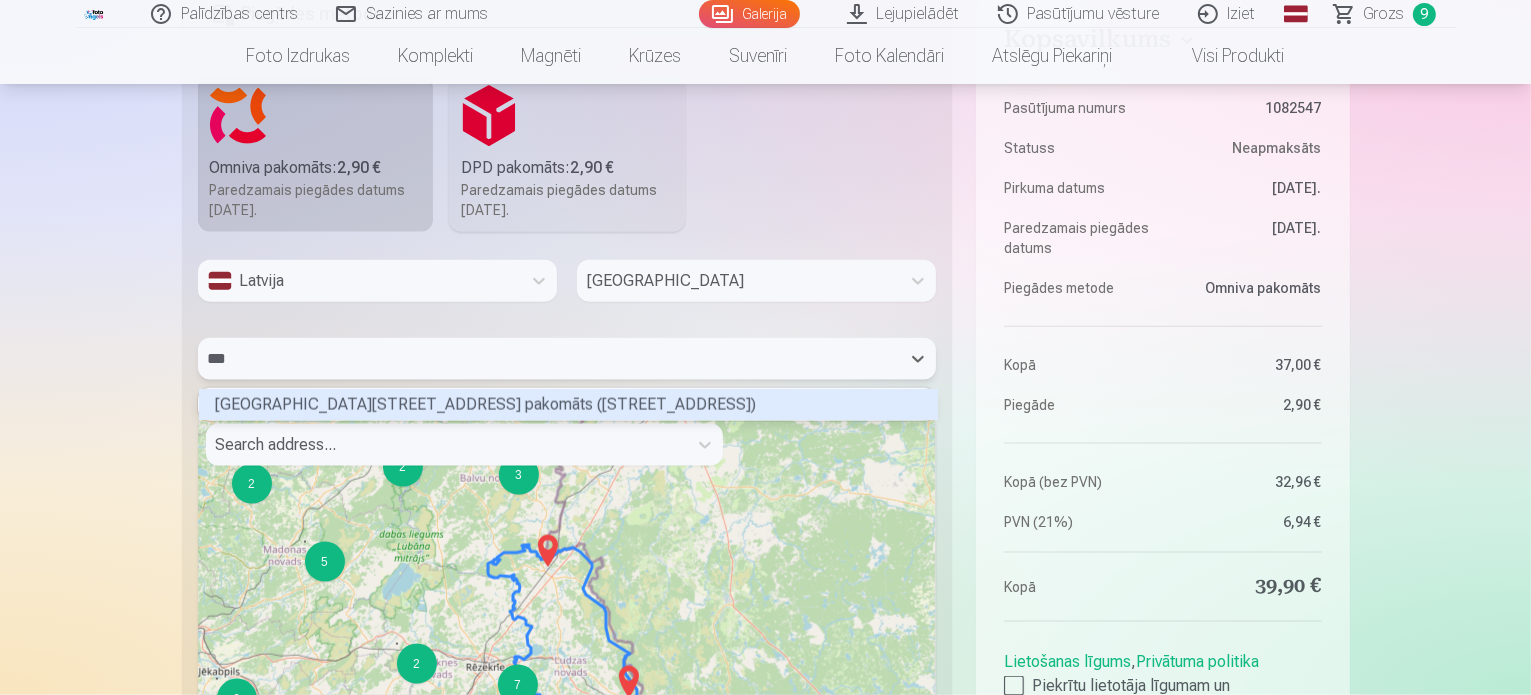 scroll, scrollTop: 26, scrollLeft: 732, axis: both 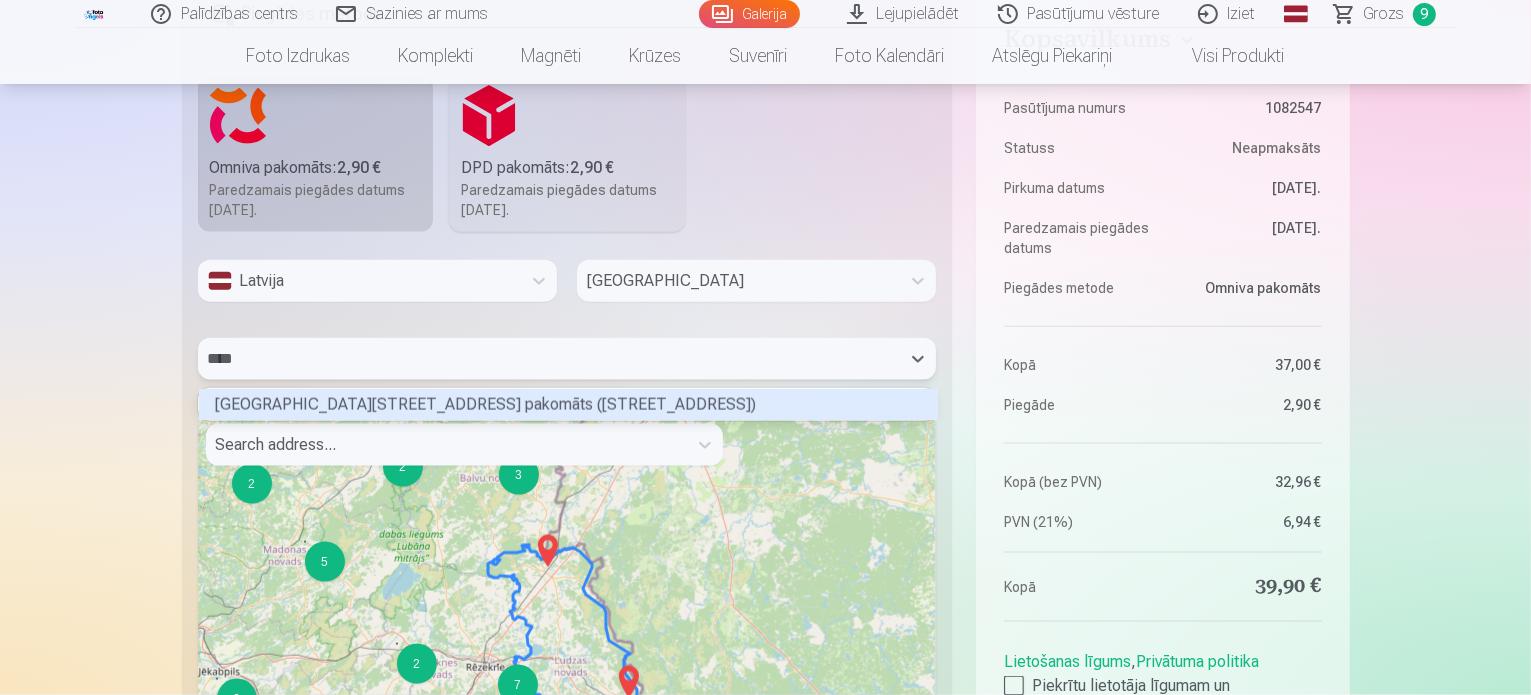 click on "Ludzas Stacijas ielas 30 pakomāts (Stacijas iela 30)" at bounding box center [568, 404] 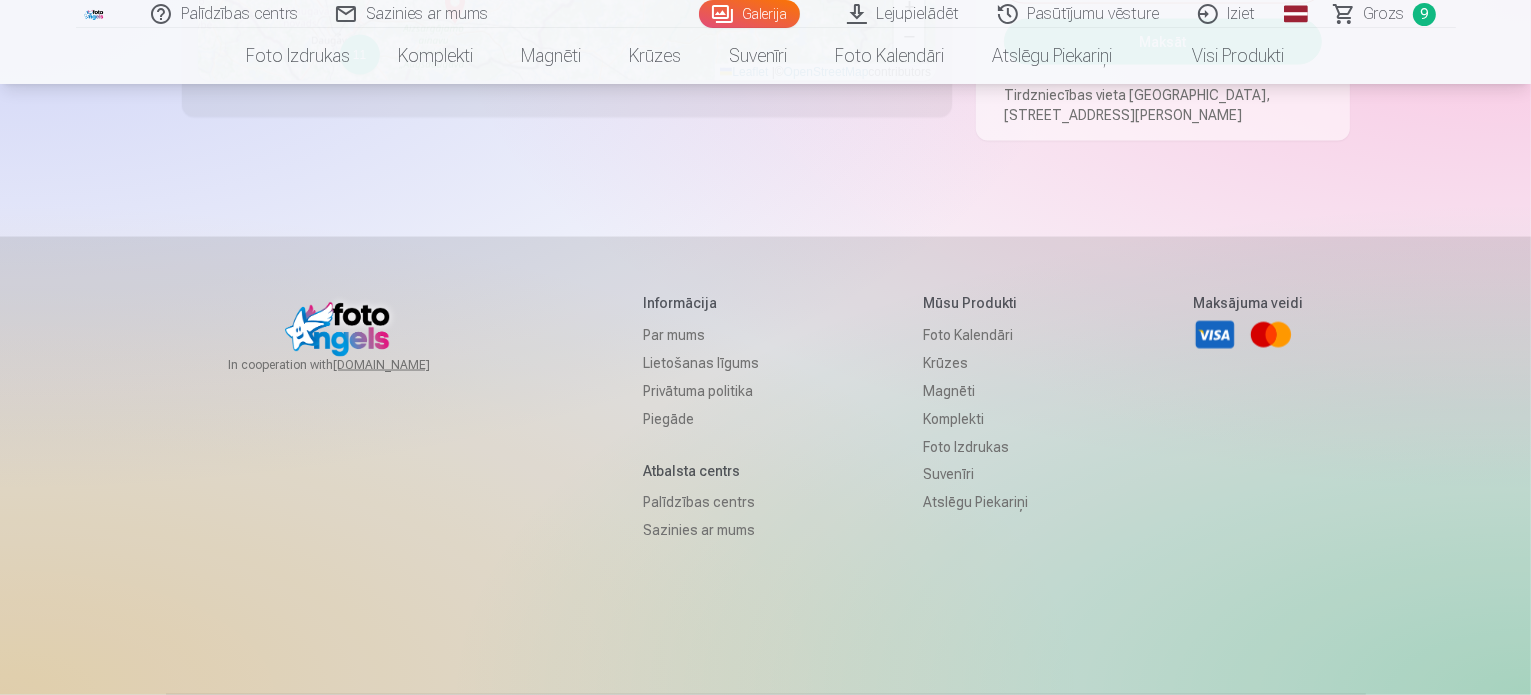 scroll, scrollTop: 3397, scrollLeft: 0, axis: vertical 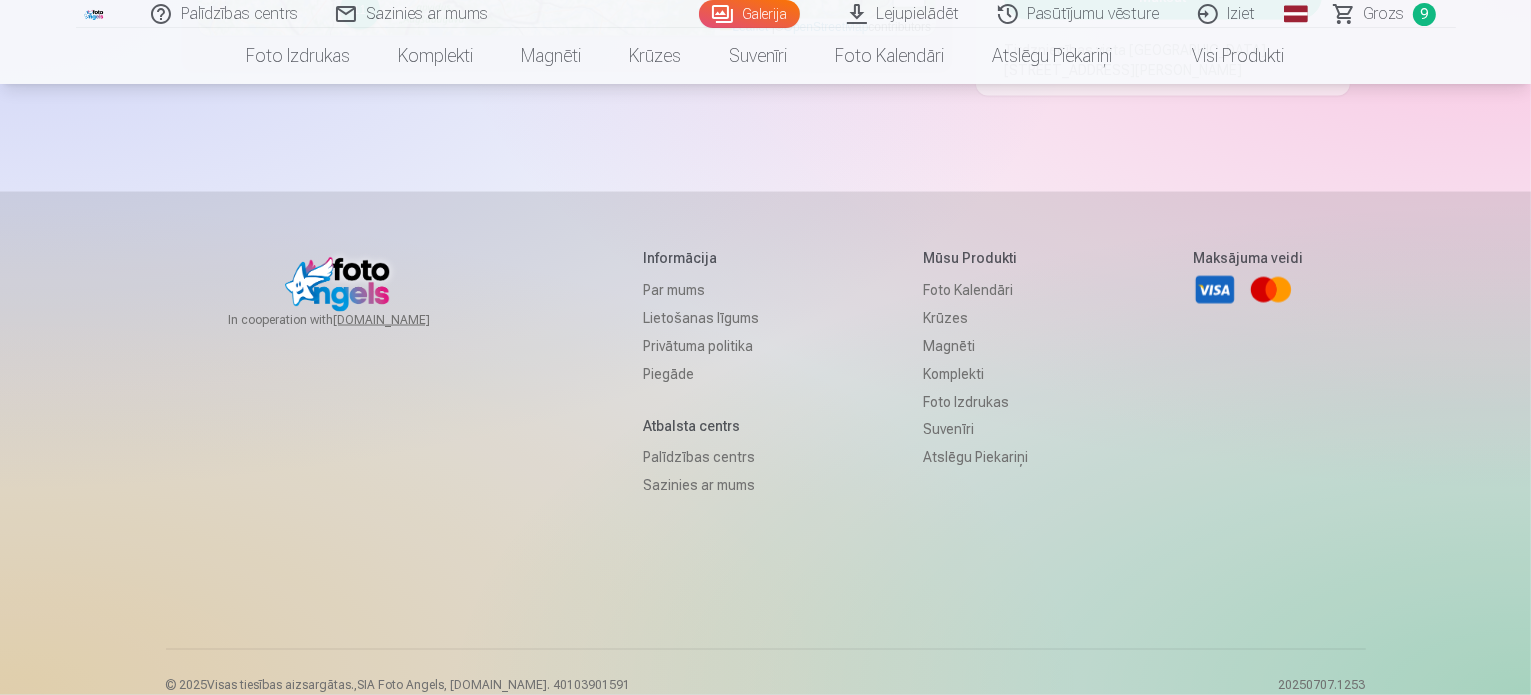 click on "In cooperation with  izzipix.com
Informācija Par mums Lietošanas līgums Privātuma politika Piegāde Atbalsta centrs Palīdzības centrs Sazinies ar mums Mūsu produkti Foto kalendāri Krūzes Magnēti Komplekti Foto izdrukas Suvenīri Atslēgu piekariņi Maksājuma veidi Visa Mastercard © 2025  Visas tiesības aizsargātas. ,
SIA Foto Angels, Reg.Nr. 40103901591
Tirdzniecības vieta Rīga, Dārzciema iela 60, 308. birojs, LV-1073, Latvija 20250707.1253" at bounding box center (766, 467) 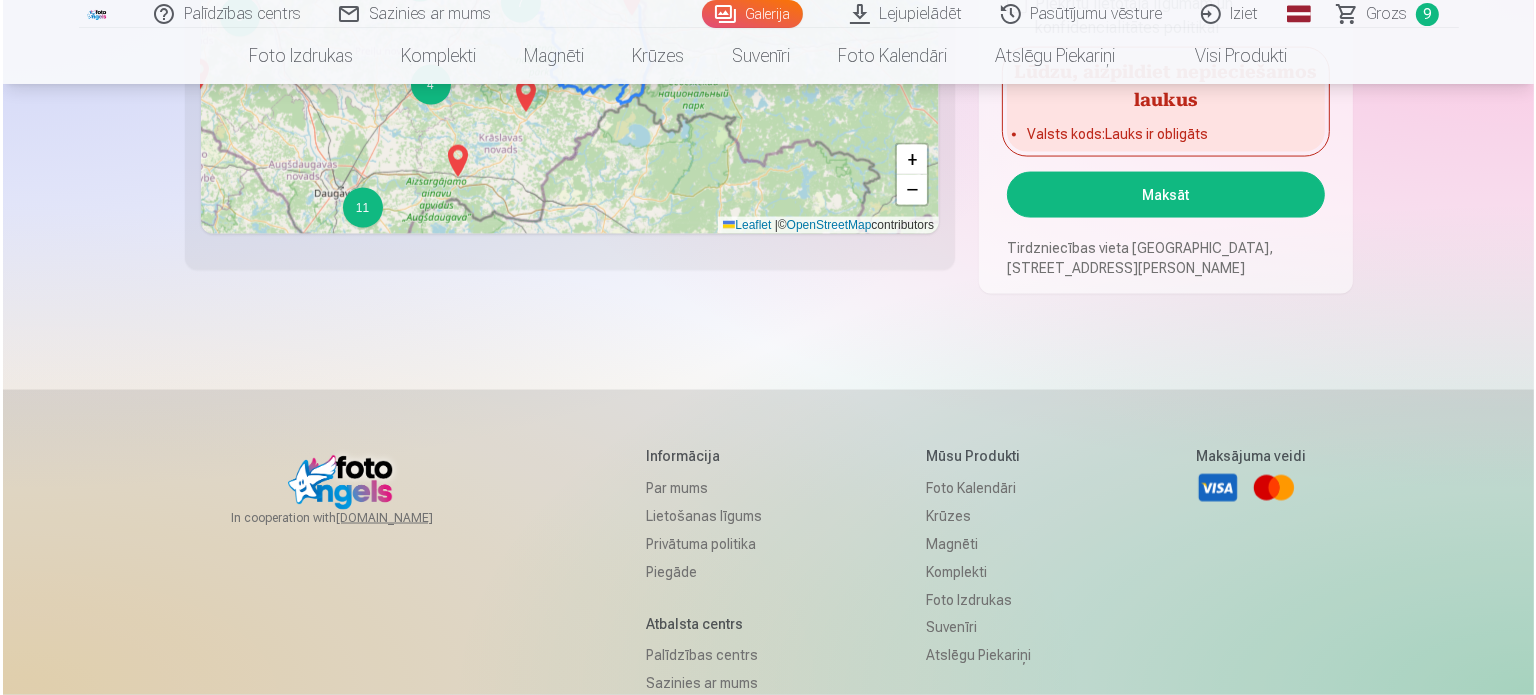 scroll, scrollTop: 3197, scrollLeft: 0, axis: vertical 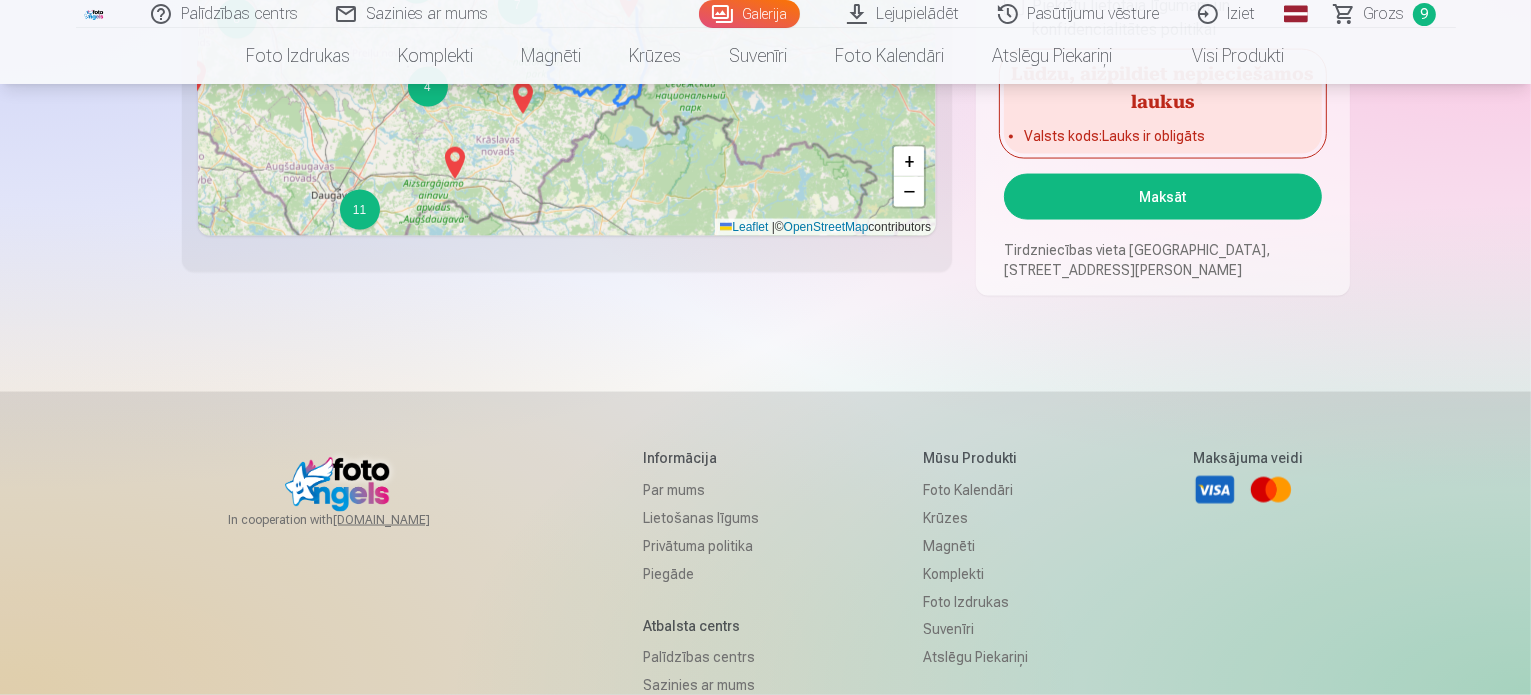 click on "Maksāt" at bounding box center [1162, 197] 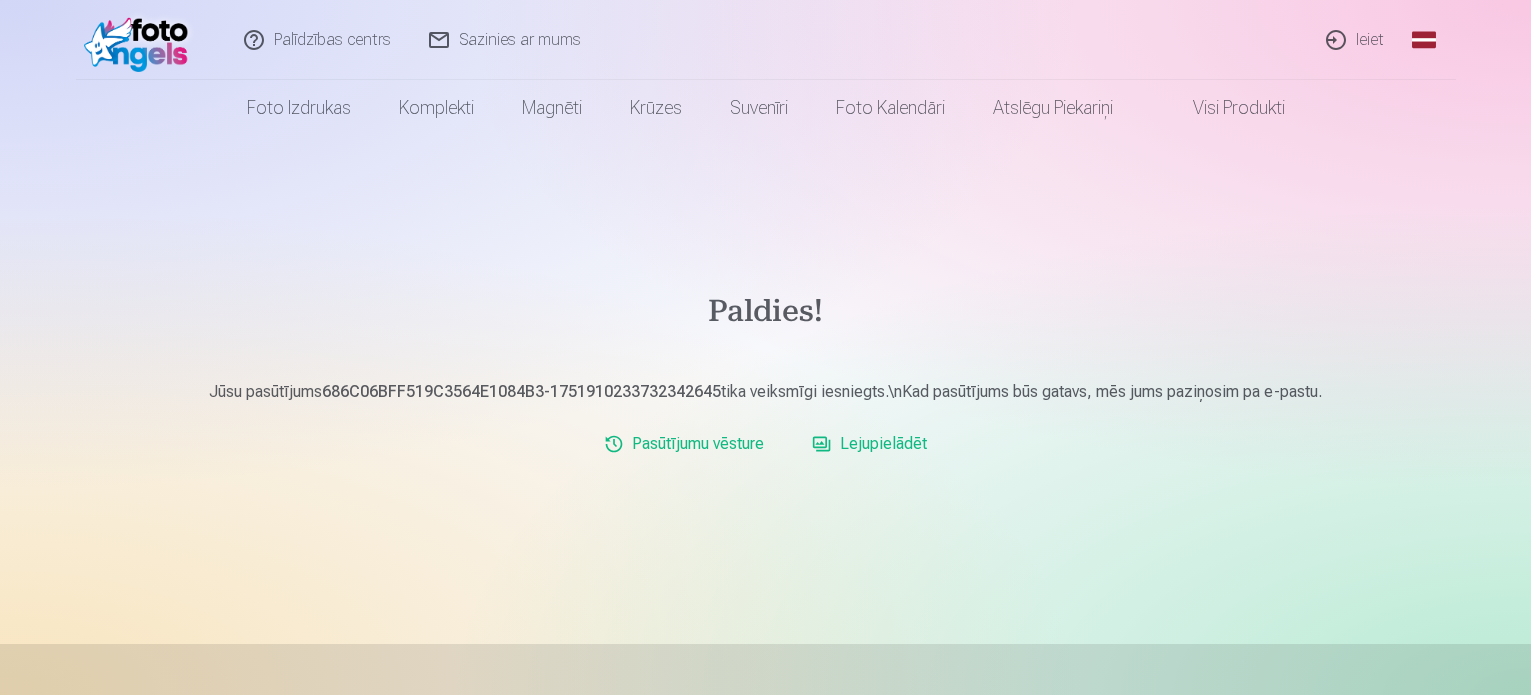 scroll, scrollTop: 0, scrollLeft: 0, axis: both 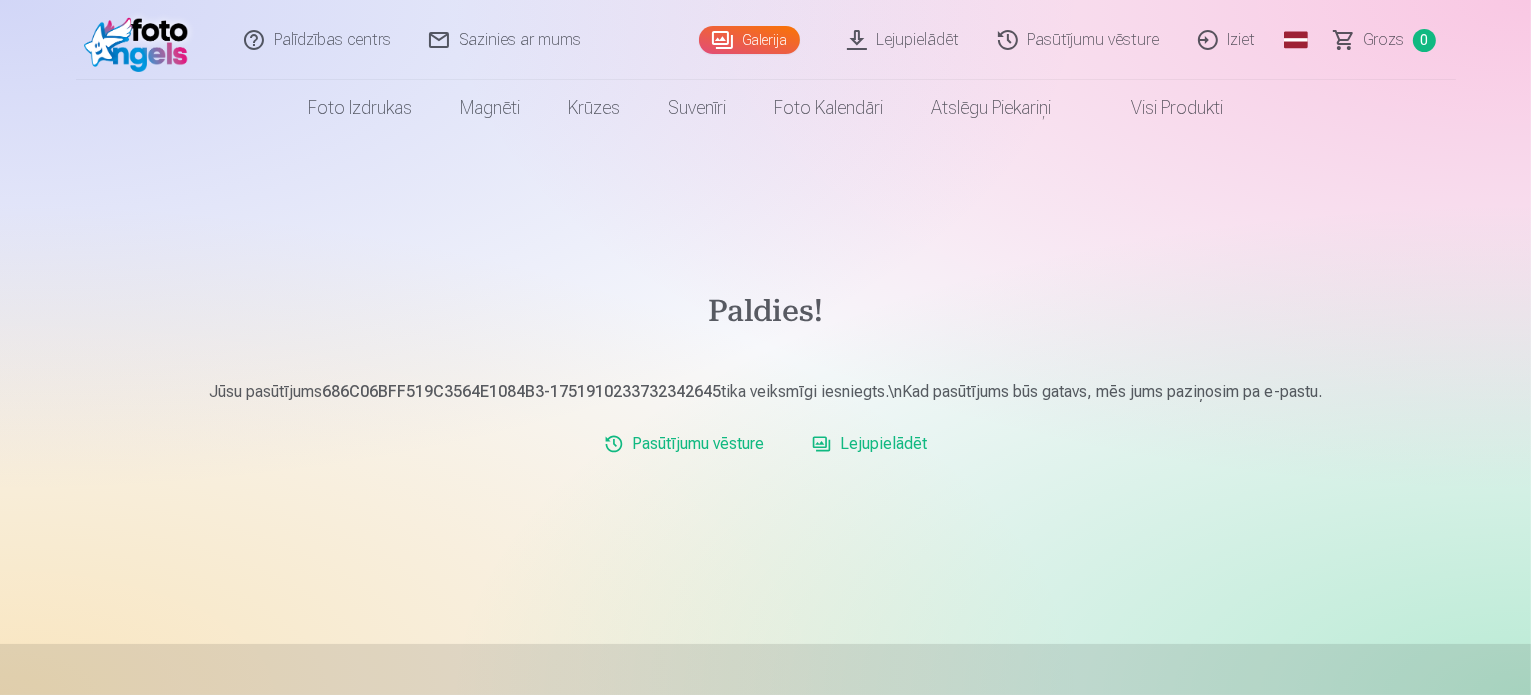 click on "Iziet" at bounding box center [1228, 40] 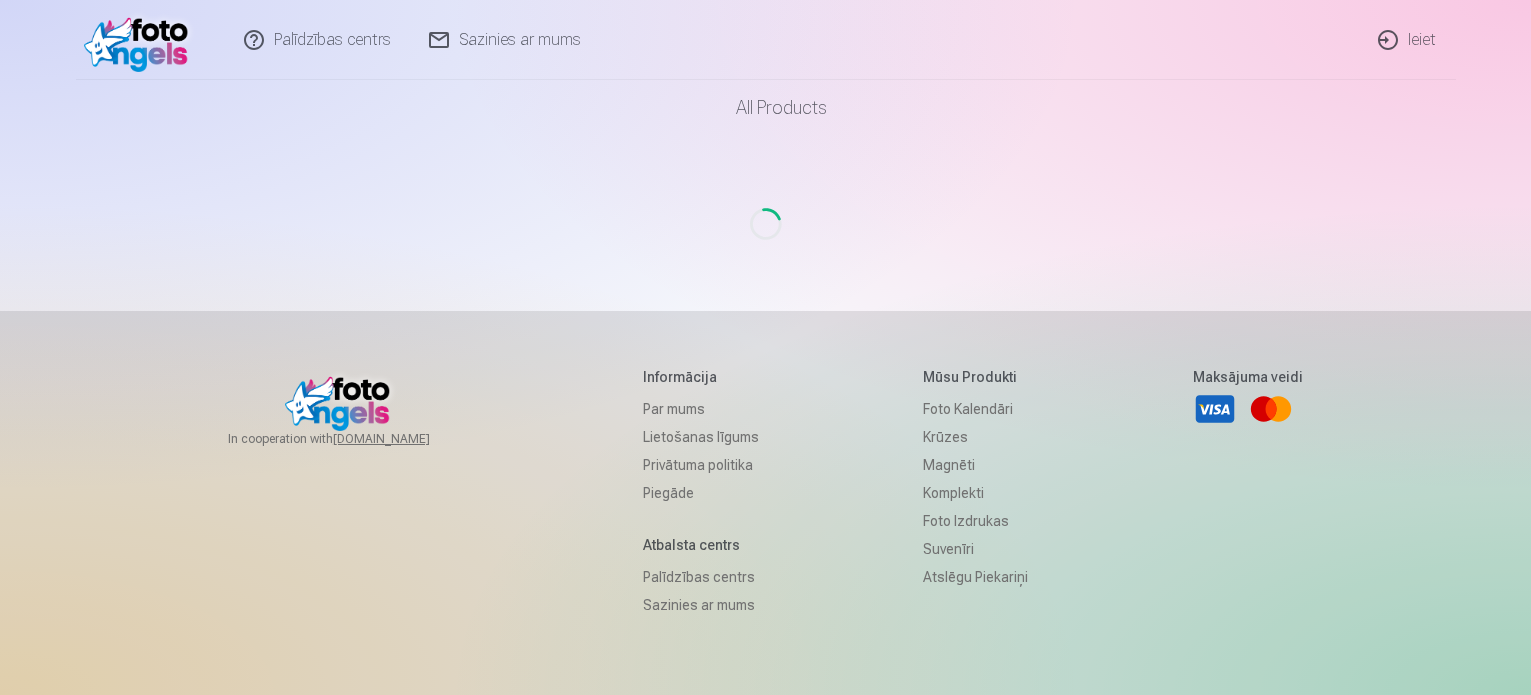 scroll, scrollTop: 0, scrollLeft: 0, axis: both 